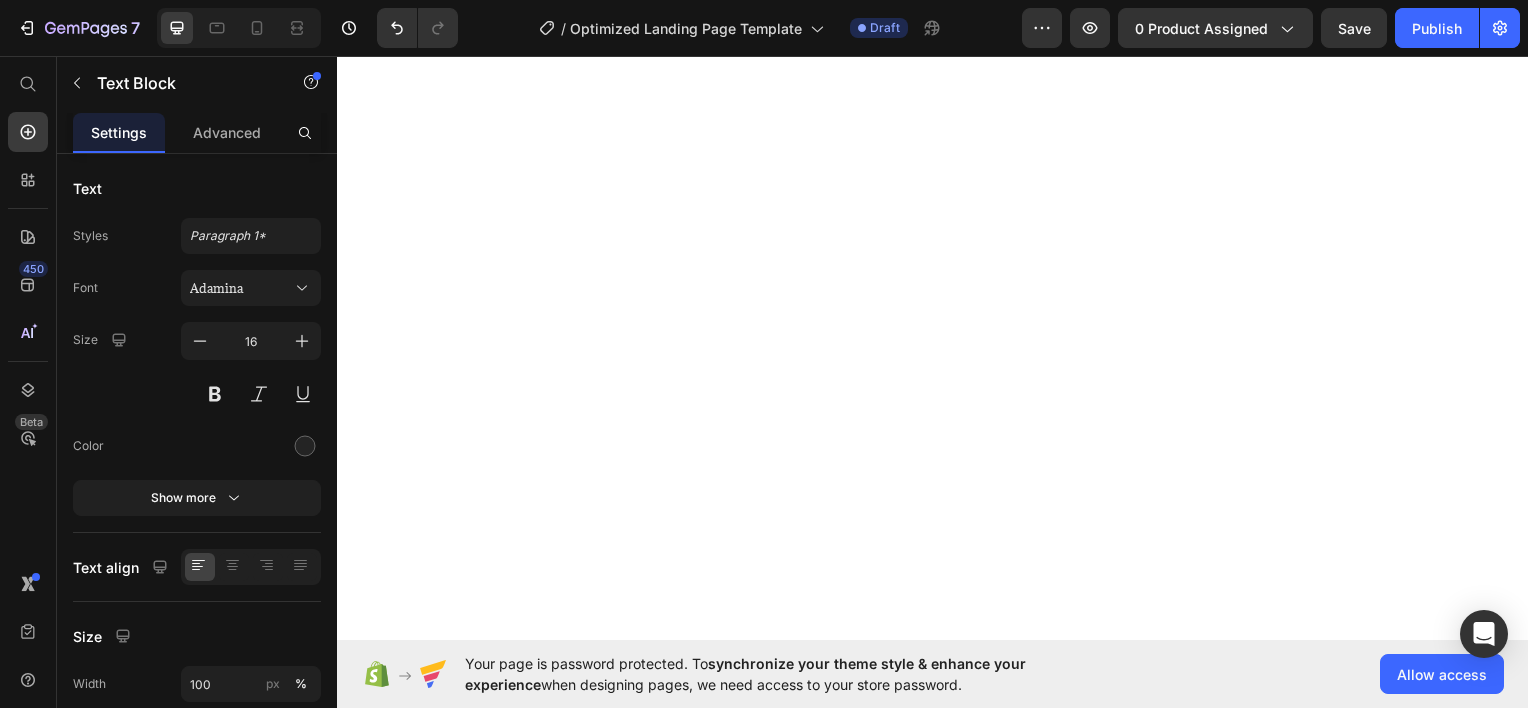 scroll, scrollTop: 0, scrollLeft: 0, axis: both 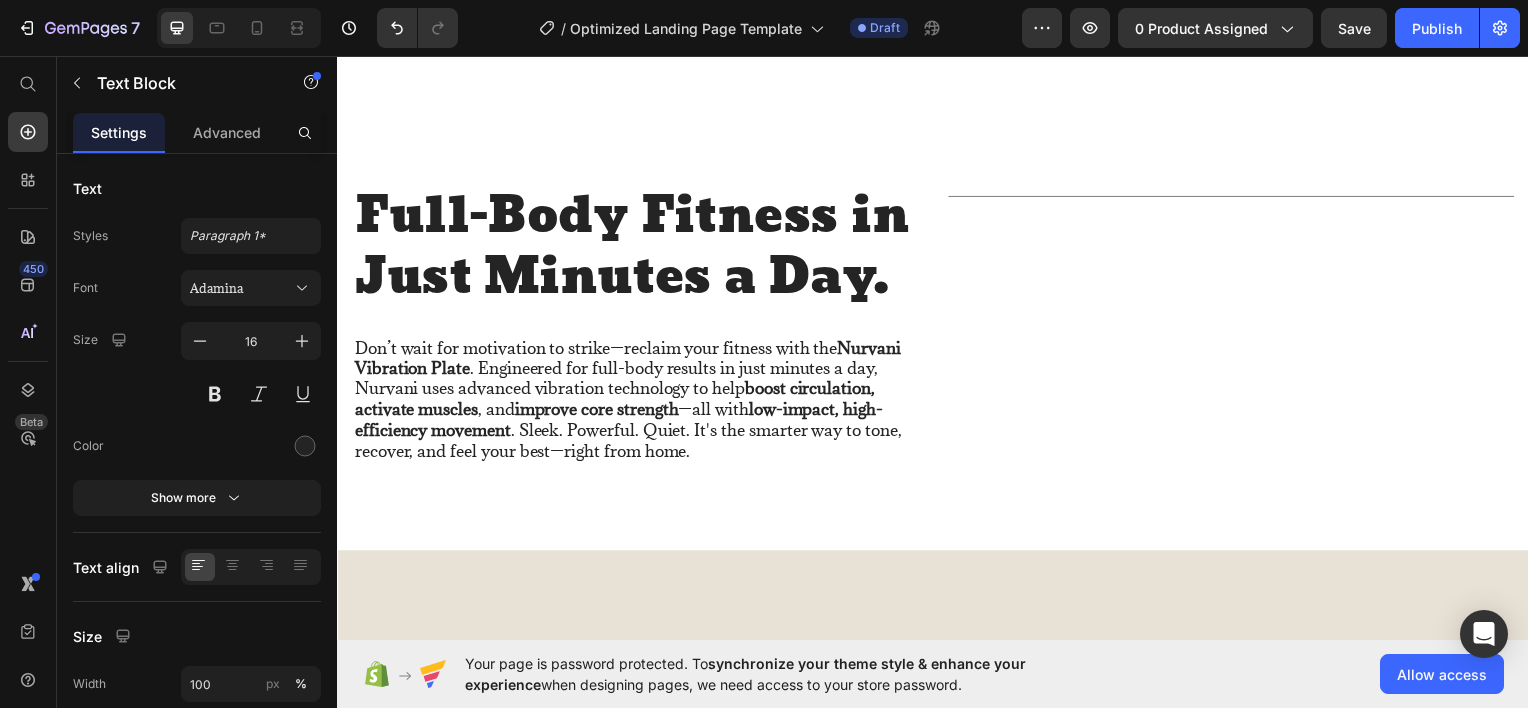 click on "Don’t wait for motivation to strike—reclaim your fitness with the  Nurvani Vibration Plate . Engineered for full-body results in just minutes a day, Nurvani uses advanced vibration technology to help  boost circulation, activate muscles , and  improve core strength —all with  low-impact, high-efficiency movement . Sleek. Powerful. Quiet. It's the smarter way to tone, recover, and feel your best—right from home." at bounding box center (637, 401) 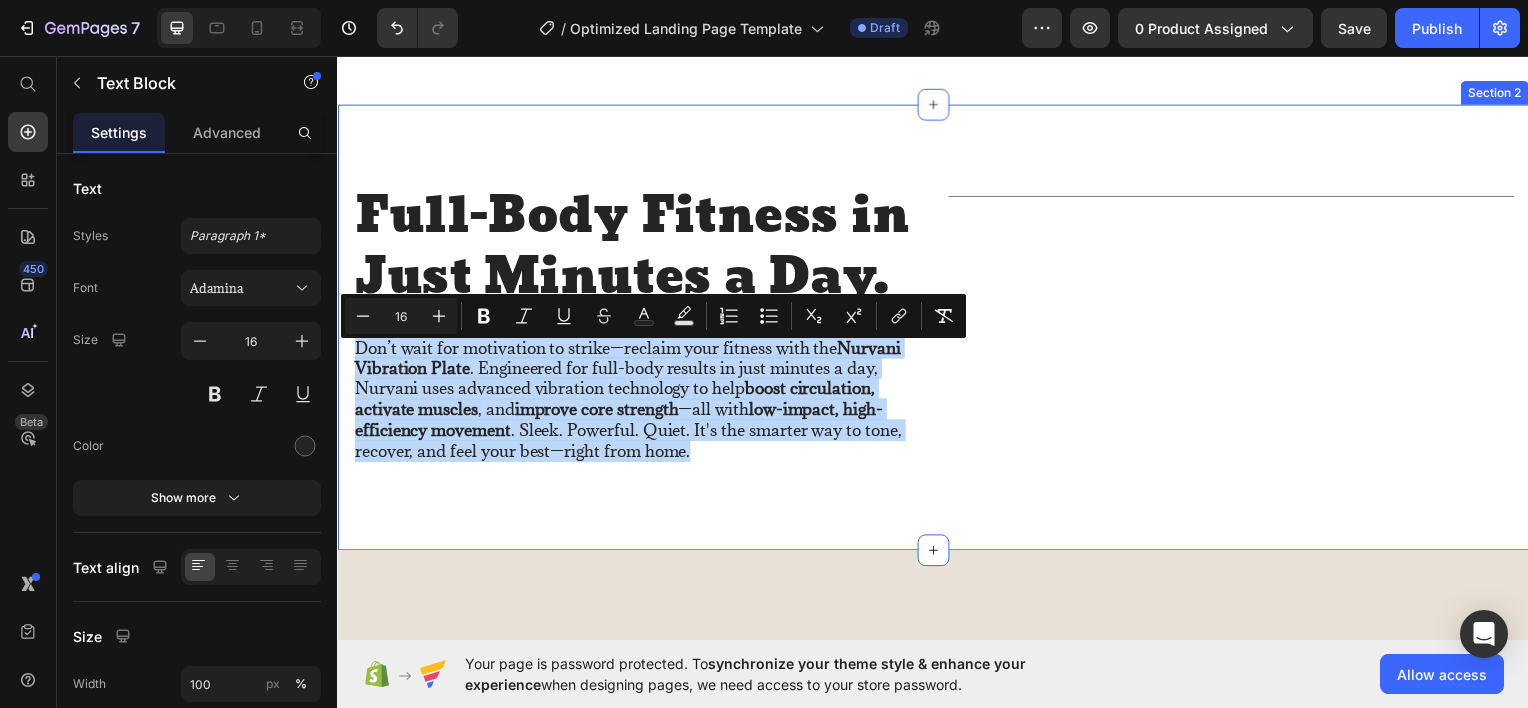 drag, startPoint x: 716, startPoint y: 463, endPoint x: 690, endPoint y: 359, distance: 107.200745 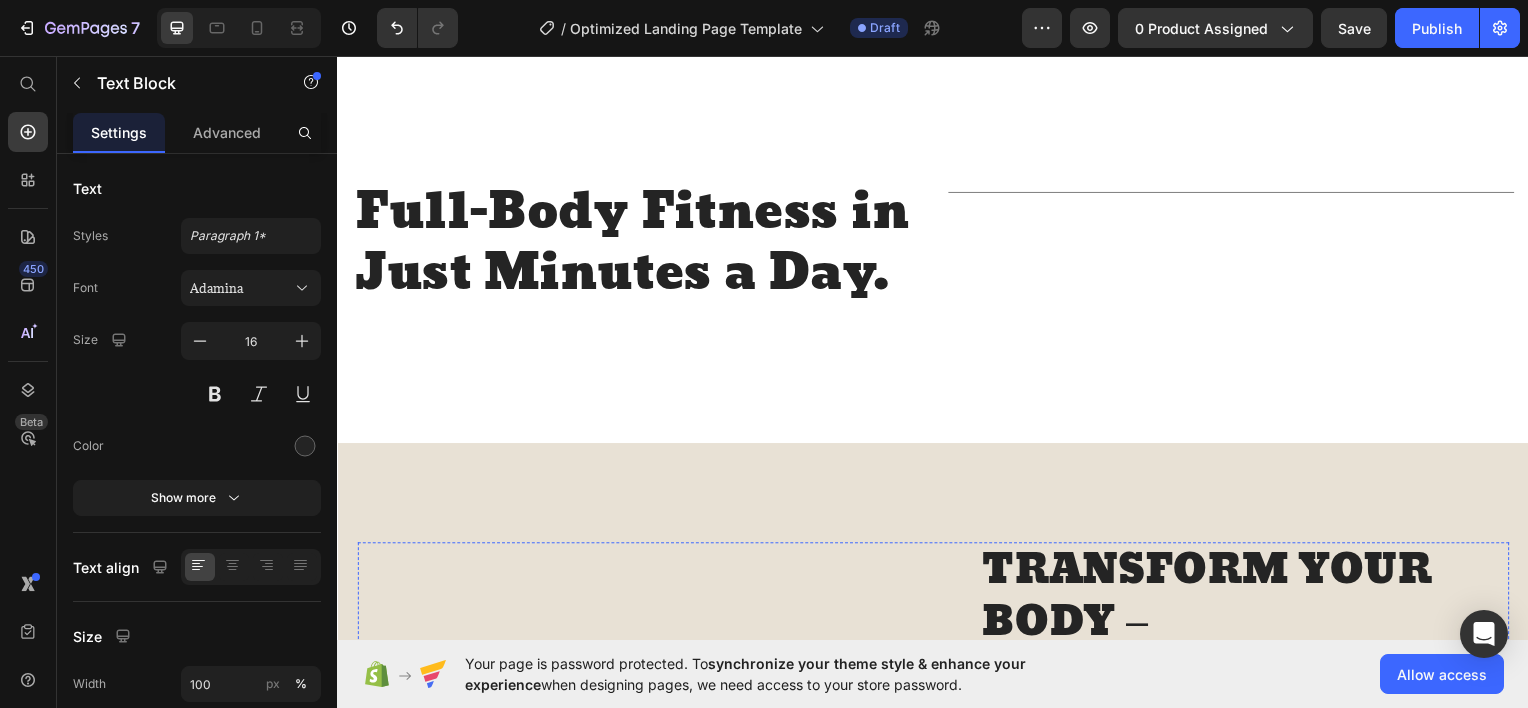 scroll, scrollTop: 1600, scrollLeft: 0, axis: vertical 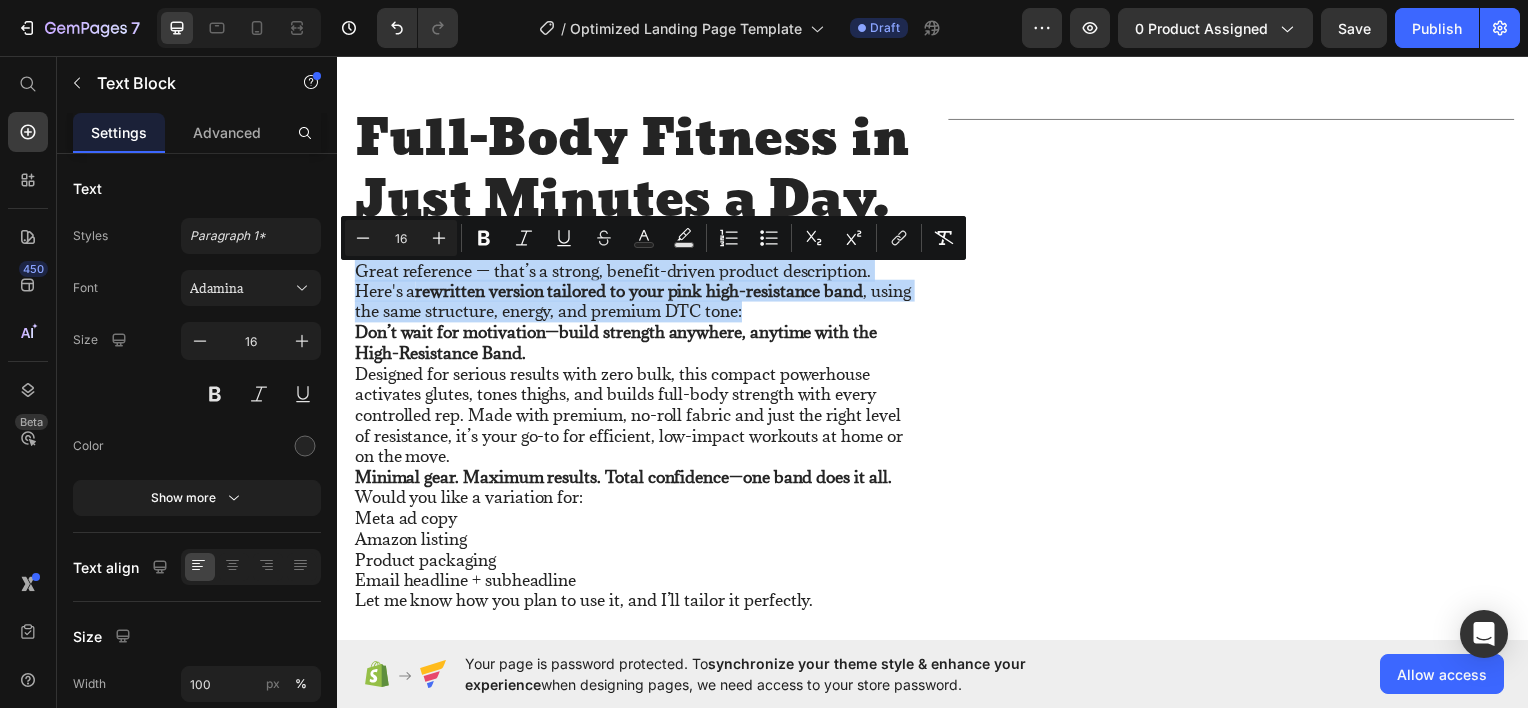 drag, startPoint x: 798, startPoint y: 318, endPoint x: 356, endPoint y: 281, distance: 443.54593 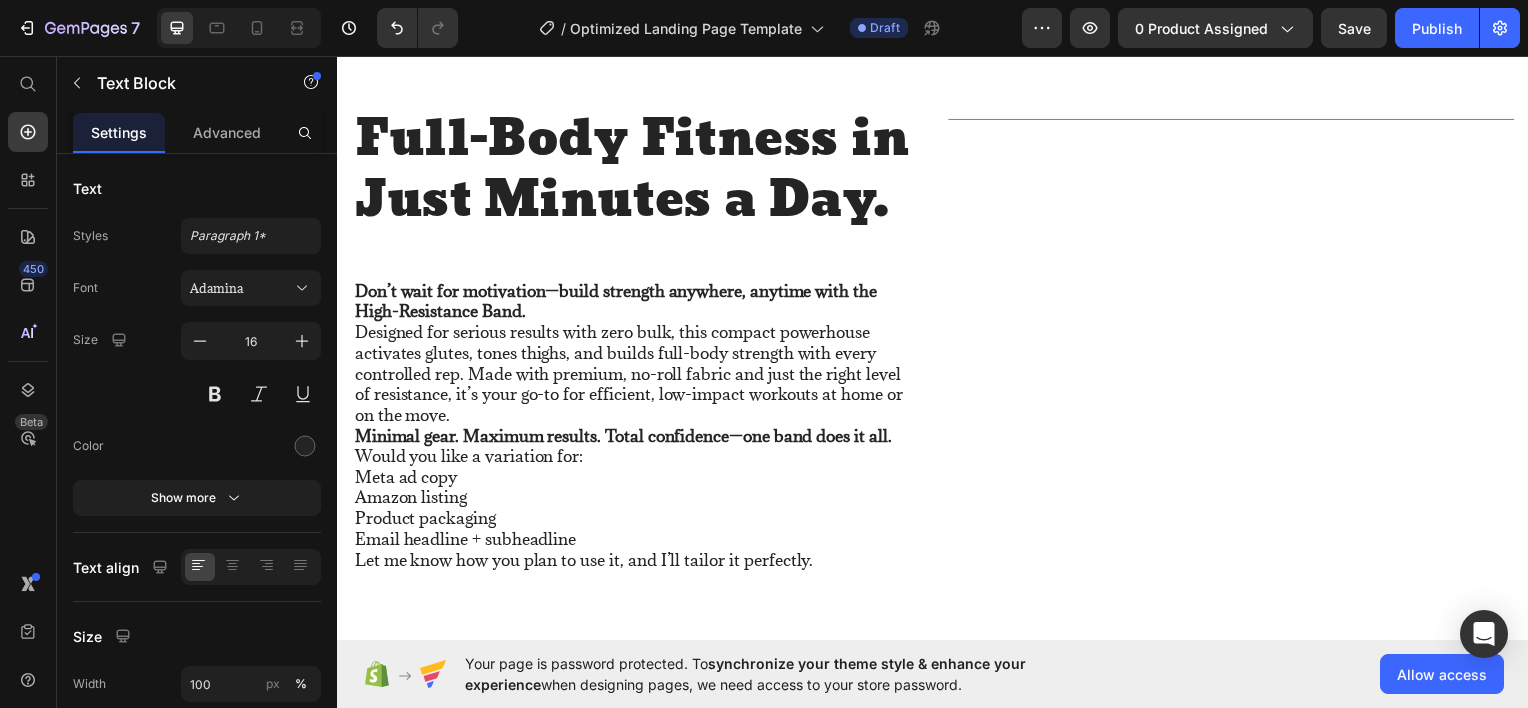 click on "Don’t wait for motivation—build strength anywhere, anytime with the High-Resistance Band." at bounding box center [617, 301] 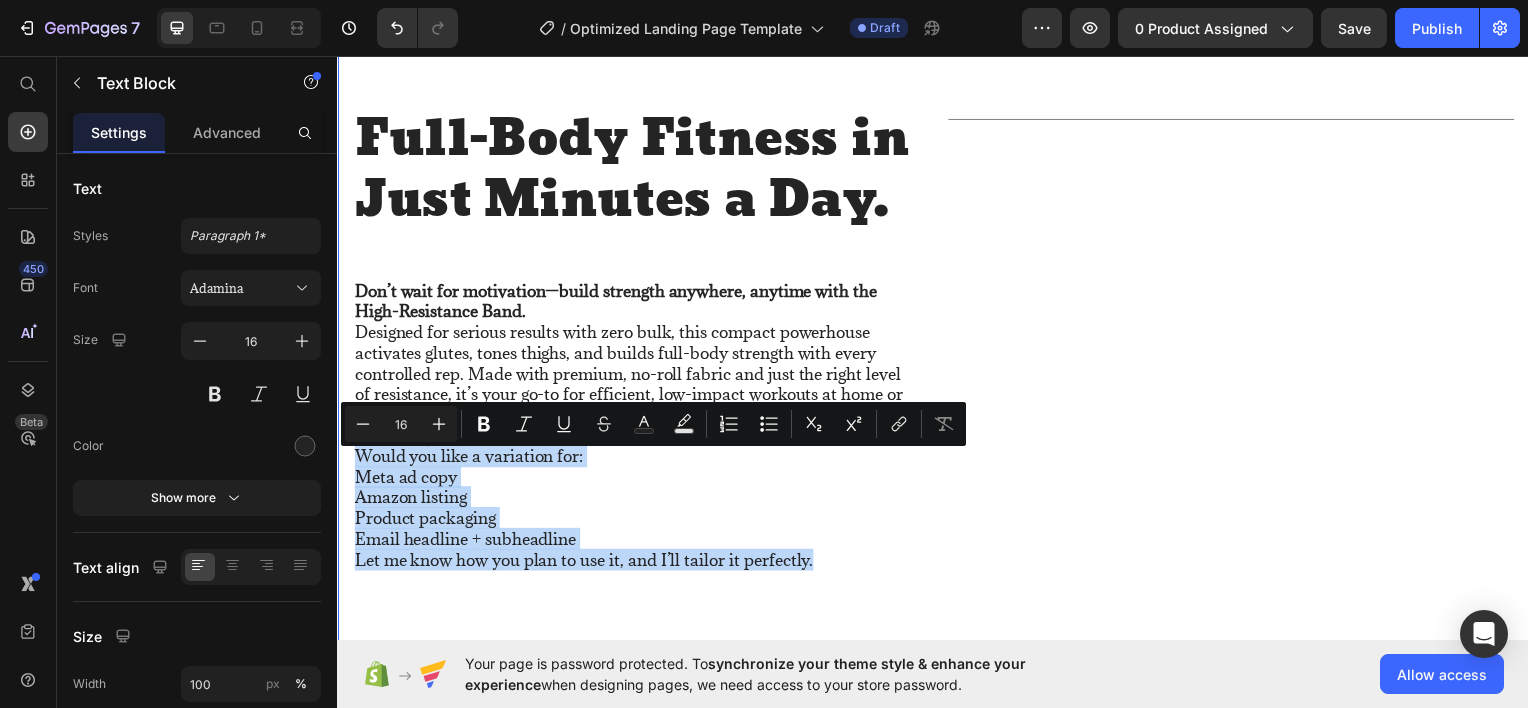 drag, startPoint x: 830, startPoint y: 562, endPoint x: 348, endPoint y: 468, distance: 491.08044 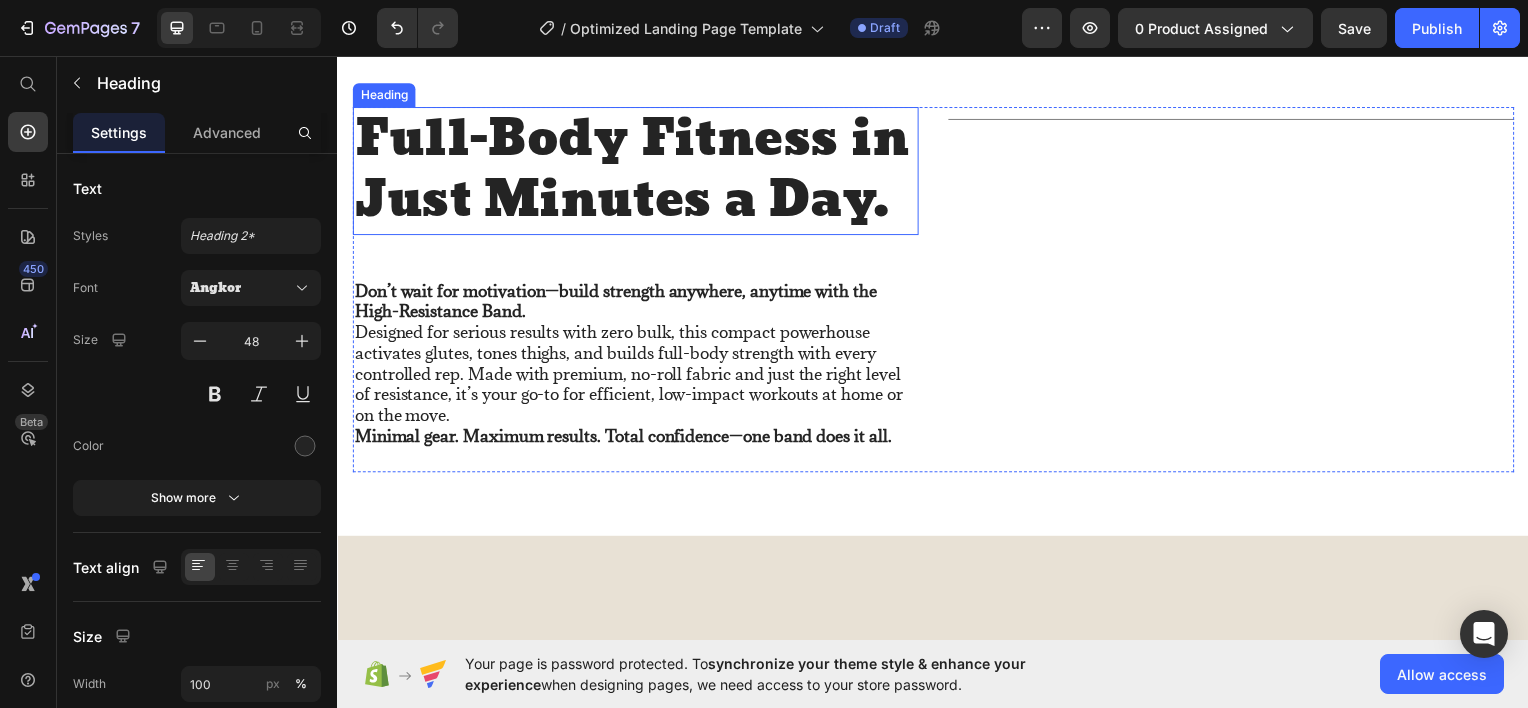 scroll, scrollTop: 0, scrollLeft: 0, axis: both 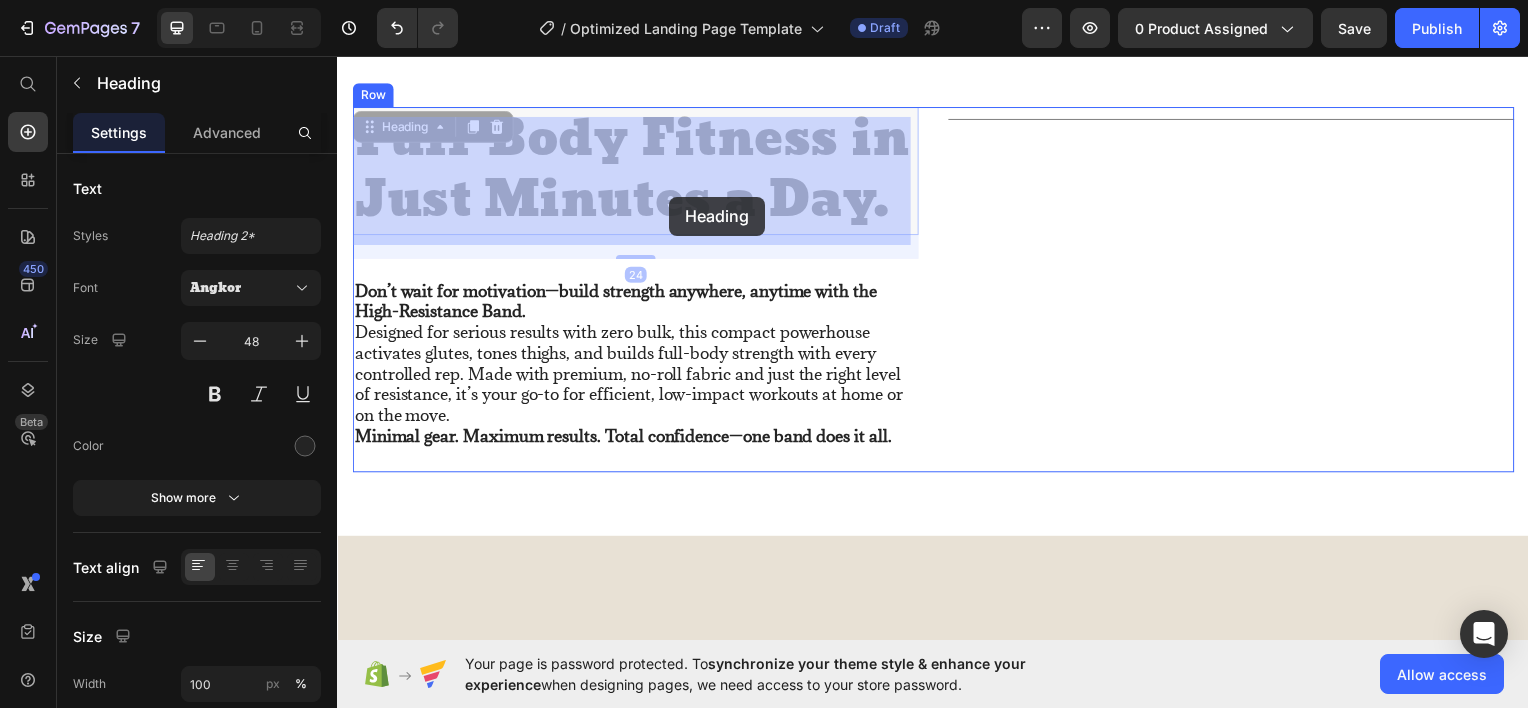 drag, startPoint x: 733, startPoint y: 200, endPoint x: 689, endPoint y: 193, distance: 44.553337 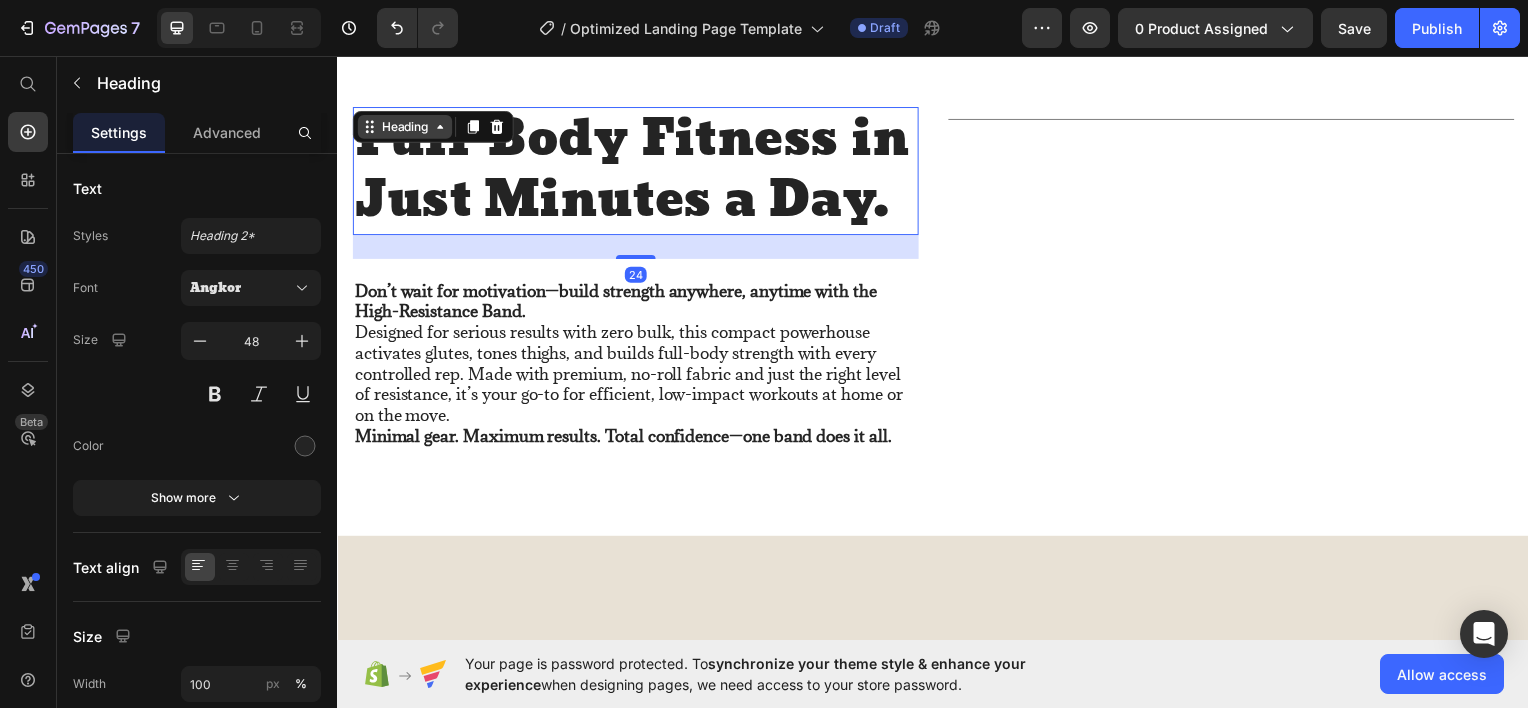 click on "Heading" at bounding box center (404, 126) 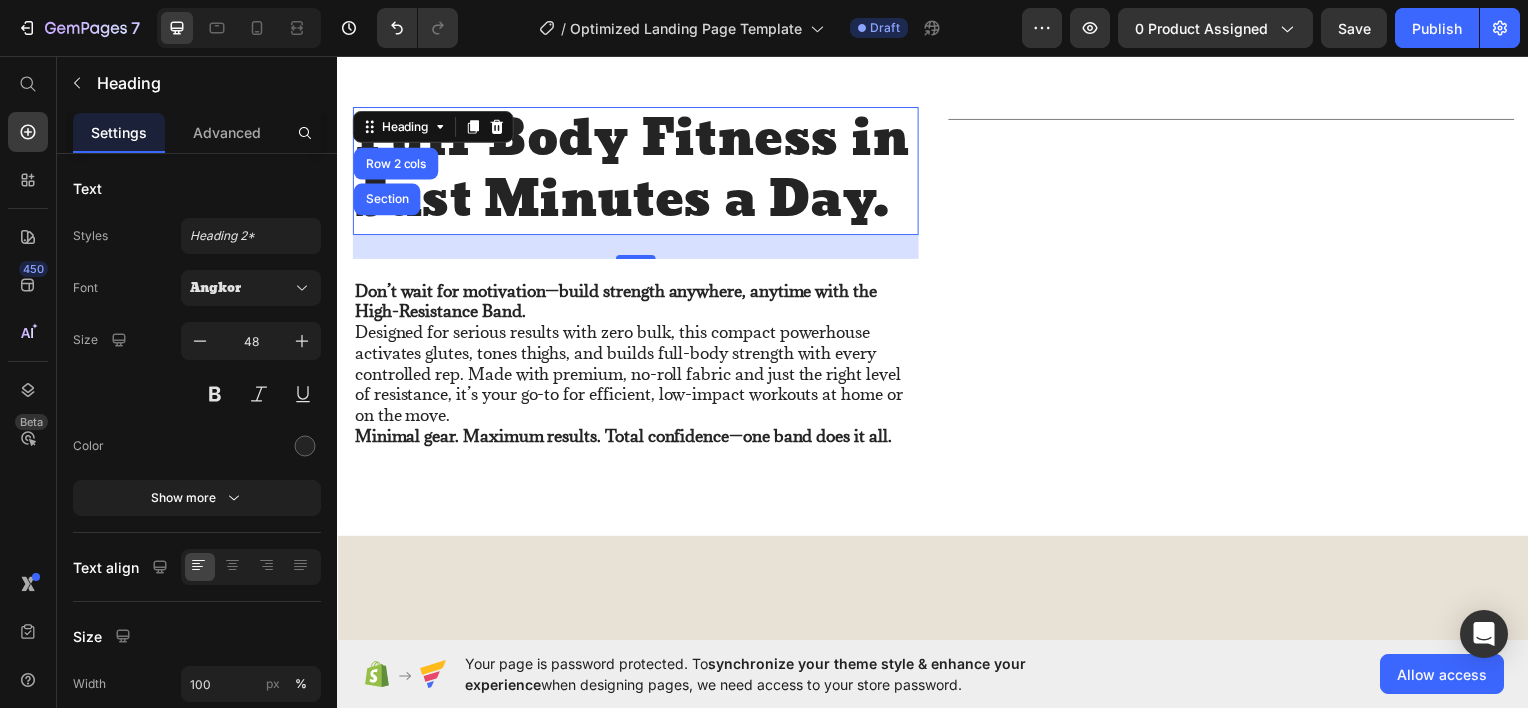 click on "Full-Body Fitness in Just Minutes a Day." at bounding box center (637, 170) 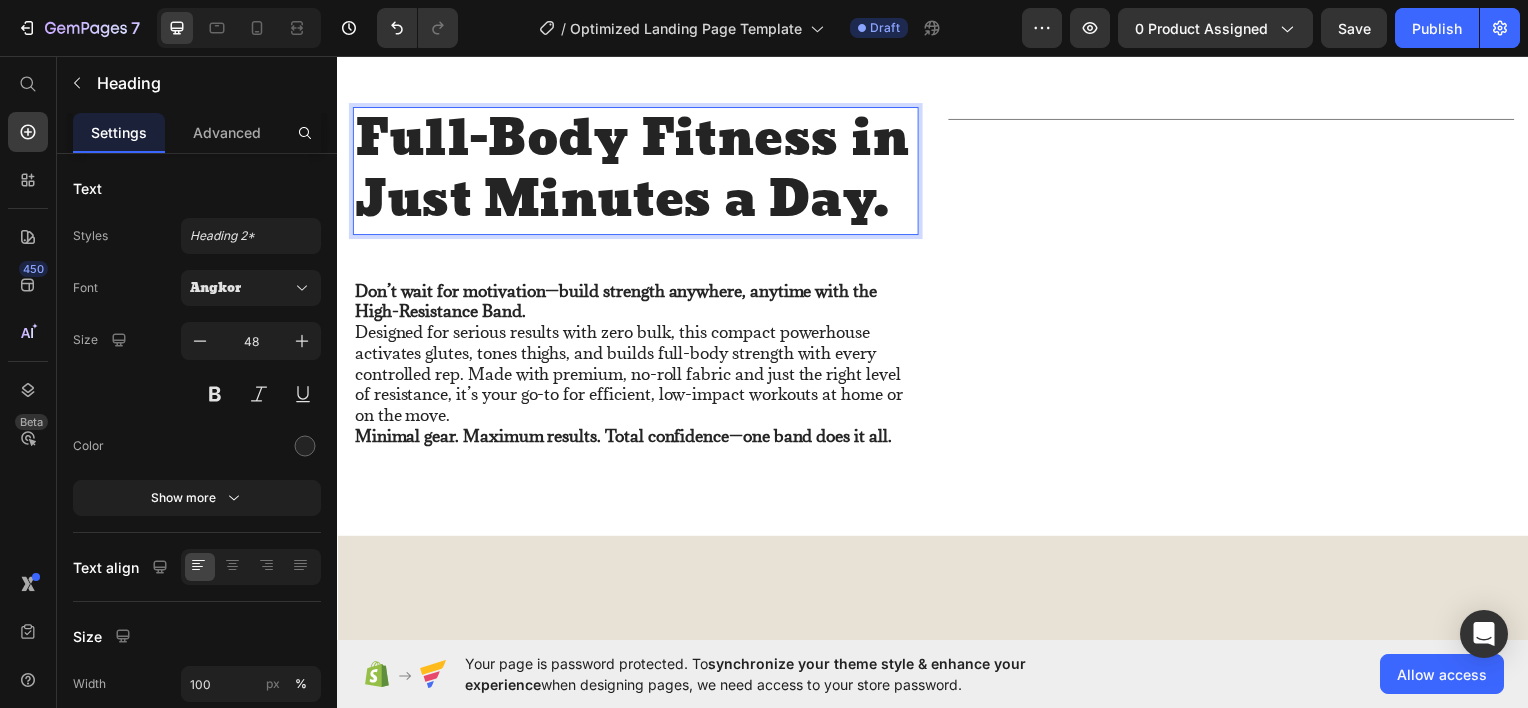 drag, startPoint x: 869, startPoint y: 207, endPoint x: 429, endPoint y: 148, distance: 443.93805 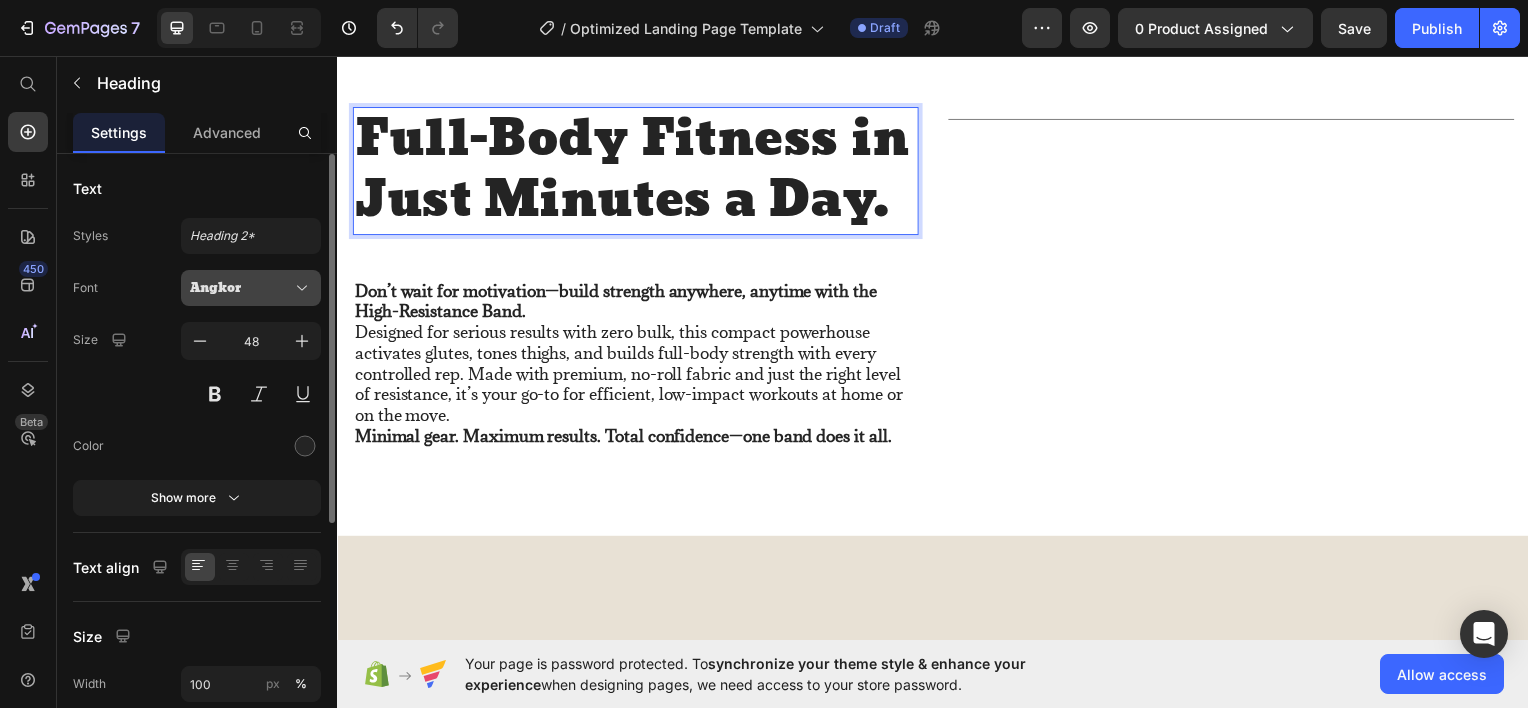 click on "Angkor" at bounding box center [241, 288] 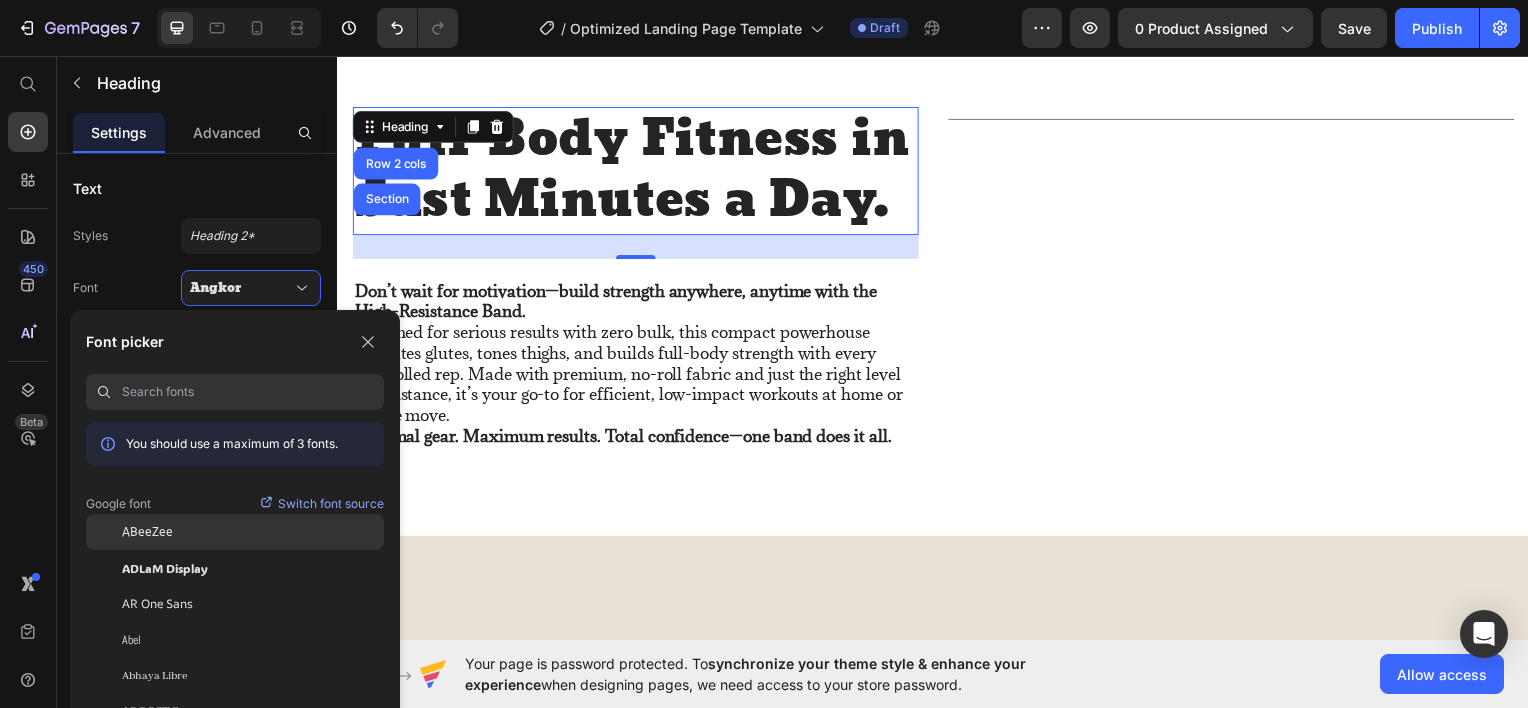 click on "ABeeZee" 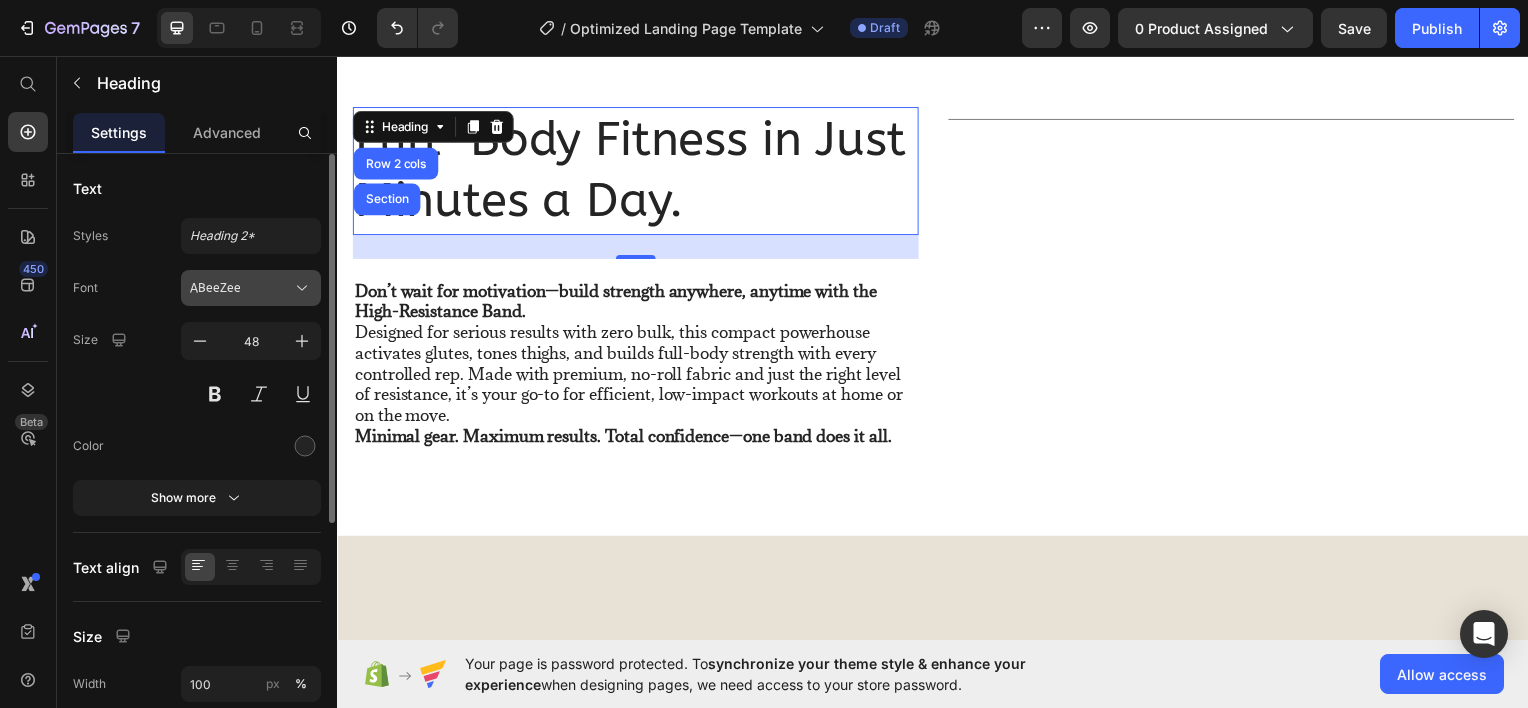 click on "ABeeZee" at bounding box center (241, 288) 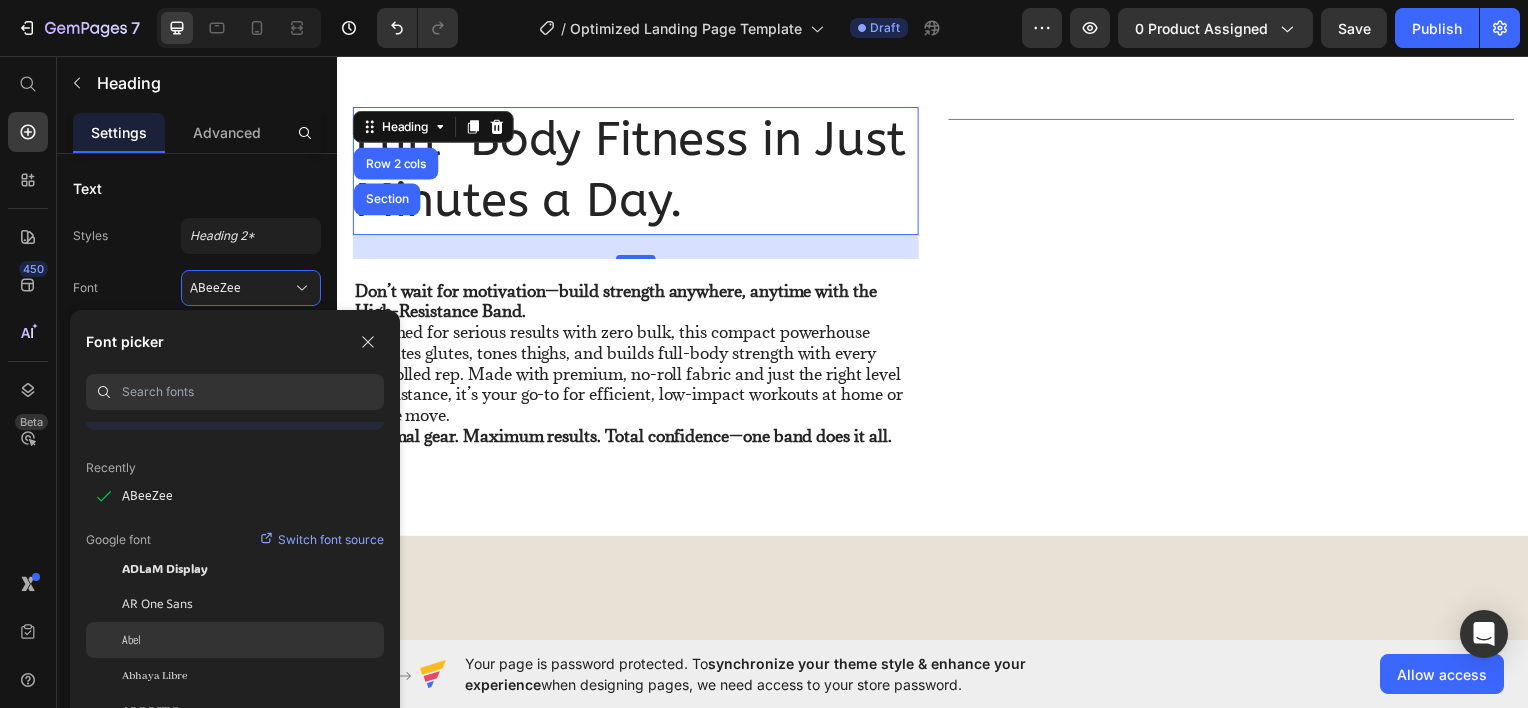 scroll, scrollTop: 100, scrollLeft: 0, axis: vertical 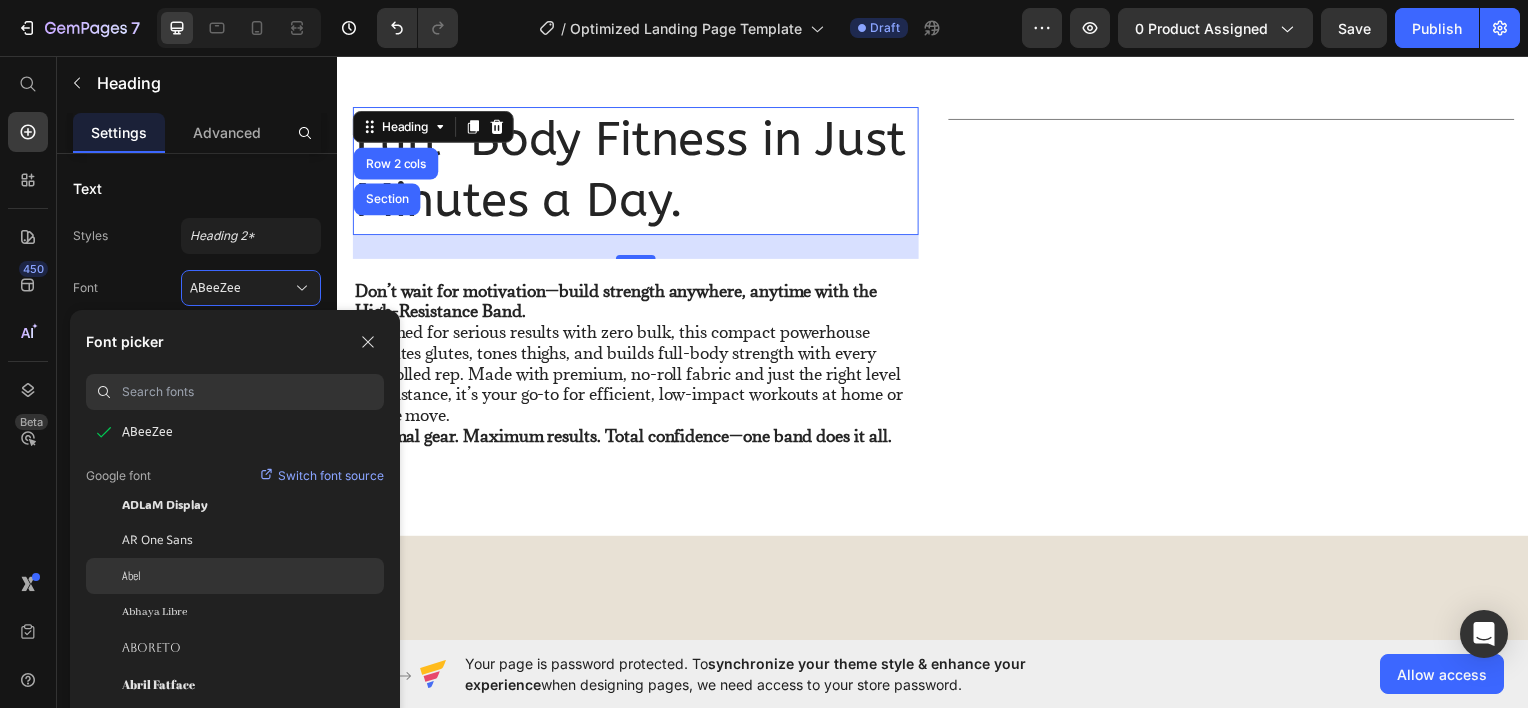 click on "Abel" 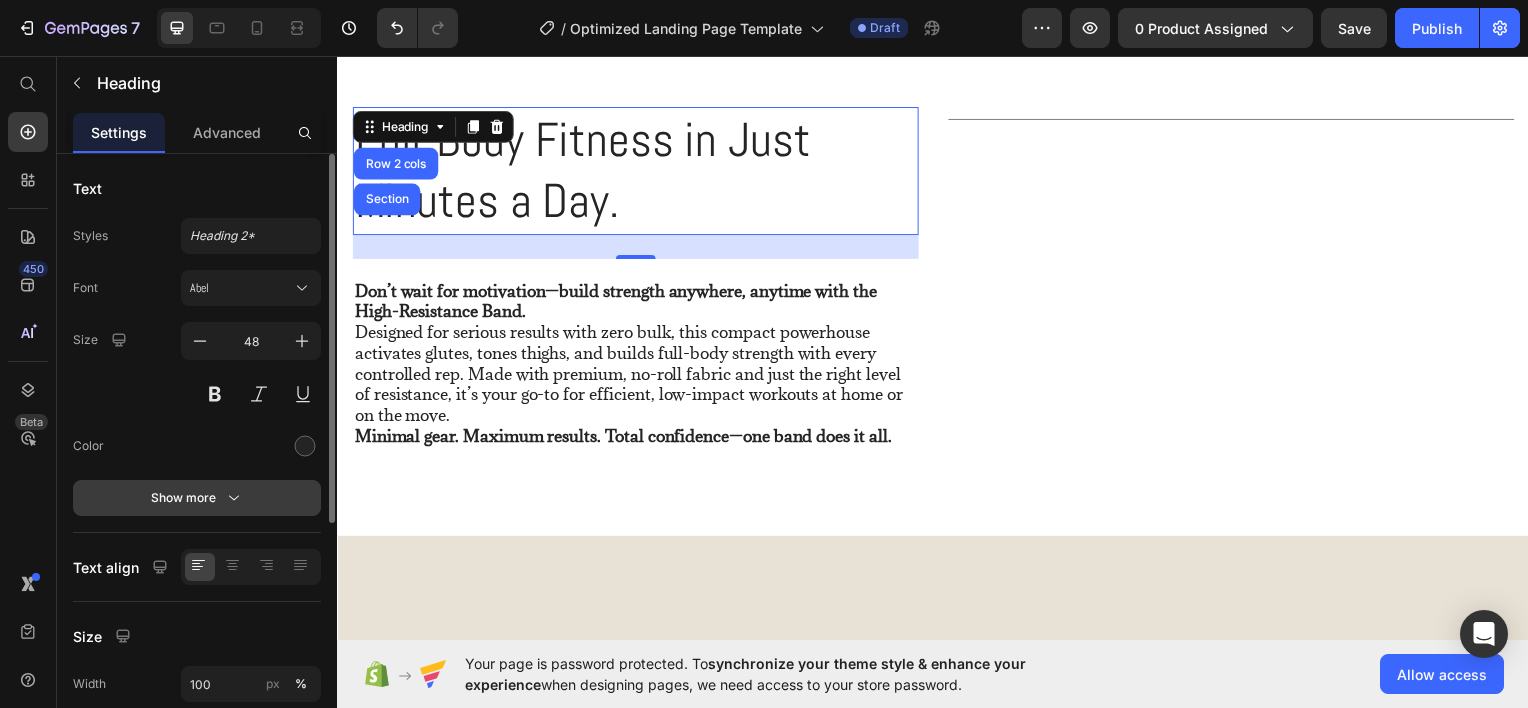 click on "Show more" at bounding box center (197, 498) 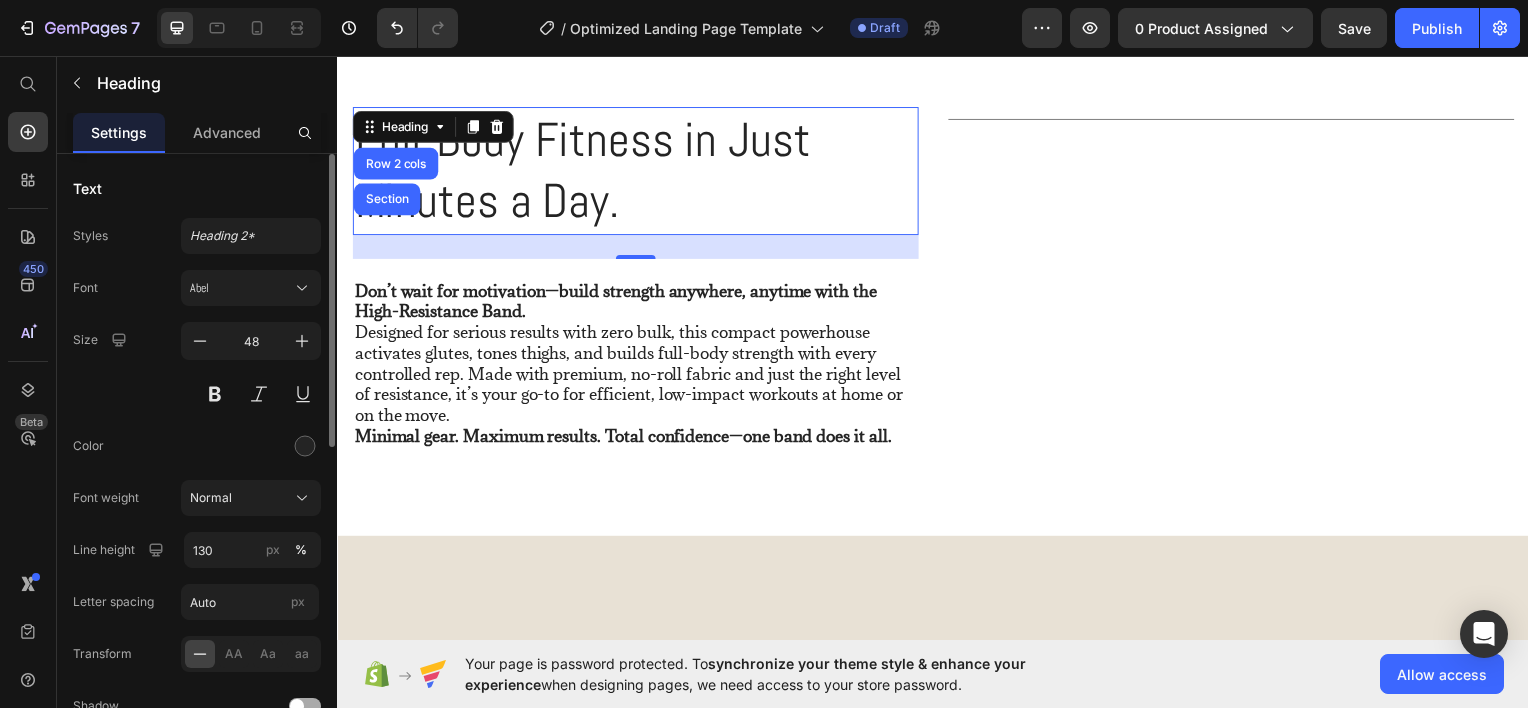 scroll, scrollTop: 100, scrollLeft: 0, axis: vertical 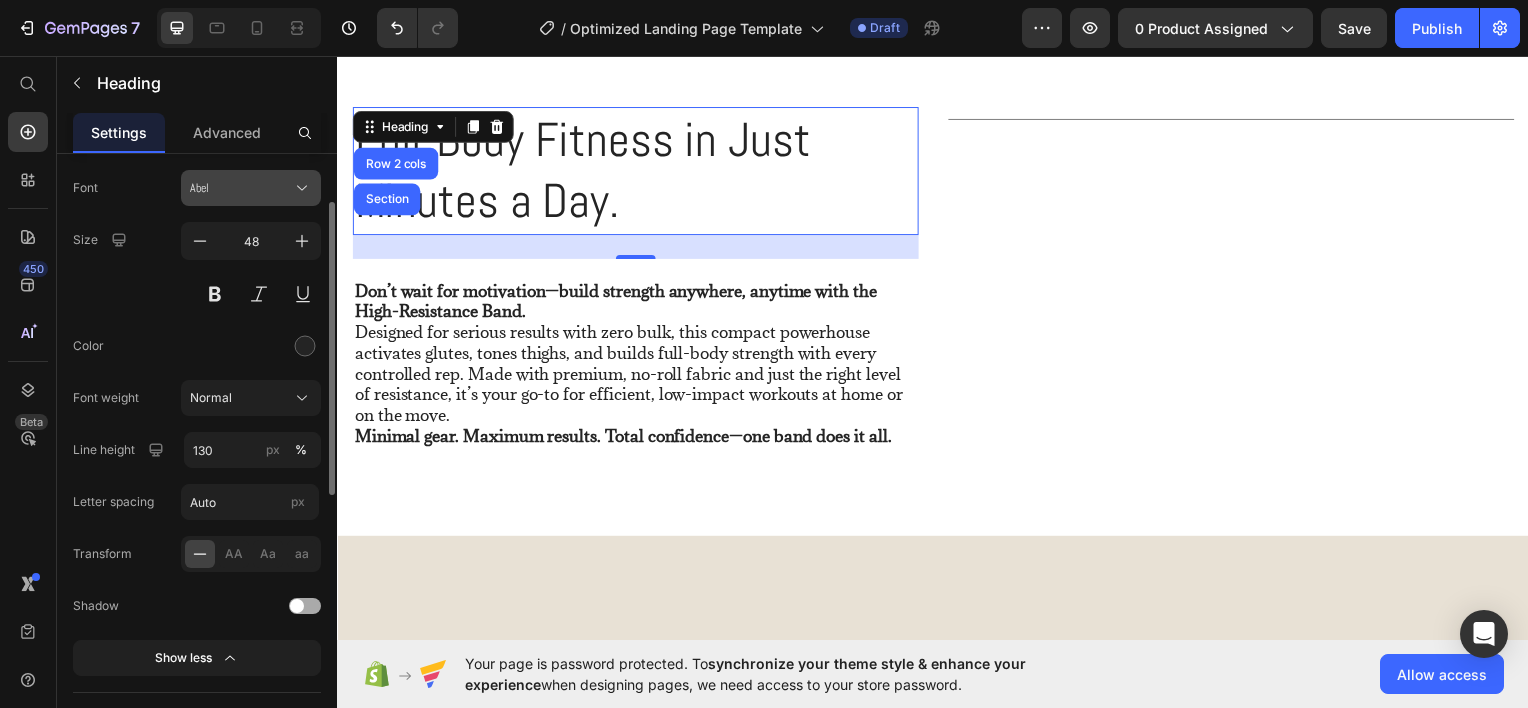 click on "Abel" at bounding box center [241, 188] 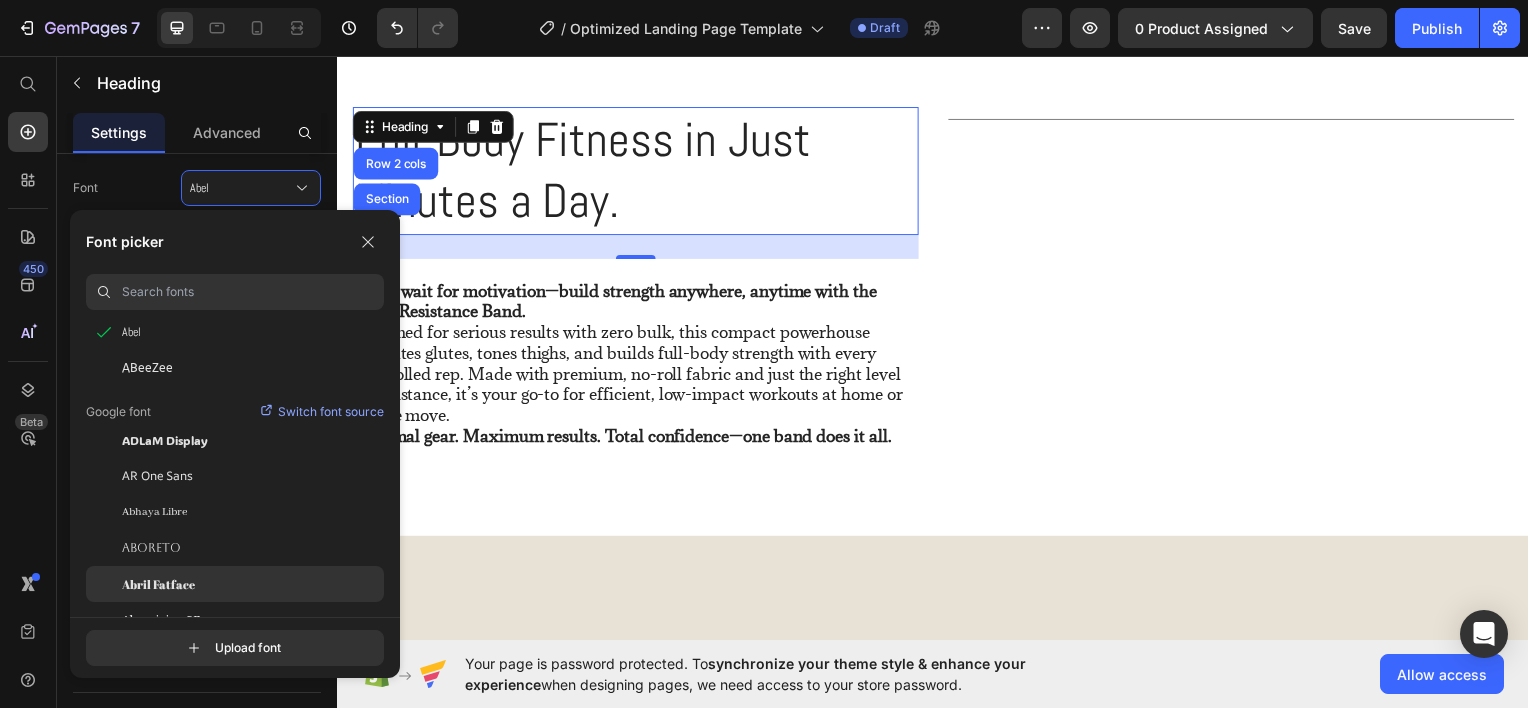 scroll, scrollTop: 400, scrollLeft: 0, axis: vertical 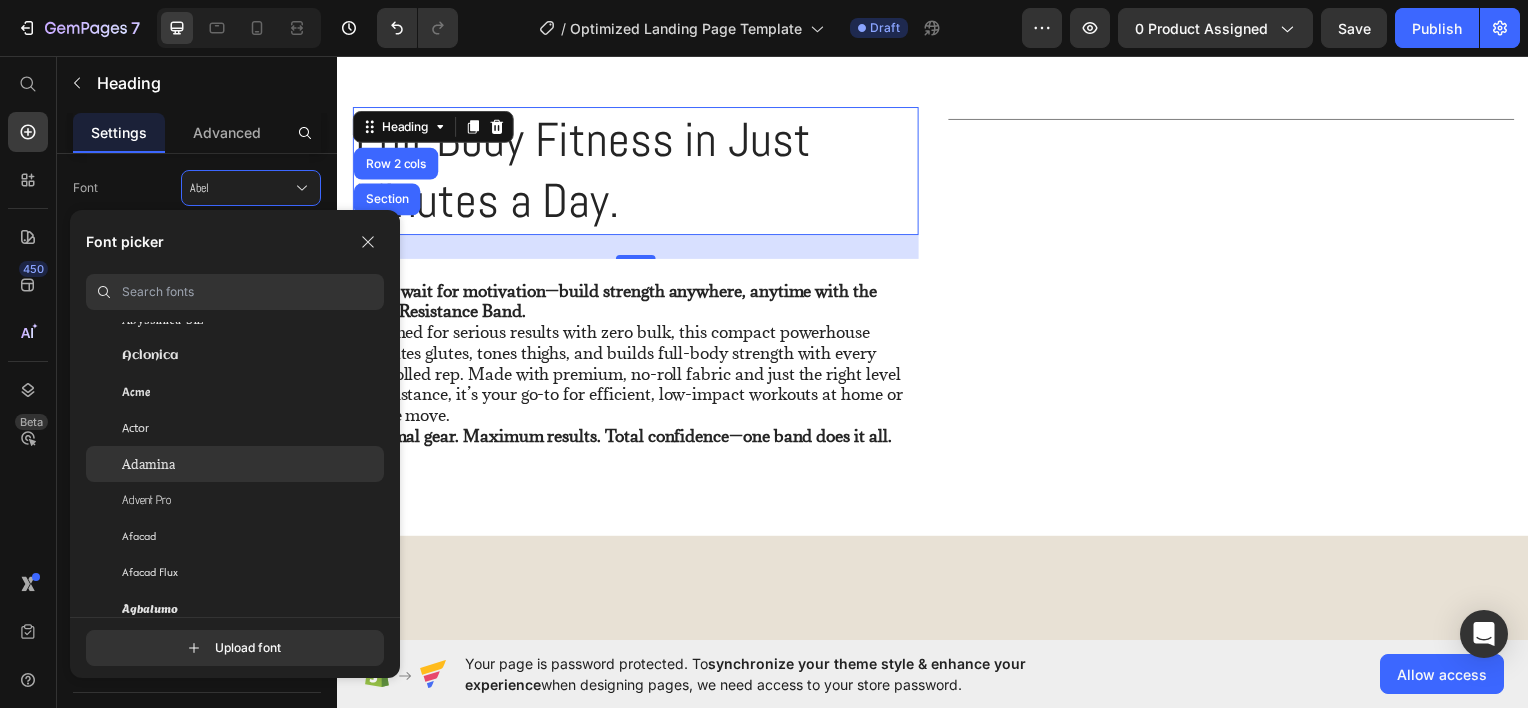 click on "Adamina" 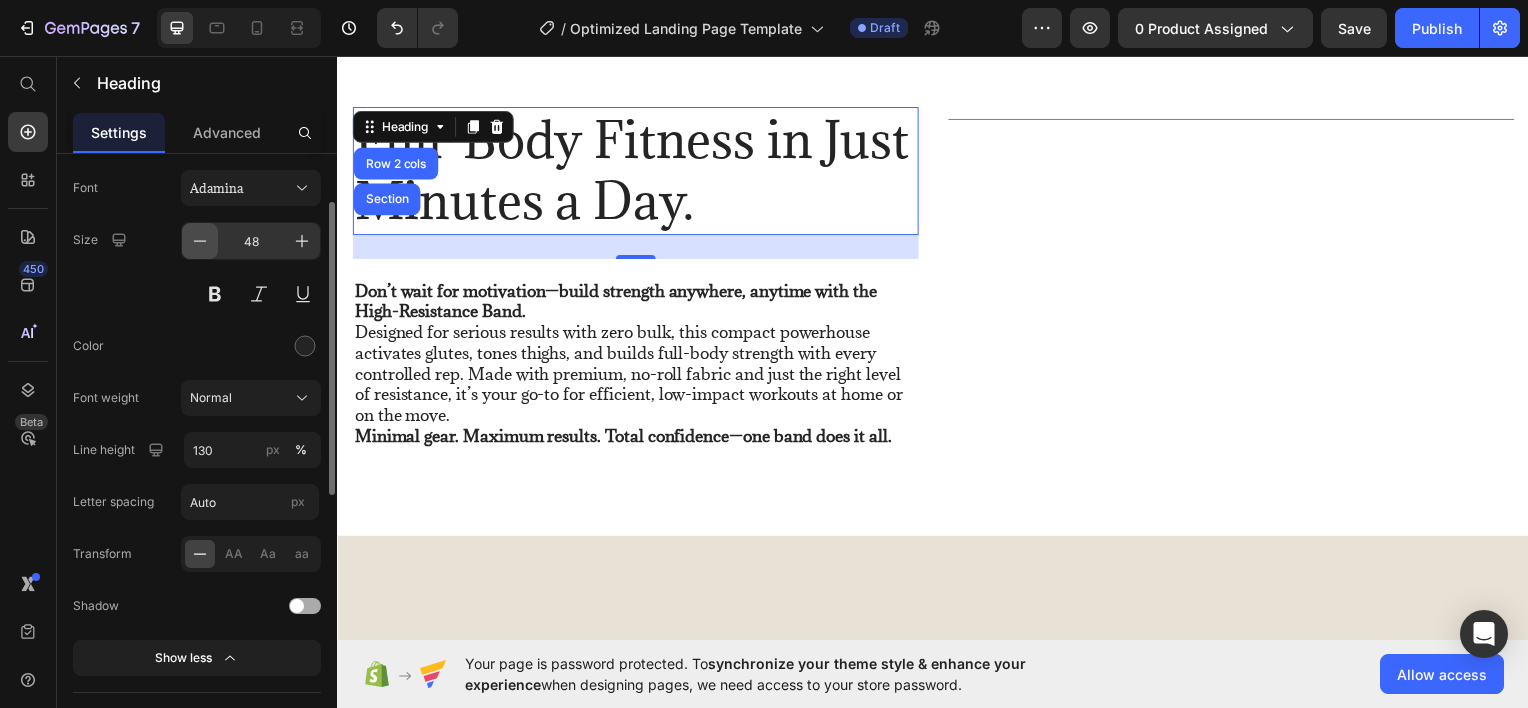 click 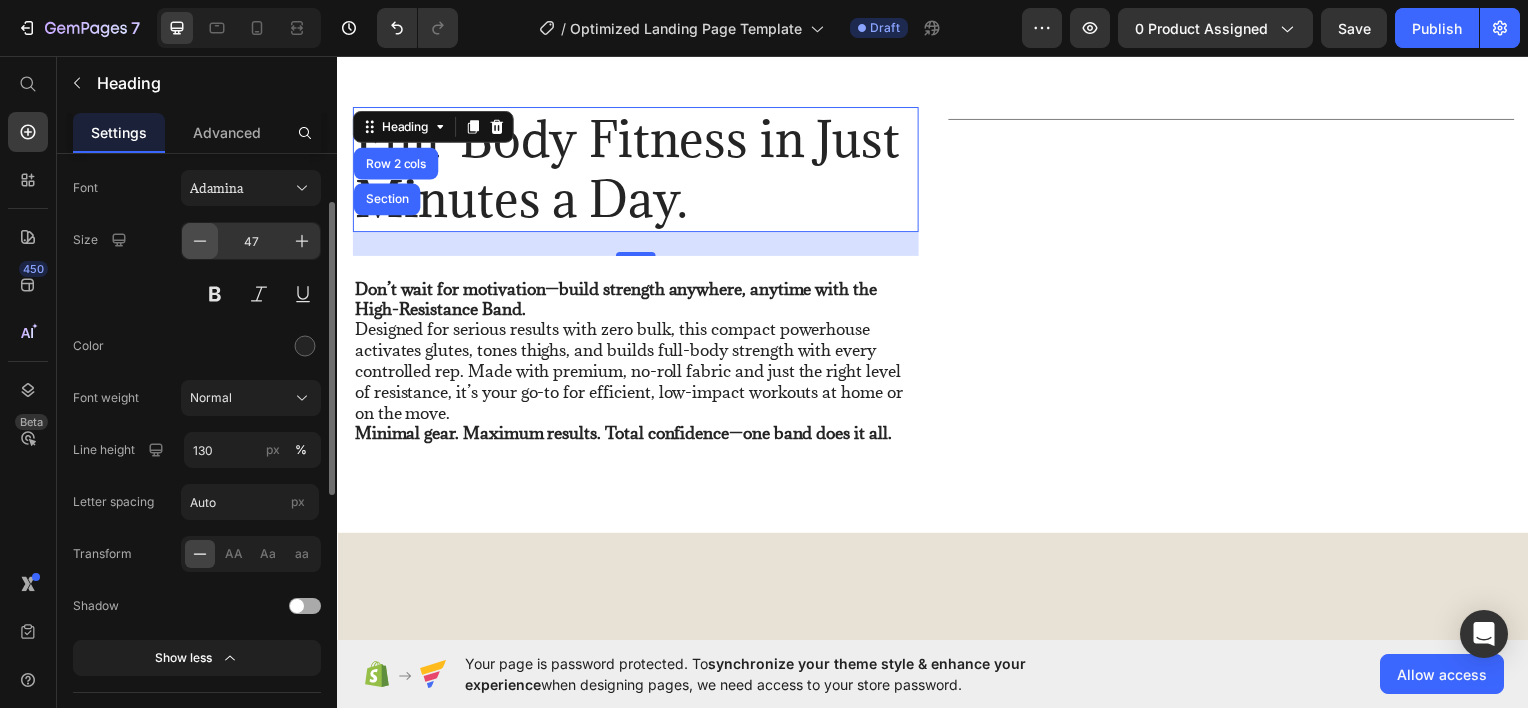 click 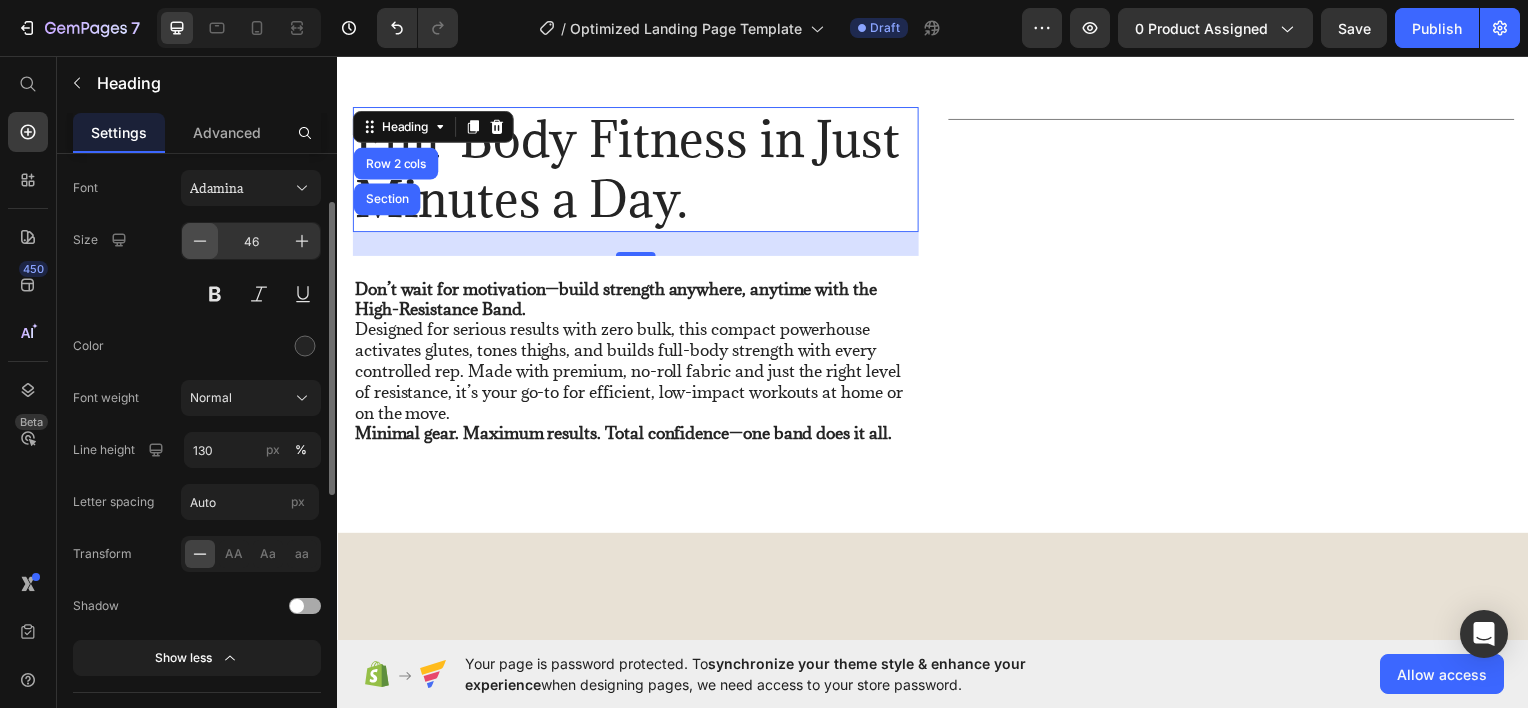 click 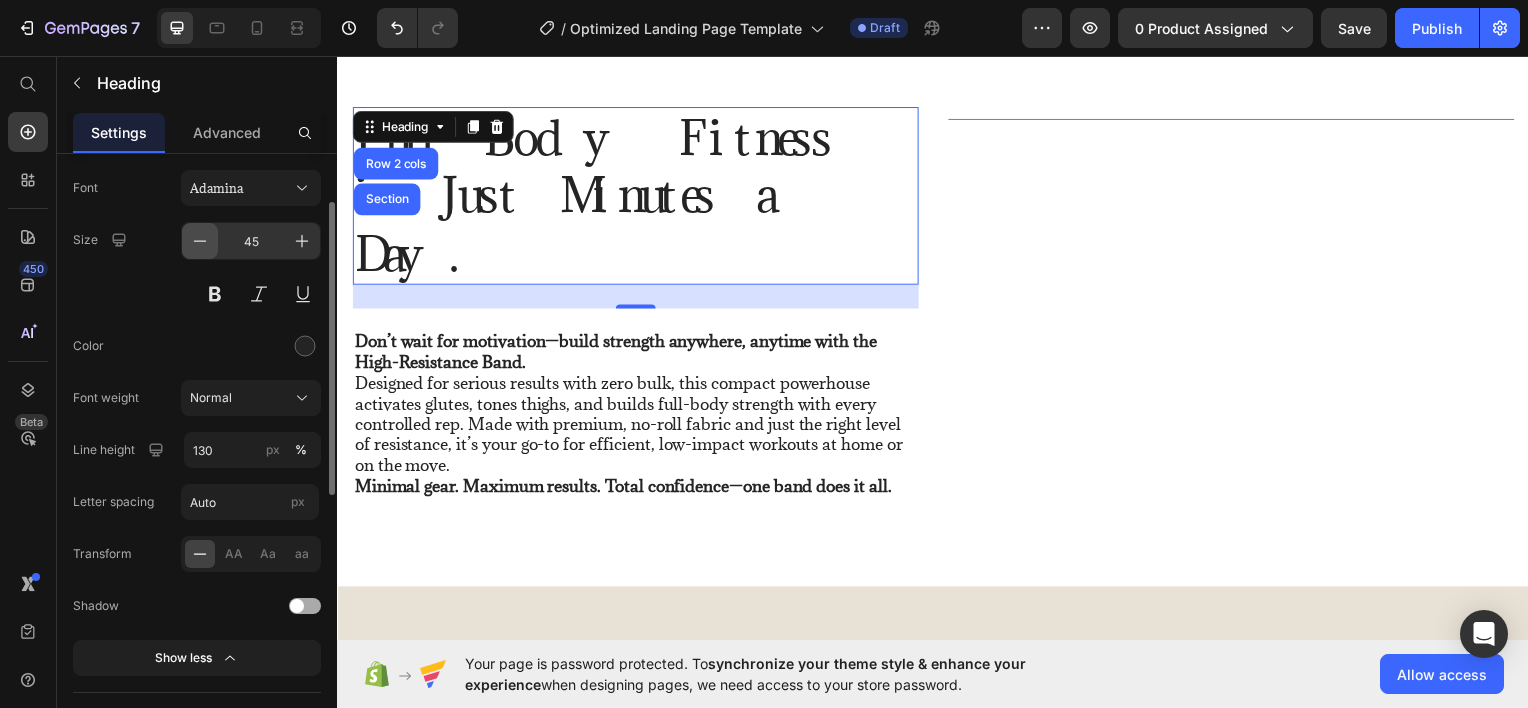 click 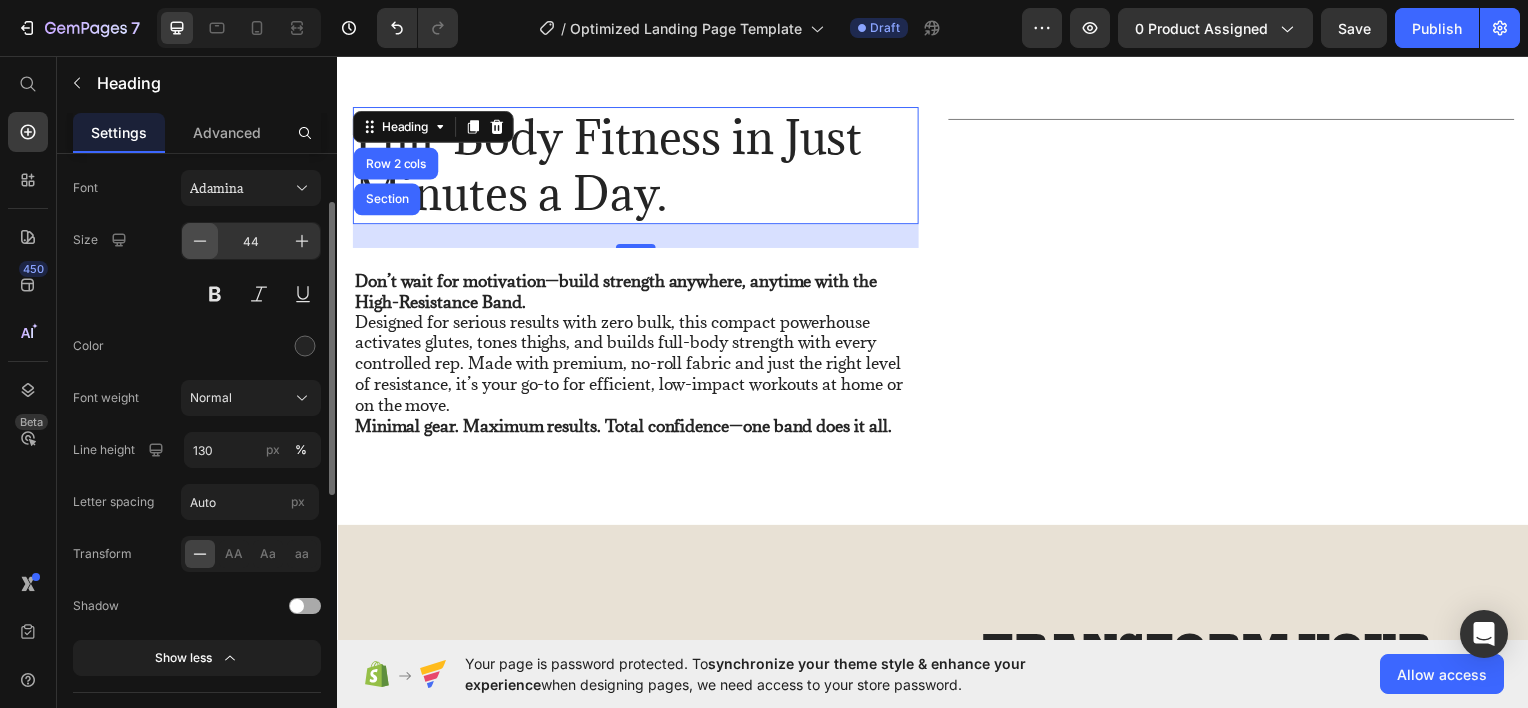 click 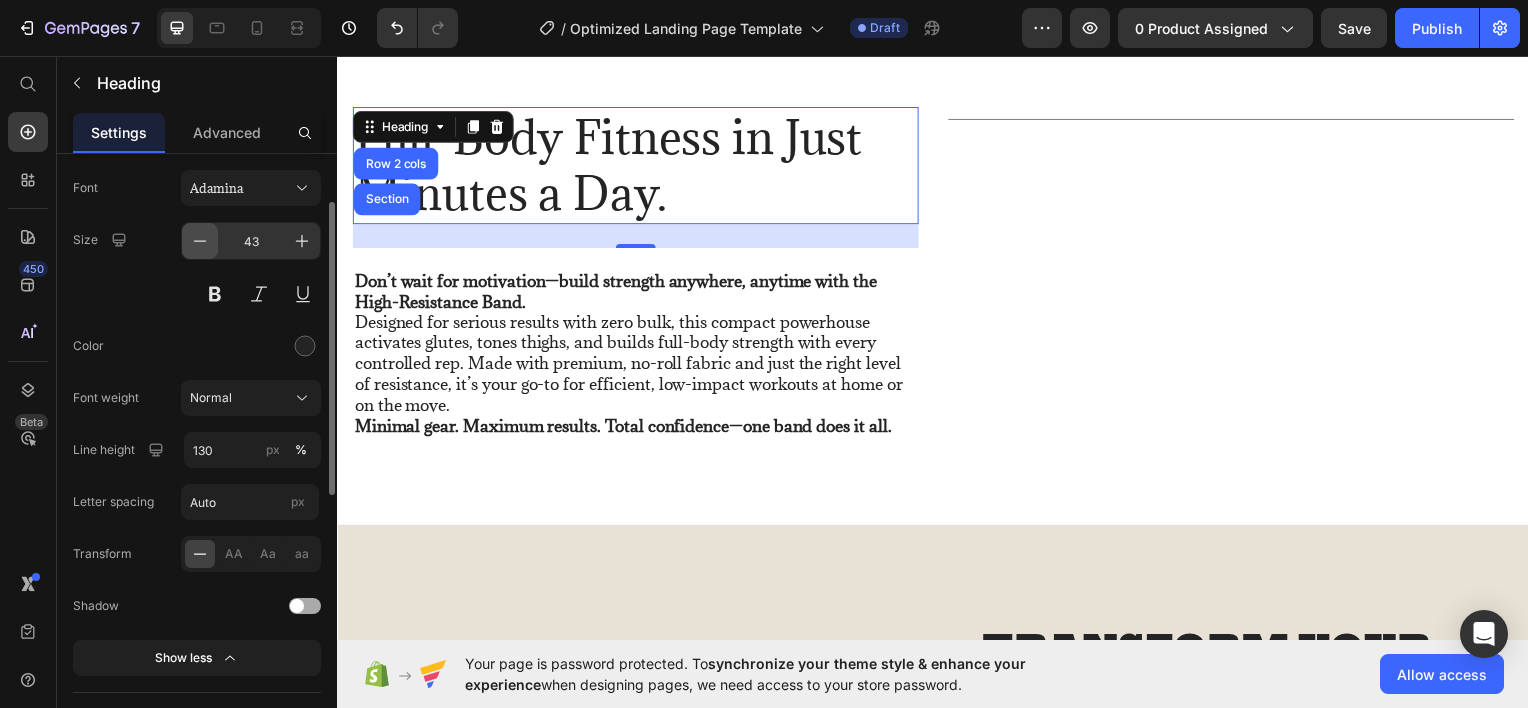 click 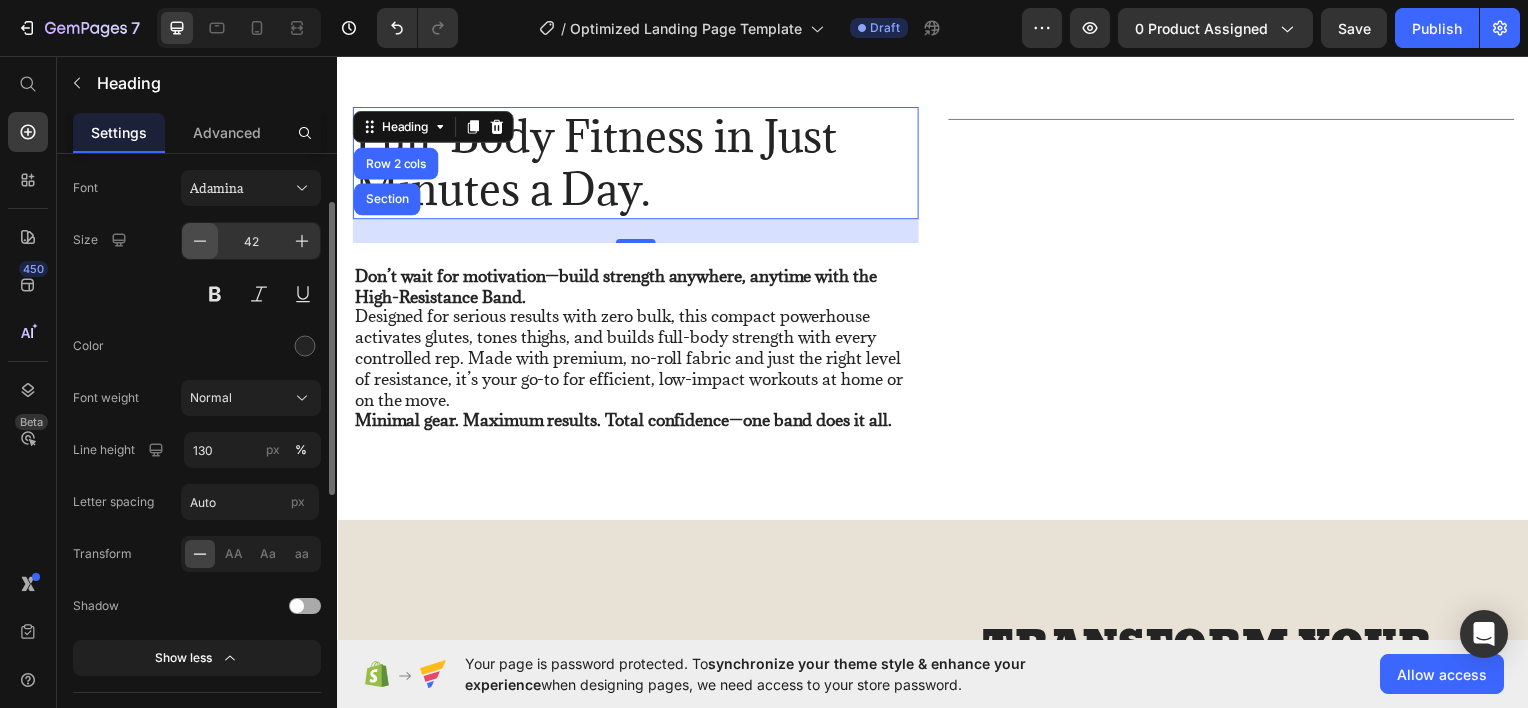 click 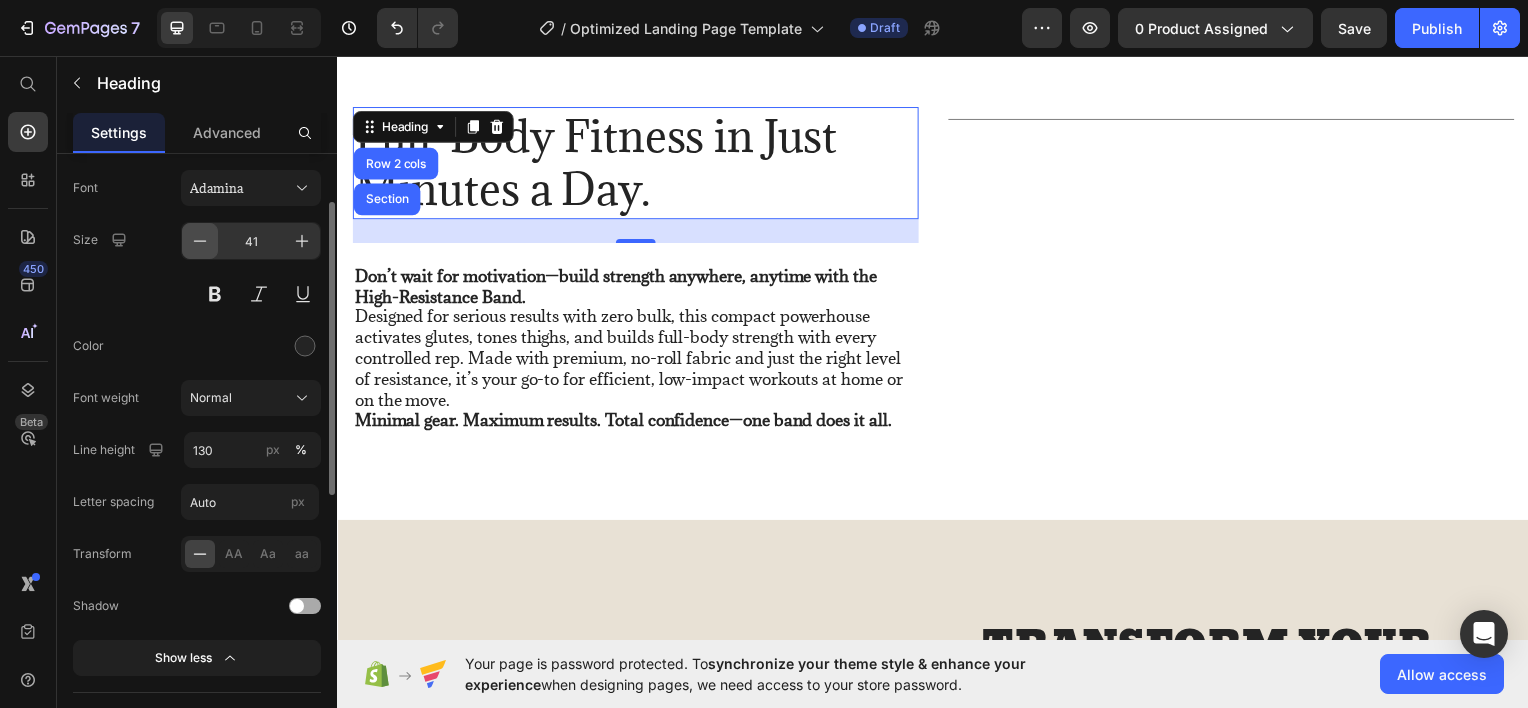 click 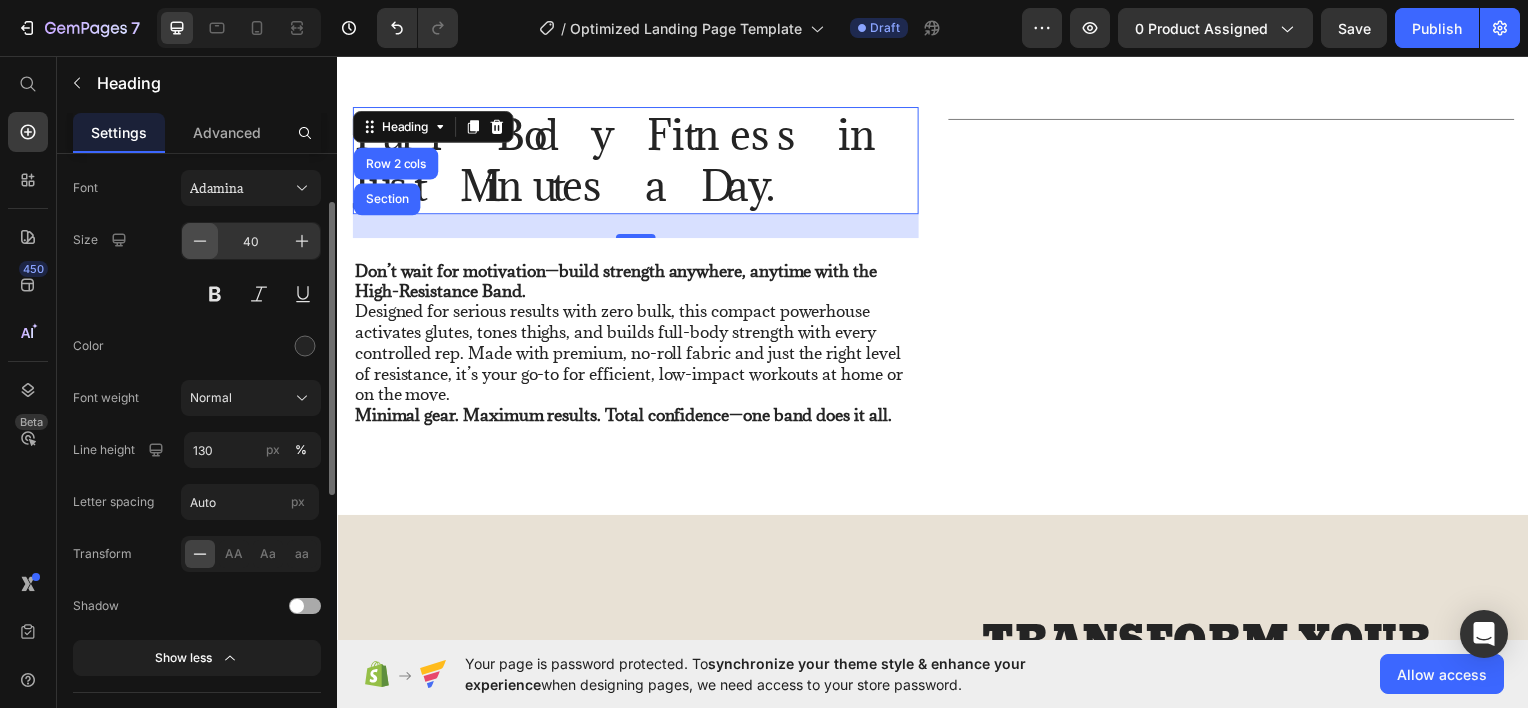 click 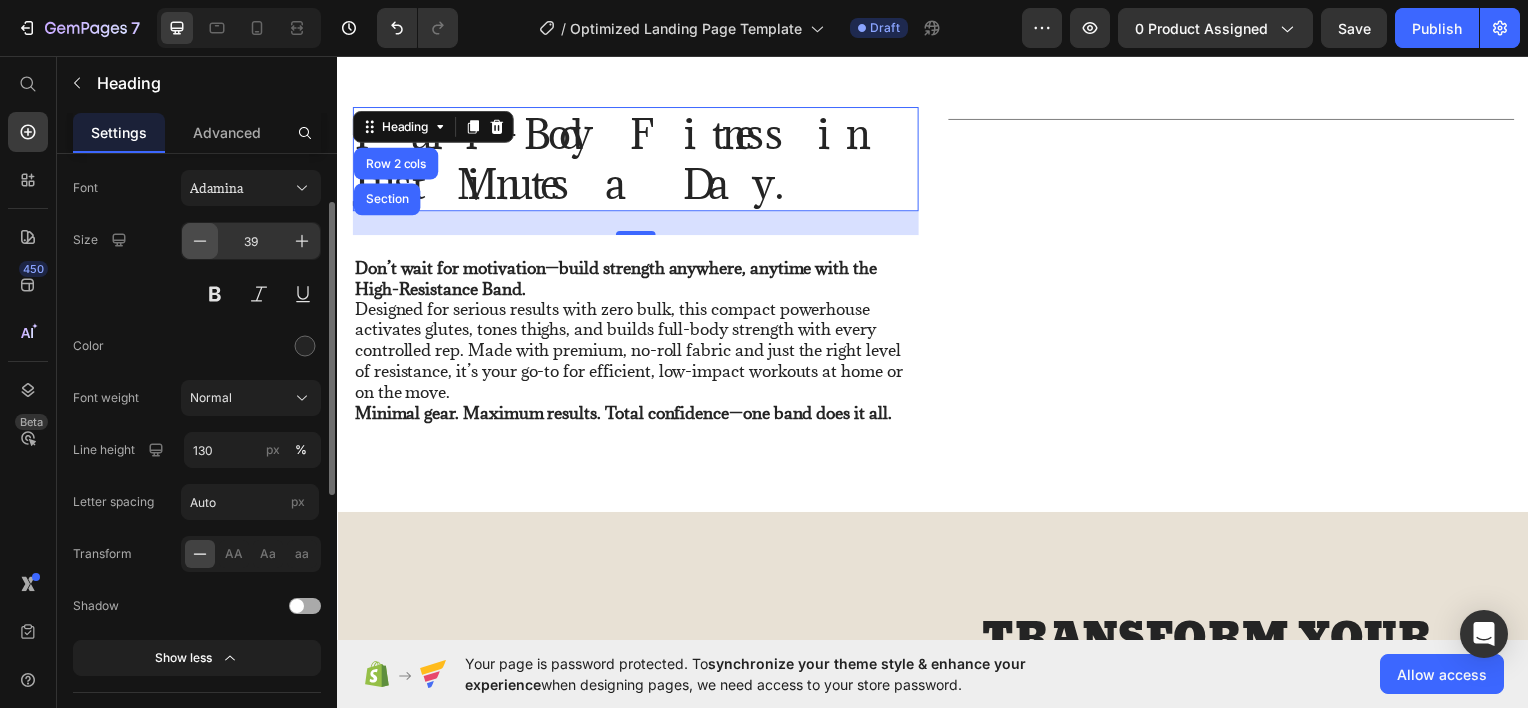 click 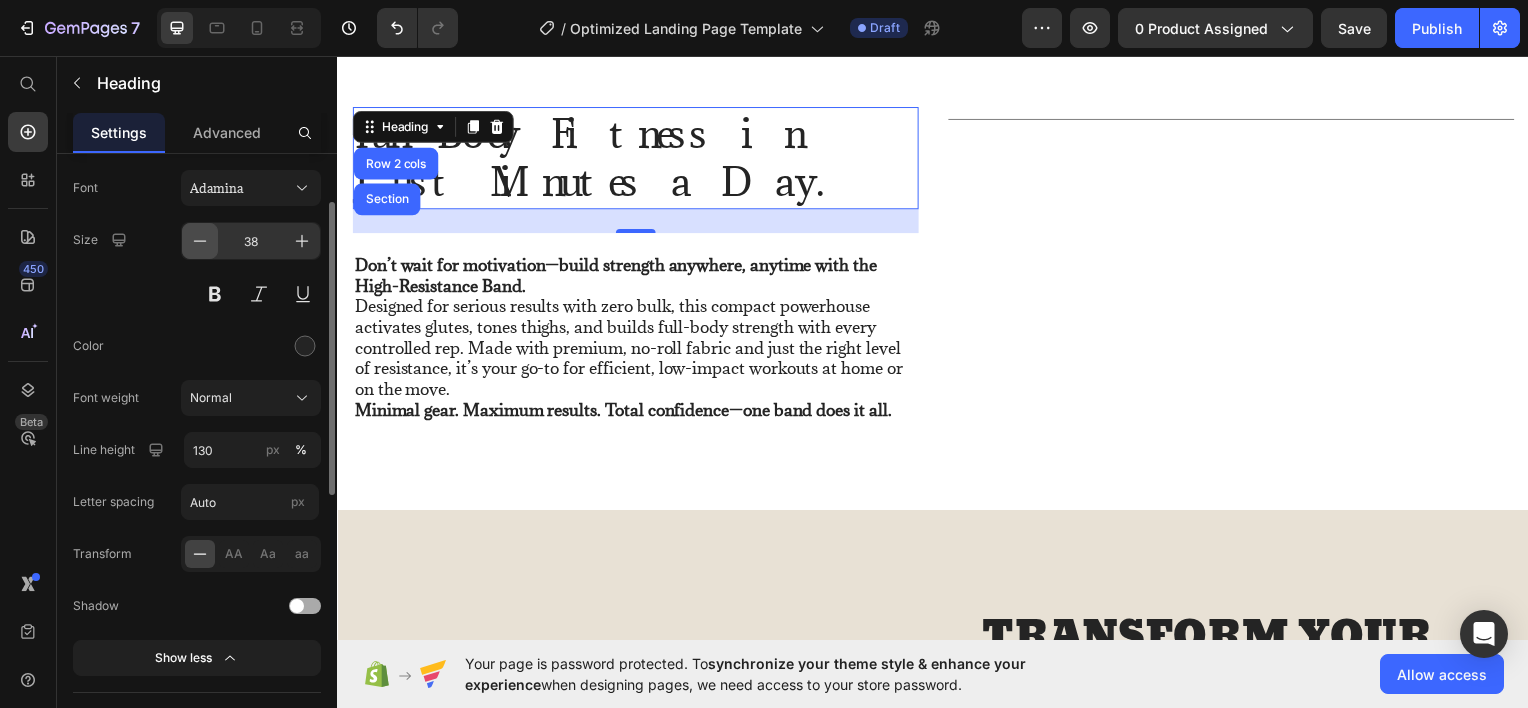 click 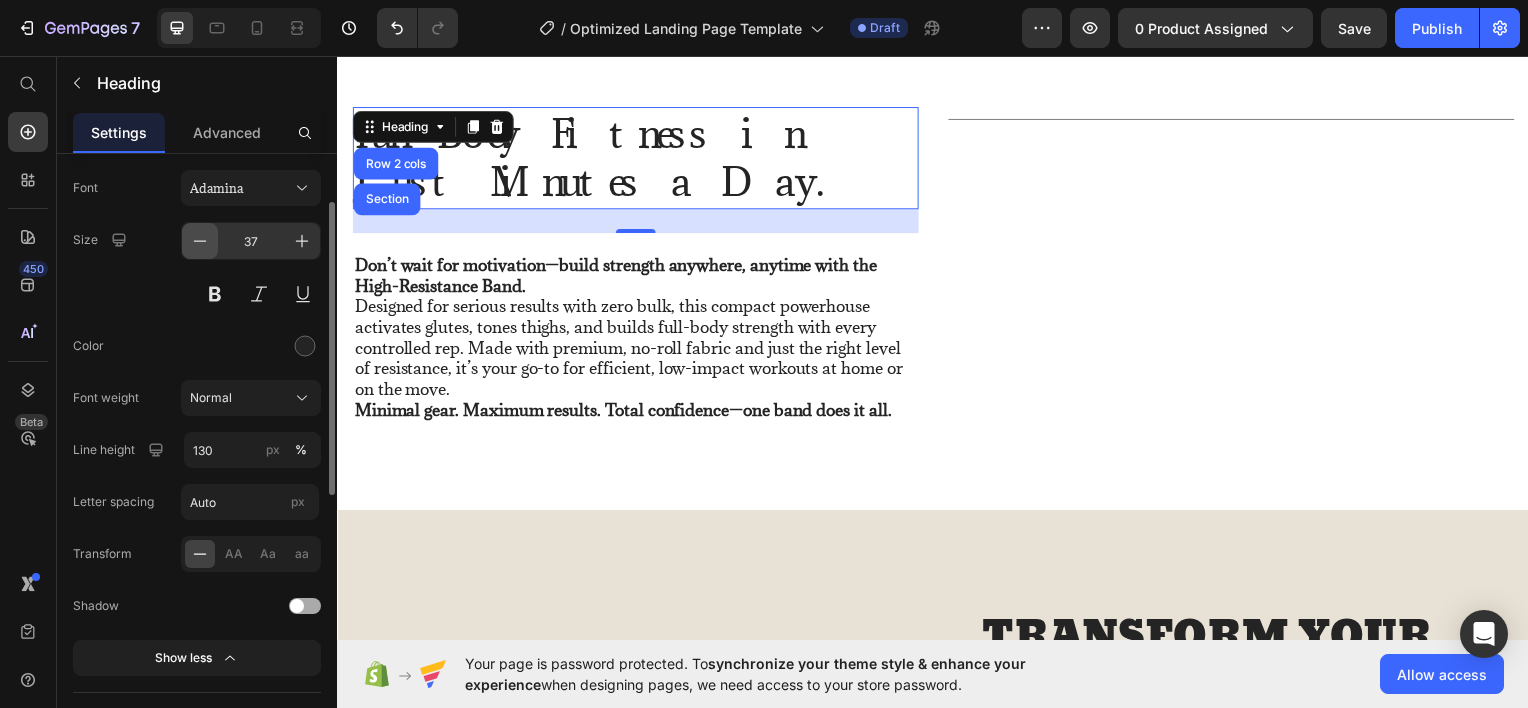 click 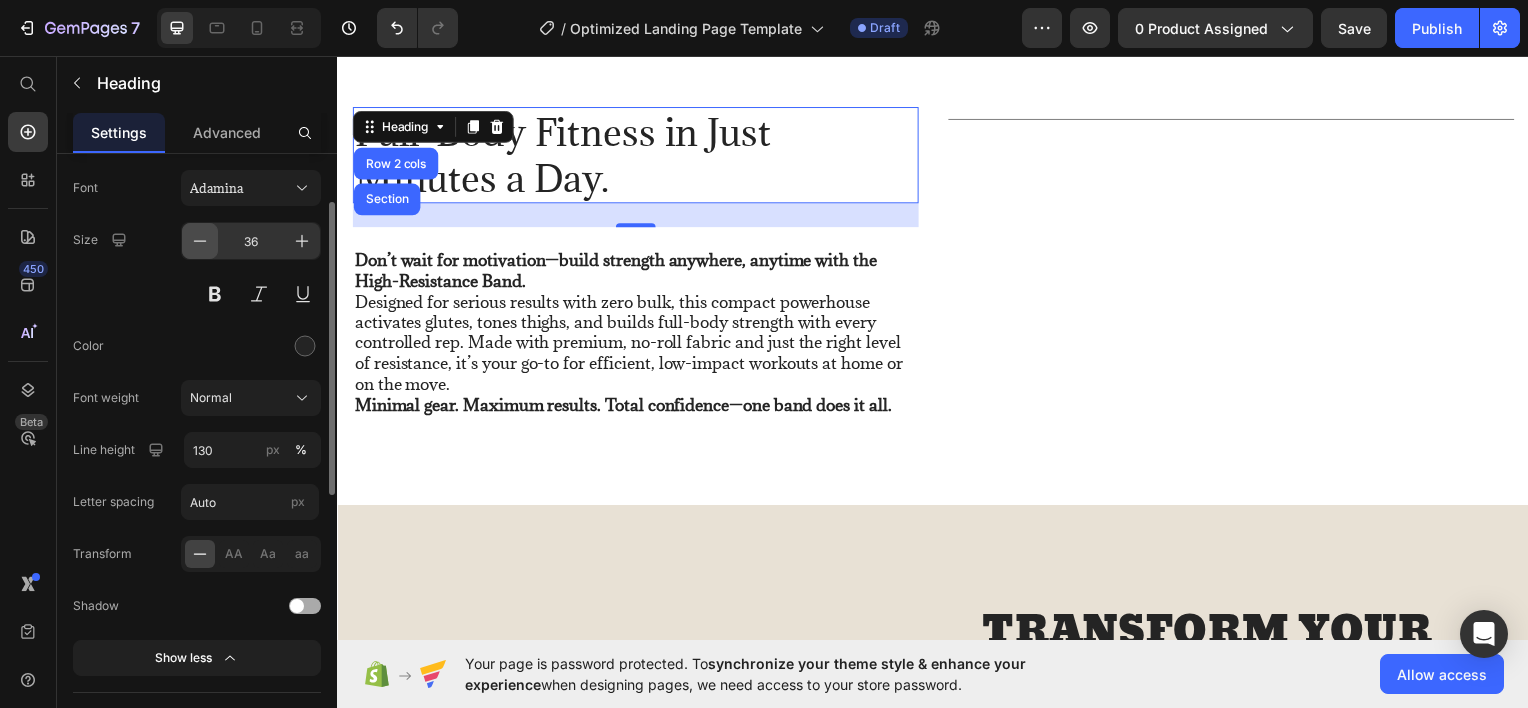 click 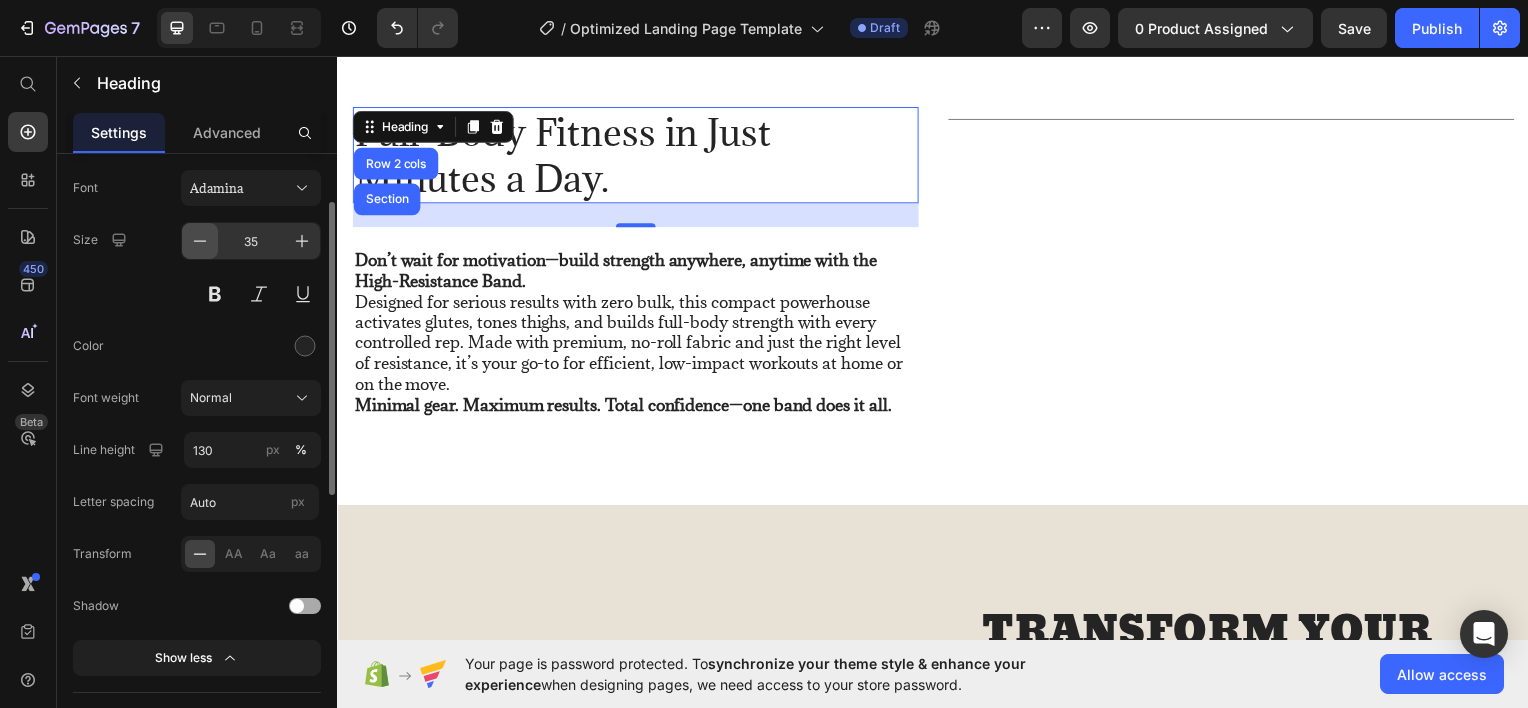 click 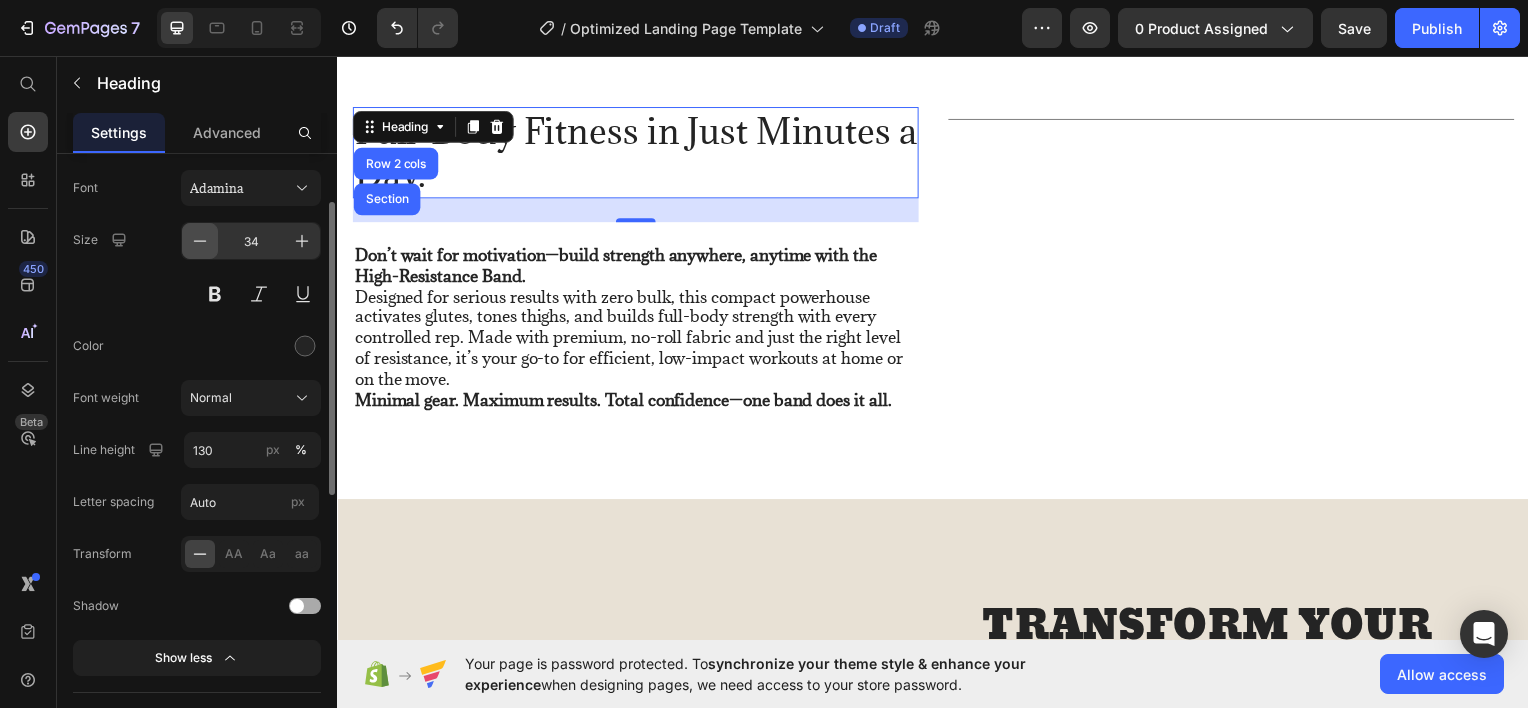 click 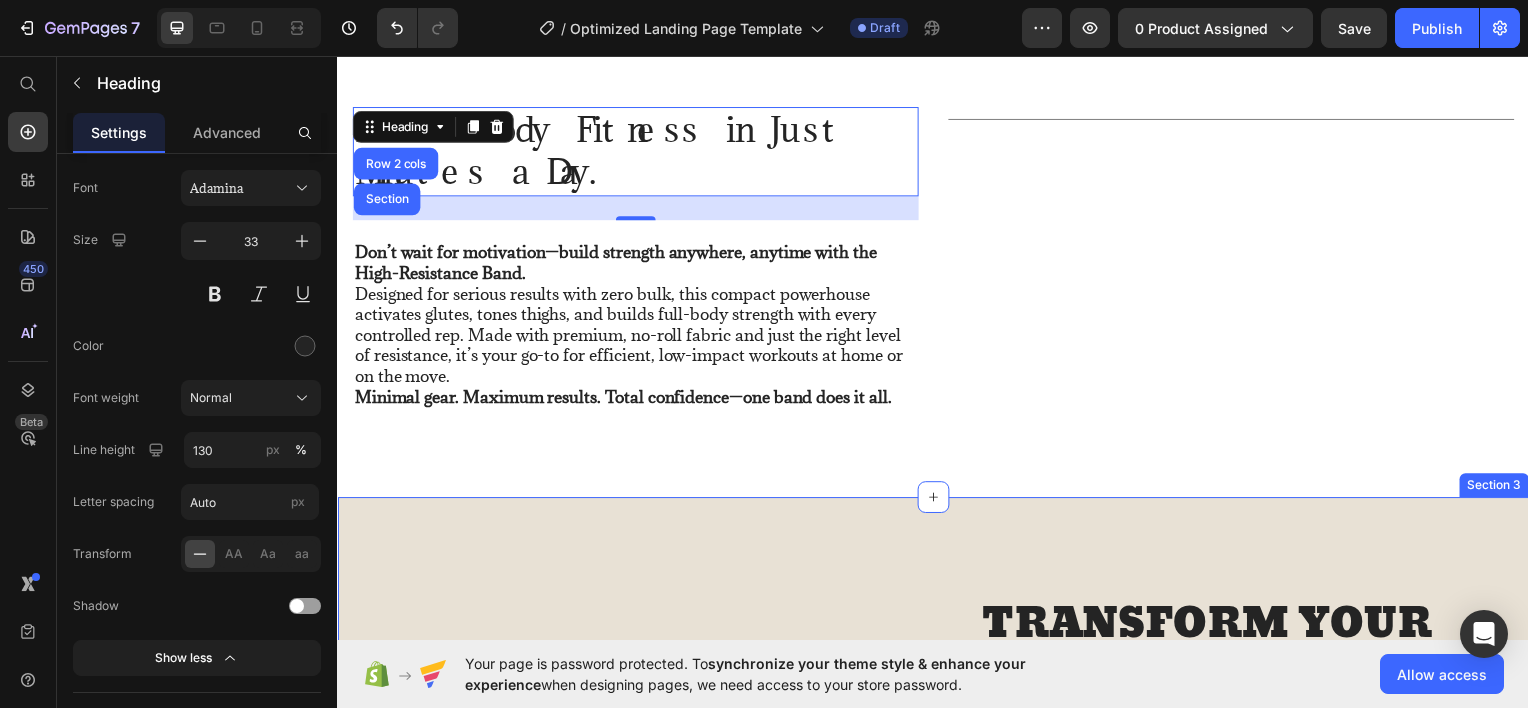 click on "Full-Body Fitness in Just Minutes a Day. Heading Row 2 cols Section   24 Don’t wait for motivation—build strength anywhere, anytime with the High-Resistance Band. Designed for serious results with zero bulk, this compact powerhouse activates glutes, tones thighs, and builds full-body strength with every controlled rep. Made with premium, no-roll fabric and just the right level of resistance, it’s your go-to for efficient, low-impact workouts at home or on the move. Minimal gear. Maximum results. Total confidence—one band does it all. Text Block                Title Line Row Section 2" at bounding box center [937, 262] 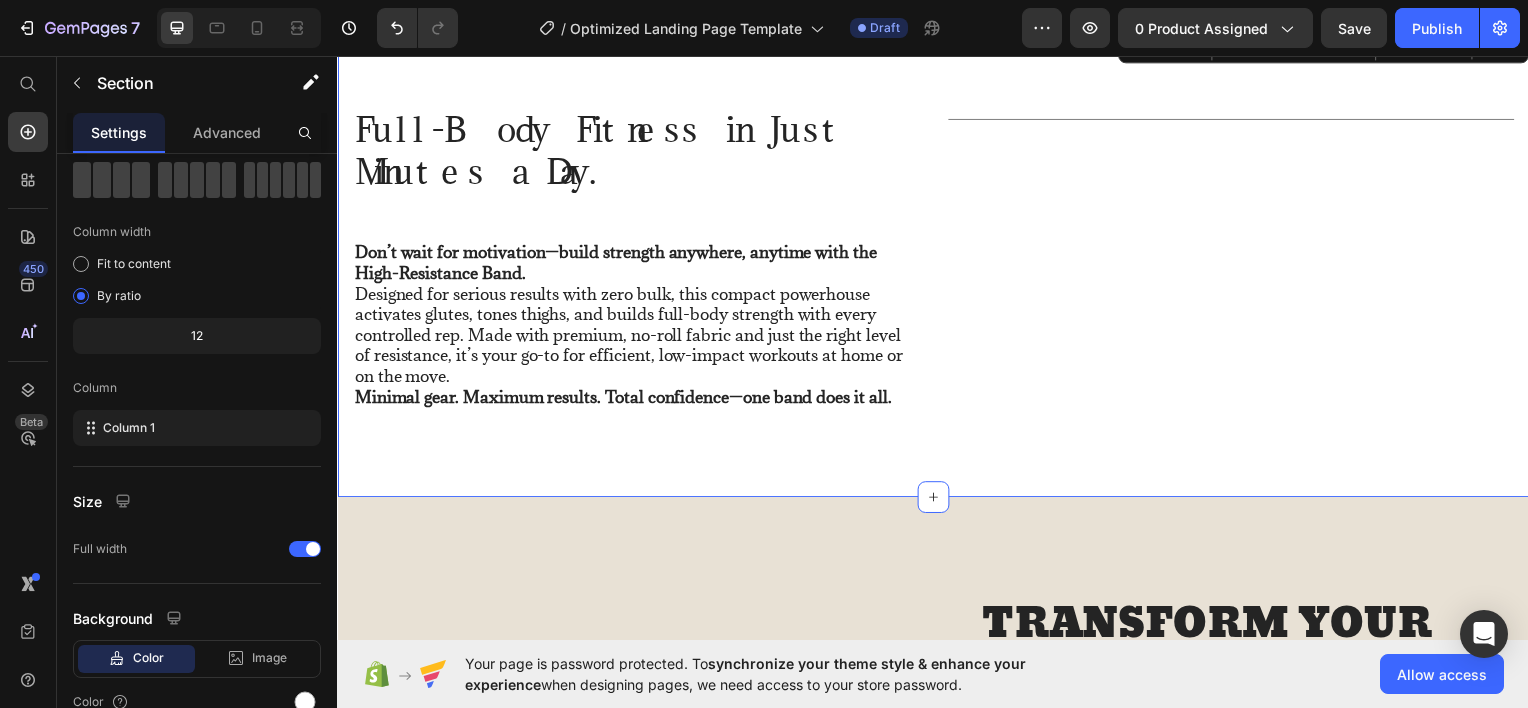 scroll, scrollTop: 0, scrollLeft: 0, axis: both 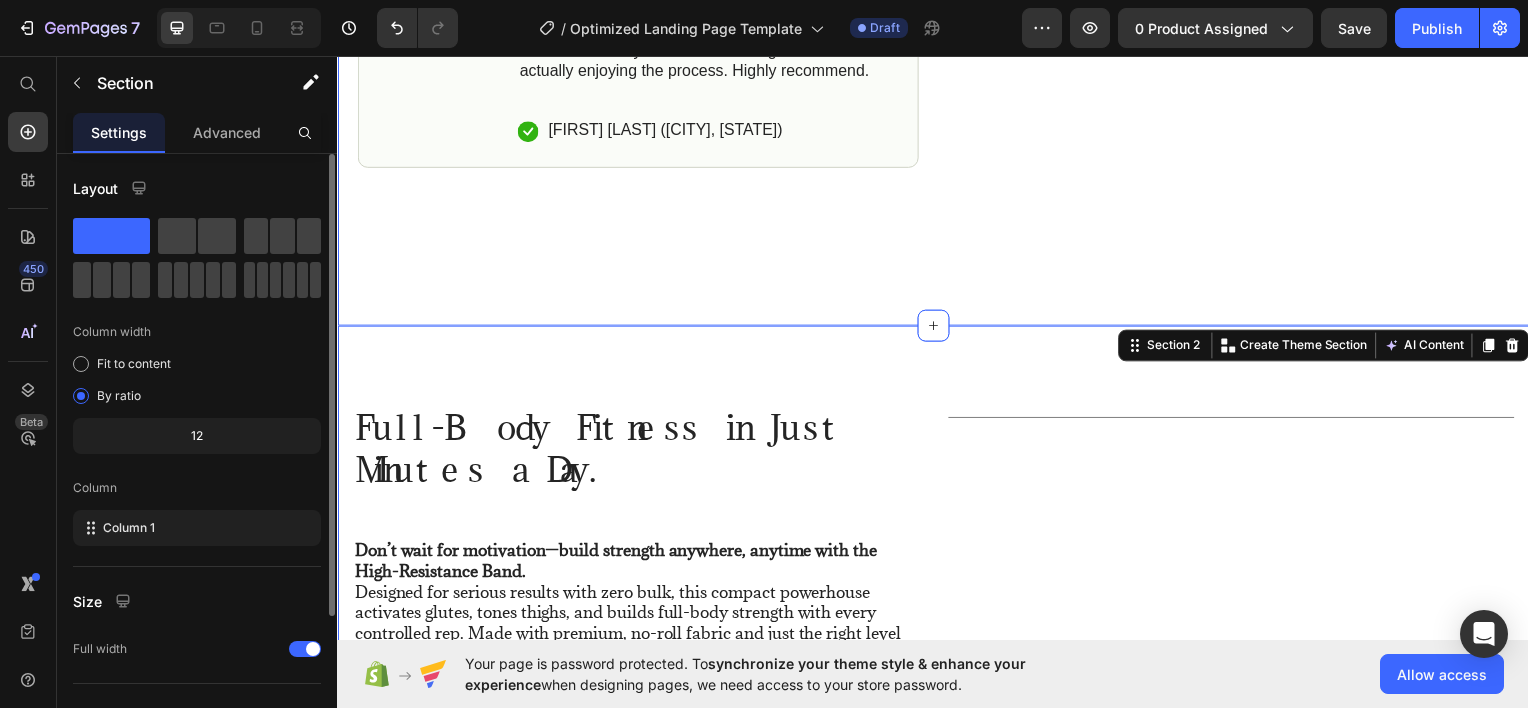 click on "Product packaging #1 Home fitness Product of 2024 Text Block Image Icon Icon Icon Icon Icon Icon List I’ve tried so many resistance bands over the years, but none of them felt effective—or lasted more than a few weeks—until I found this one. Within just a few workouts, I could feel the difference: my glutes and thighs were on fire (in a good way), and the band didn’t roll, snap, or slide once. The quality is next-level, the resistance is real, and the design is so cute it actually makes me want to work out. It’s compact, powerful, and has totally elevated my home workouts. I finally feel like I’m seeing results and actually enjoying the process. Highly recommend.   Text Block
Icon [FIRST] [LAST]. ([CITY], [STATE]) Text Block Row Row Row Icon Icon Icon Icon Icon Icon List 4.8 based on 56,400 Customers Text Block Row Product Title Product Title $1.99" at bounding box center [937, -478] 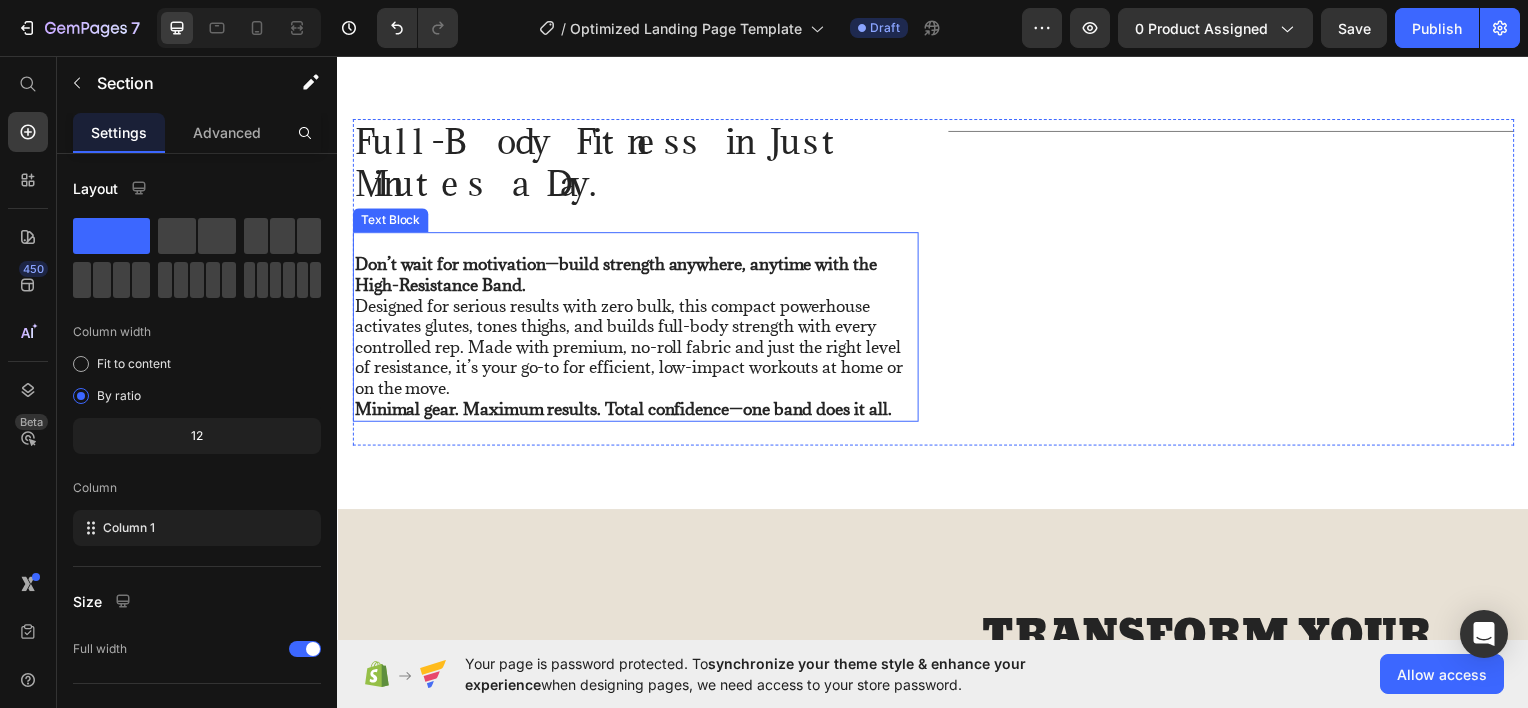 scroll, scrollTop: 1678, scrollLeft: 0, axis: vertical 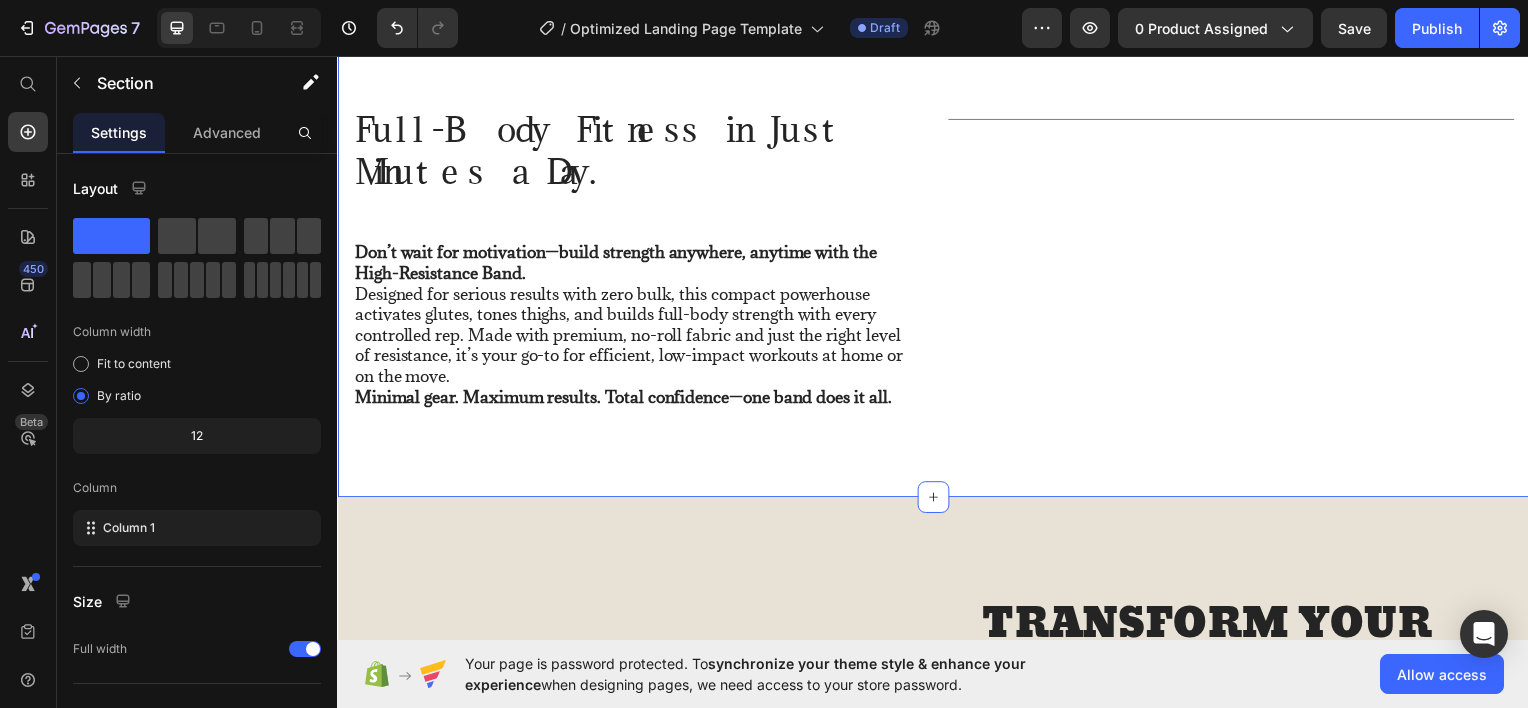 click on "Full-Body Fitness in Just Minutes a Day. Heading Don’t wait for motivation—build strength anywhere, anytime with the High-Resistance Band. Designed for serious results with zero bulk, this compact powerhouse activates glutes, tones thighs, and builds full-body strength with every controlled rep. Made with premium, no-roll fabric and just the right level of resistance, it’s your go-to for efficient, low-impact workouts at home or on the move. Minimal gear. Maximum results. Total confidence—one band does it all. Text Block                Title Line Row Section 2" at bounding box center (937, 262) 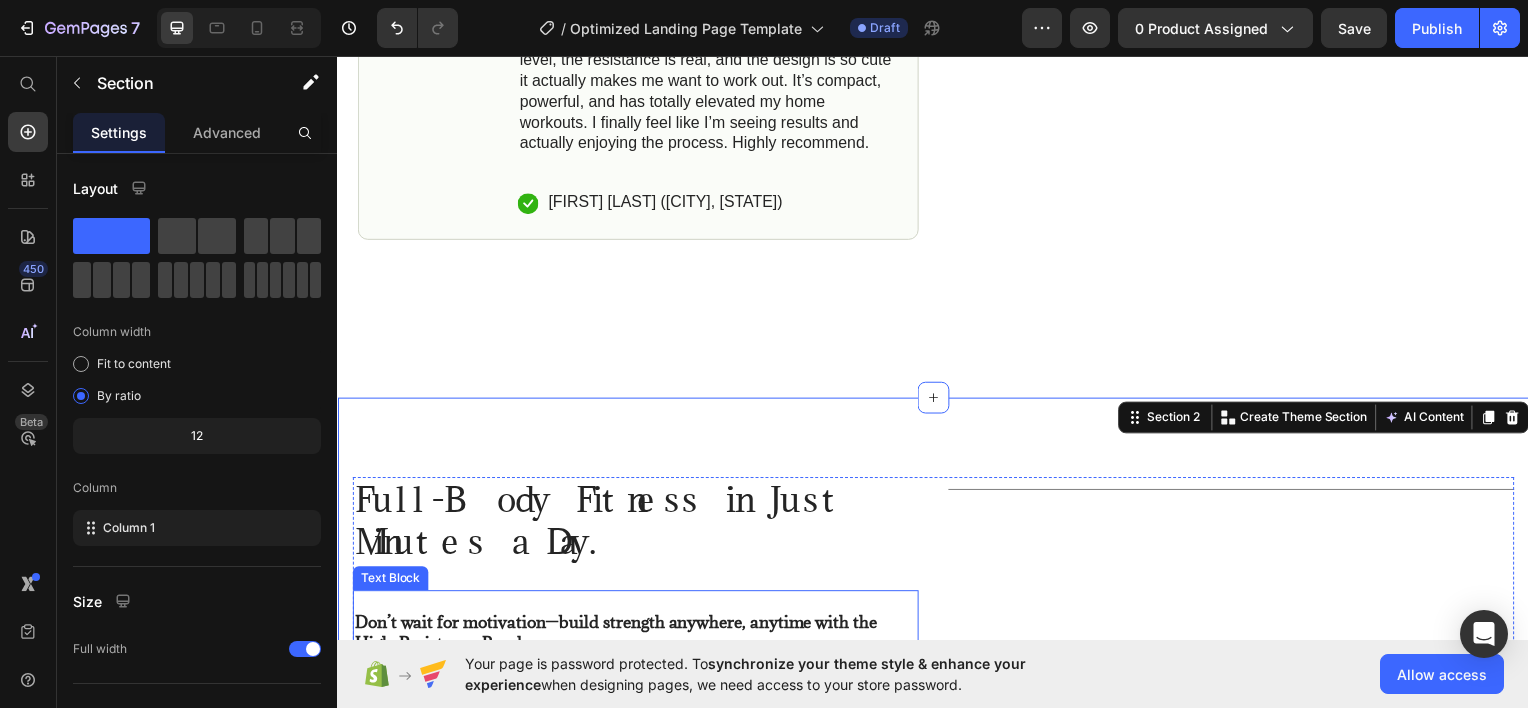 scroll, scrollTop: 1278, scrollLeft: 0, axis: vertical 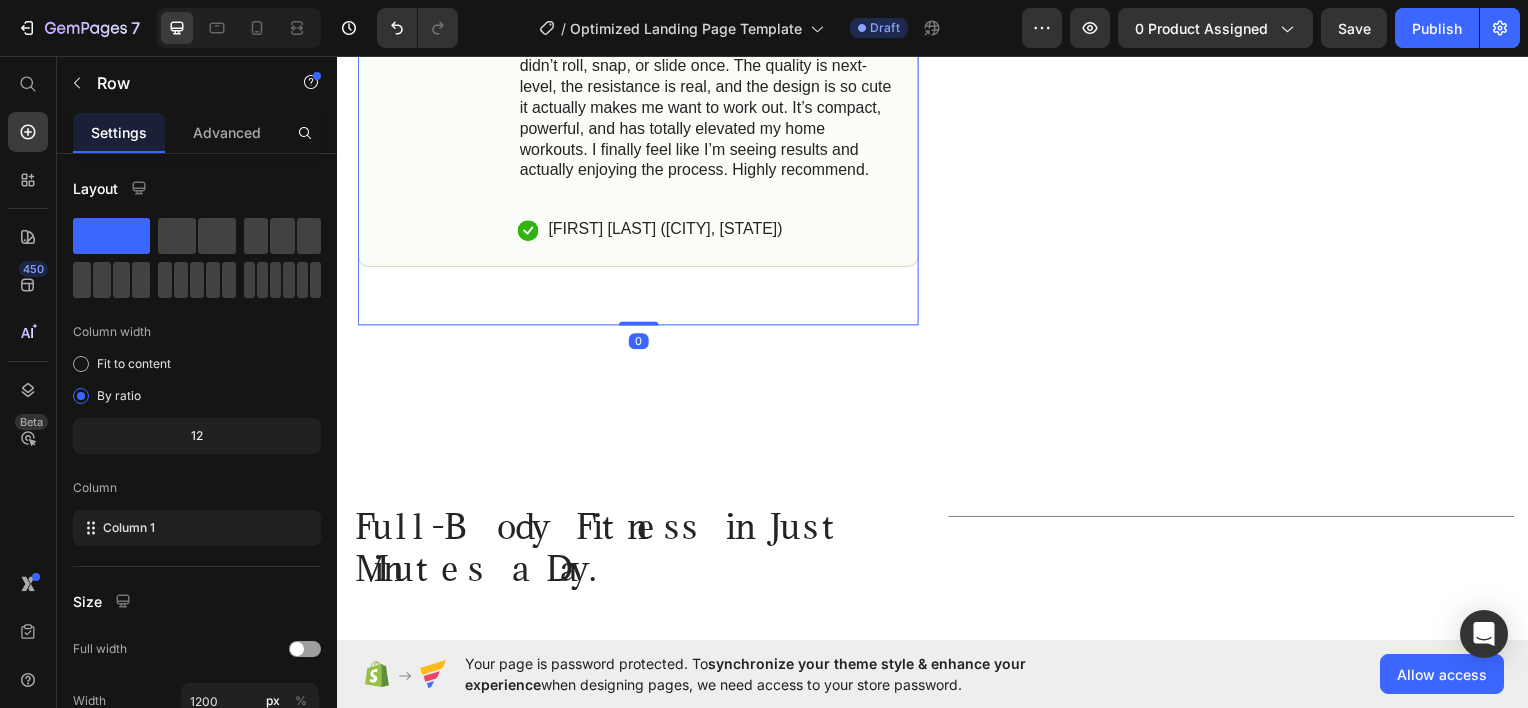 click on "Product Images #1 Home fitness Product of 2024 Text Block Image Icon Icon Icon Icon Icon Icon List I’ve tried so many resistance bands over the years, but none of them felt effective—or lasted more than a few weeks—until I found this one. Within just a few workouts, I could feel the difference: my glutes and thighs were on fire (in a good way), and the band didn’t roll, snap, or slide once. The quality is next-level, the resistance is real, and the design is so cute it actually makes me want to work out. It’s compact, powerful, and has totally elevated my home workouts. I finally feel like I’m seeing results and actually enjoying the process. Highly recommend.   Text Block
Icon [FIRST] [LAST]. ([CITY], [STATE]) Text Block Row Row" at bounding box center [639, -386] 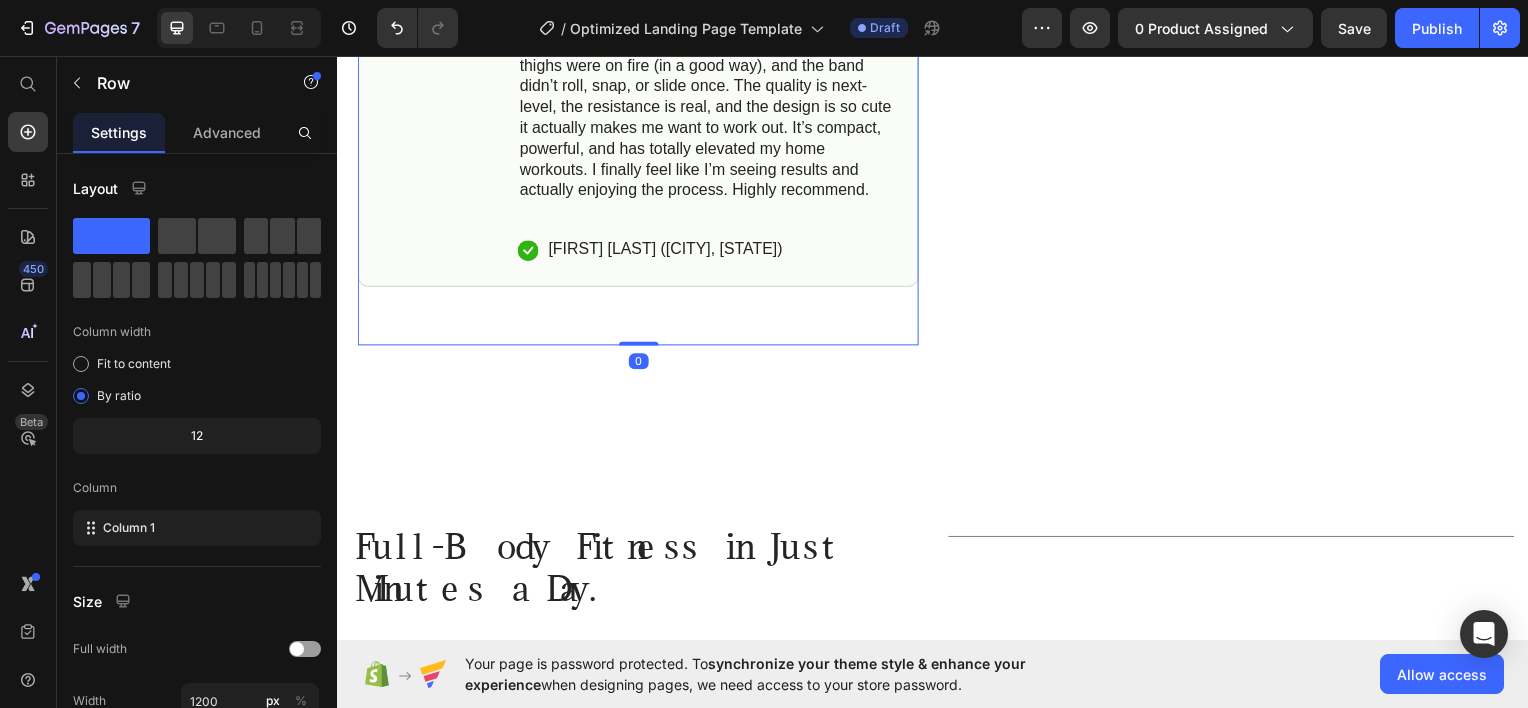 scroll, scrollTop: 878, scrollLeft: 0, axis: vertical 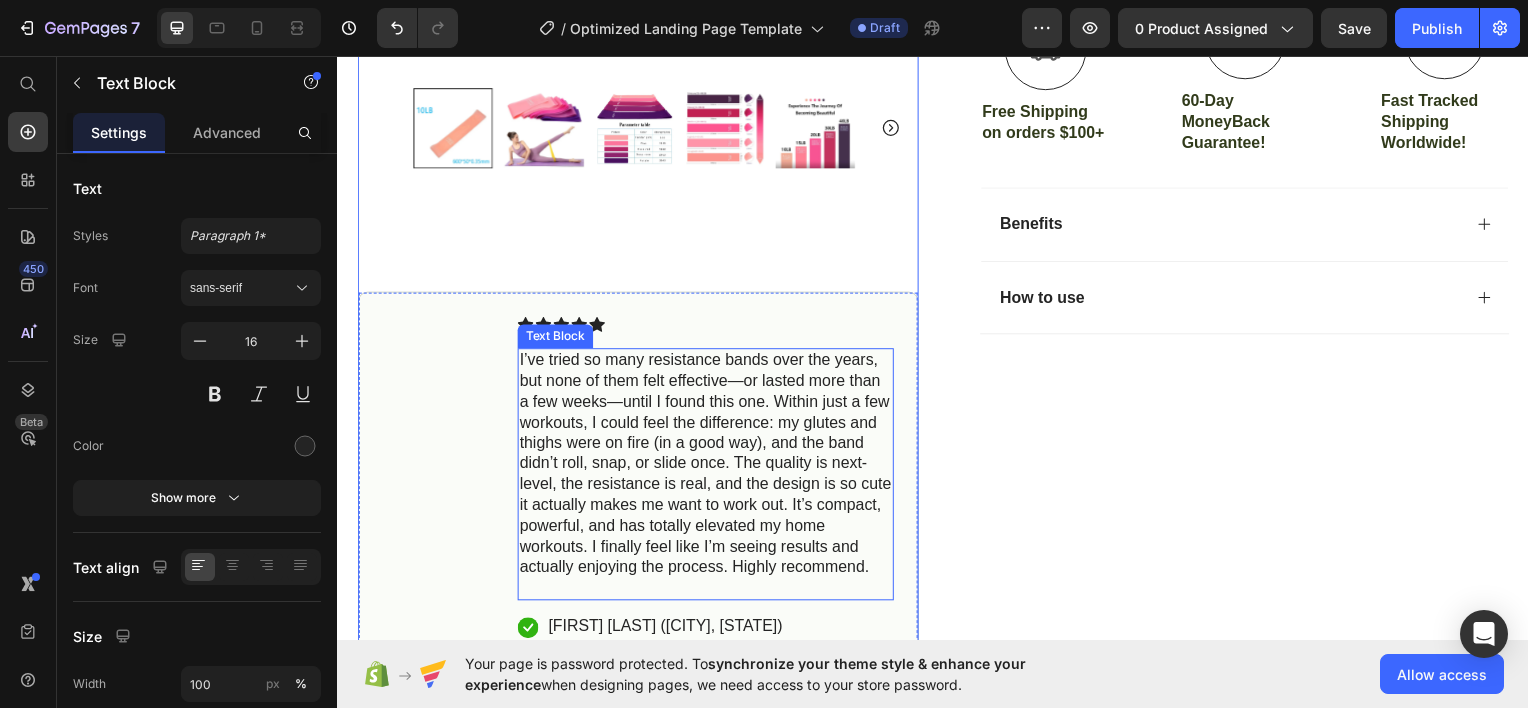 click on "I’ve tried so many resistance bands over the years, but none of them felt effective—or lasted more than a few weeks—until I found this one. Within just a few workouts, I could feel the difference: my glutes and thighs were on fire (in a good way), and the band didn’t roll, snap, or slide once. The quality is next-level, the resistance is real, and the design is so cute it actually makes me want to work out. It’s compact, powerful, and has totally elevated my home workouts. I finally feel like I’m seeing results and actually enjoying the process. Highly recommend." at bounding box center (707, 476) 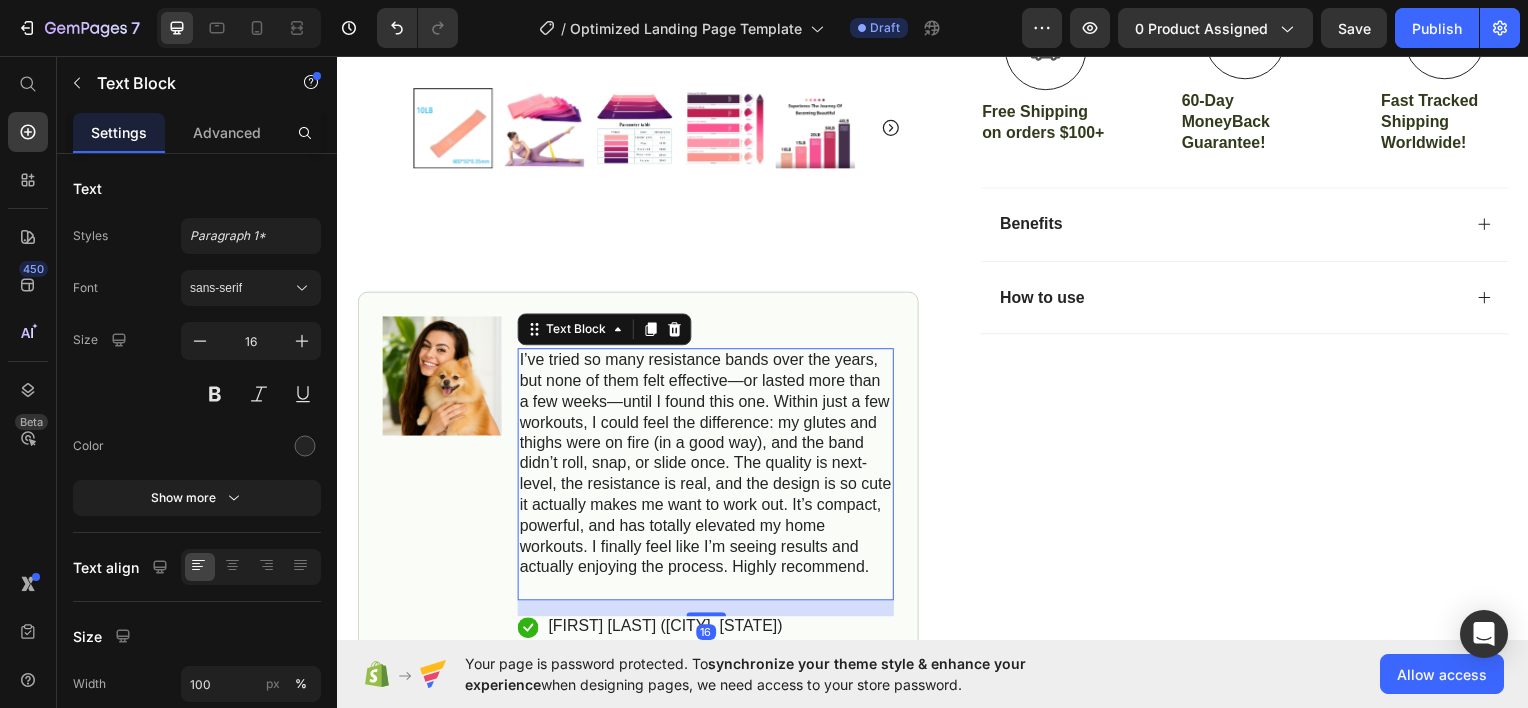 click on "I’ve tried so many resistance bands over the years, but none of them felt effective—or lasted more than a few weeks—until I found this one. Within just a few workouts, I could feel the difference: my glutes and thighs were on fire (in a good way), and the band didn’t roll, snap, or slide once. The quality is next-level, the resistance is real, and the design is so cute it actually makes me want to work out. It’s compact, powerful, and has totally elevated my home workouts. I finally feel like I’m seeing results and actually enjoying the process. Highly recommend." at bounding box center (707, 476) 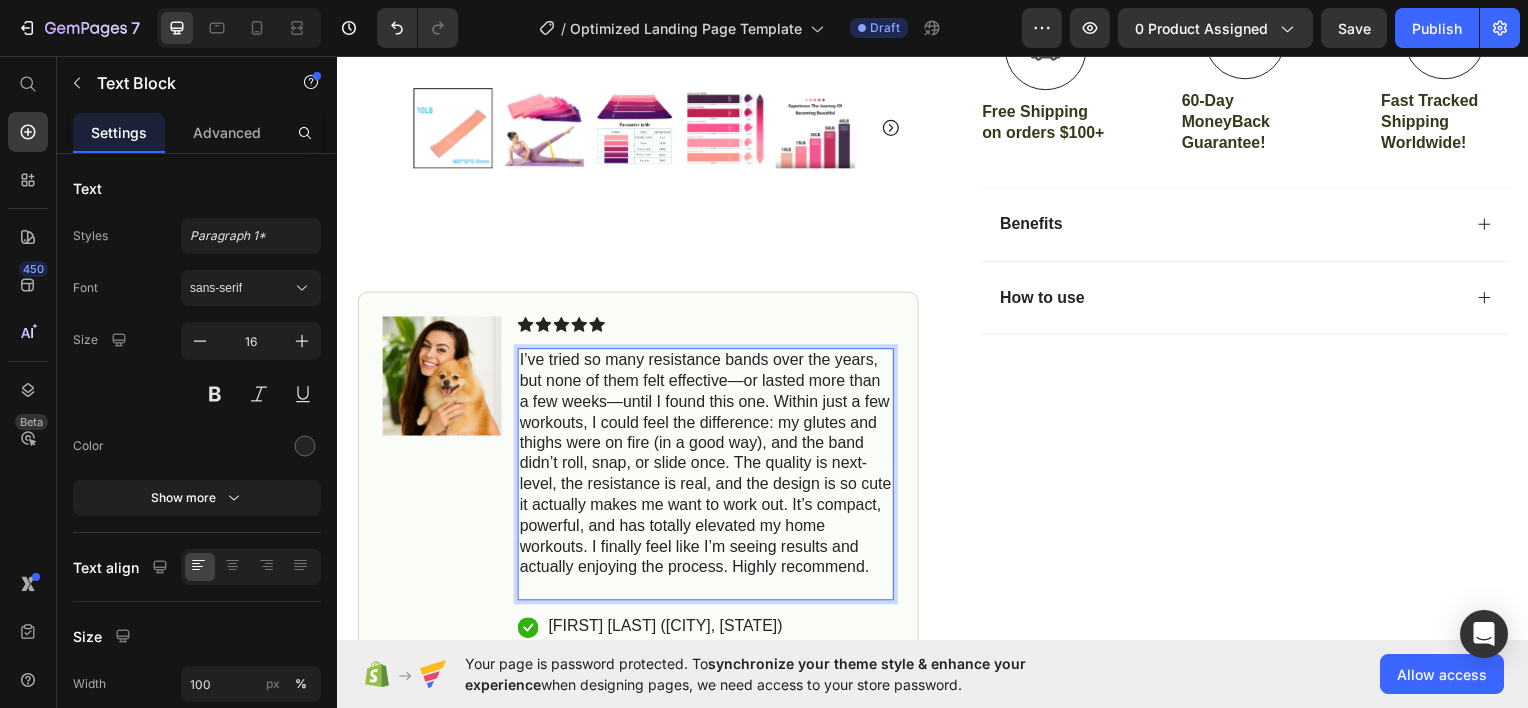 click on "I’ve tried so many resistance bands over the years, but none of them felt effective—or lasted more than a few weeks—until I found this one. Within just a few workouts, I could feel the difference: my glutes and thighs were on fire (in a good way), and the band didn’t roll, snap, or slide once. The quality is next-level, the resistance is real, and the design is so cute it actually makes me want to work out. It’s compact, powerful, and has totally elevated my home workouts. I finally feel like I’m seeing results and actually enjoying the process. Highly recommend." at bounding box center (707, 476) 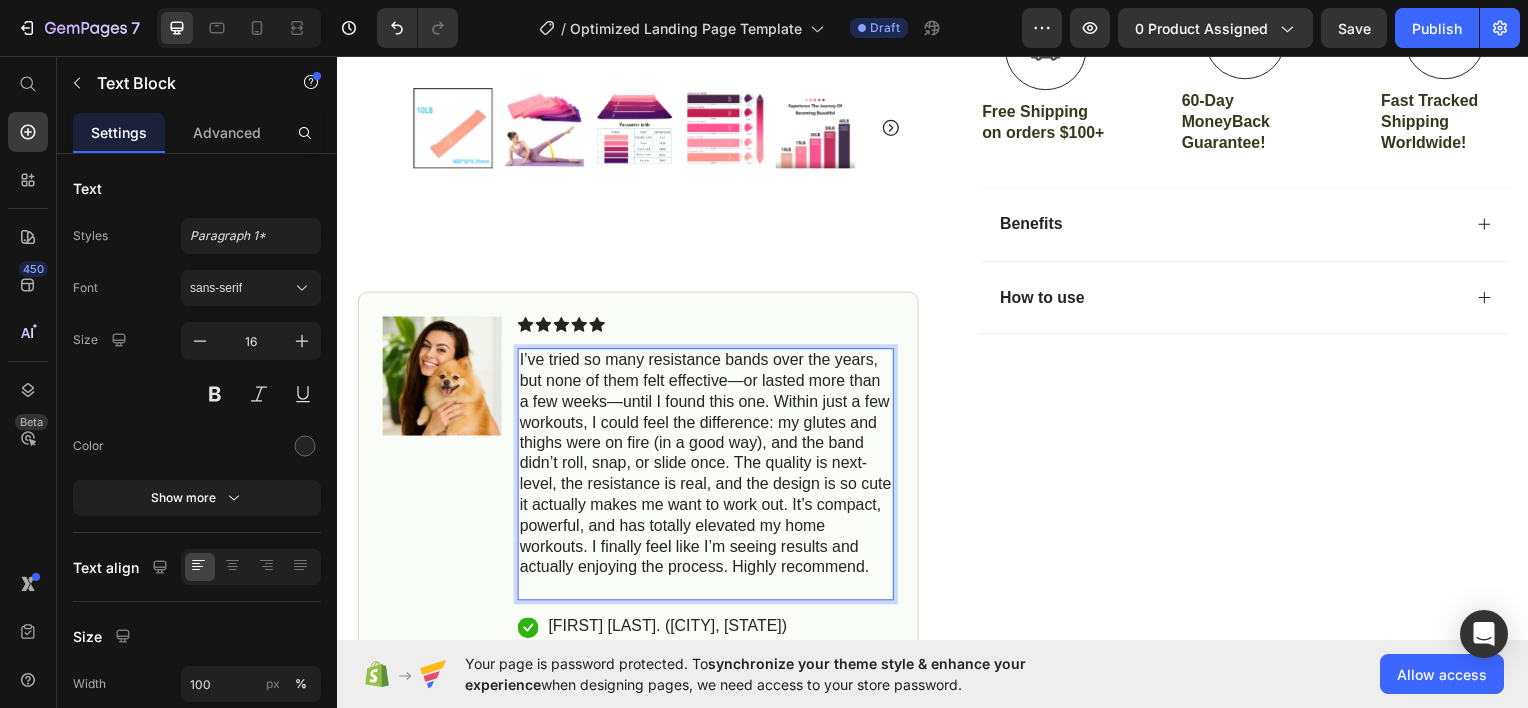 click on "I’ve tried so many resistance bands over the years, but none of them felt effective—or lasted more than a few weeks—until I found this one. Within just a few workouts, I could feel the difference: my glutes and thighs were on fire (in a good way), and the band didn’t roll, snap, or slide once. The quality is next-level, the resistance is real, and the design is so cute it actually makes me want to work out. It’s compact, powerful, and has totally elevated my home workouts. I finally feel like I’m seeing results and actually enjoying the process. Highly recommend." at bounding box center (707, 476) 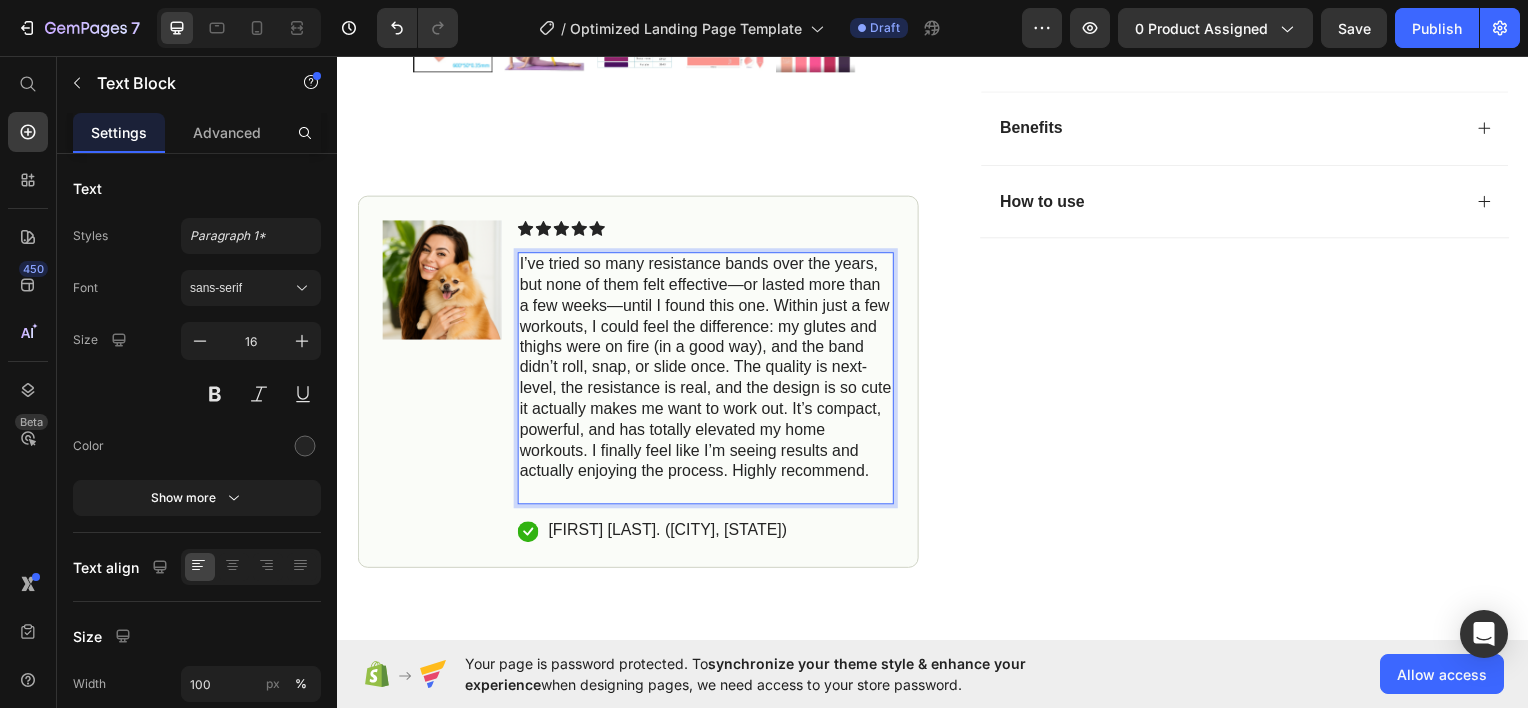 scroll, scrollTop: 978, scrollLeft: 0, axis: vertical 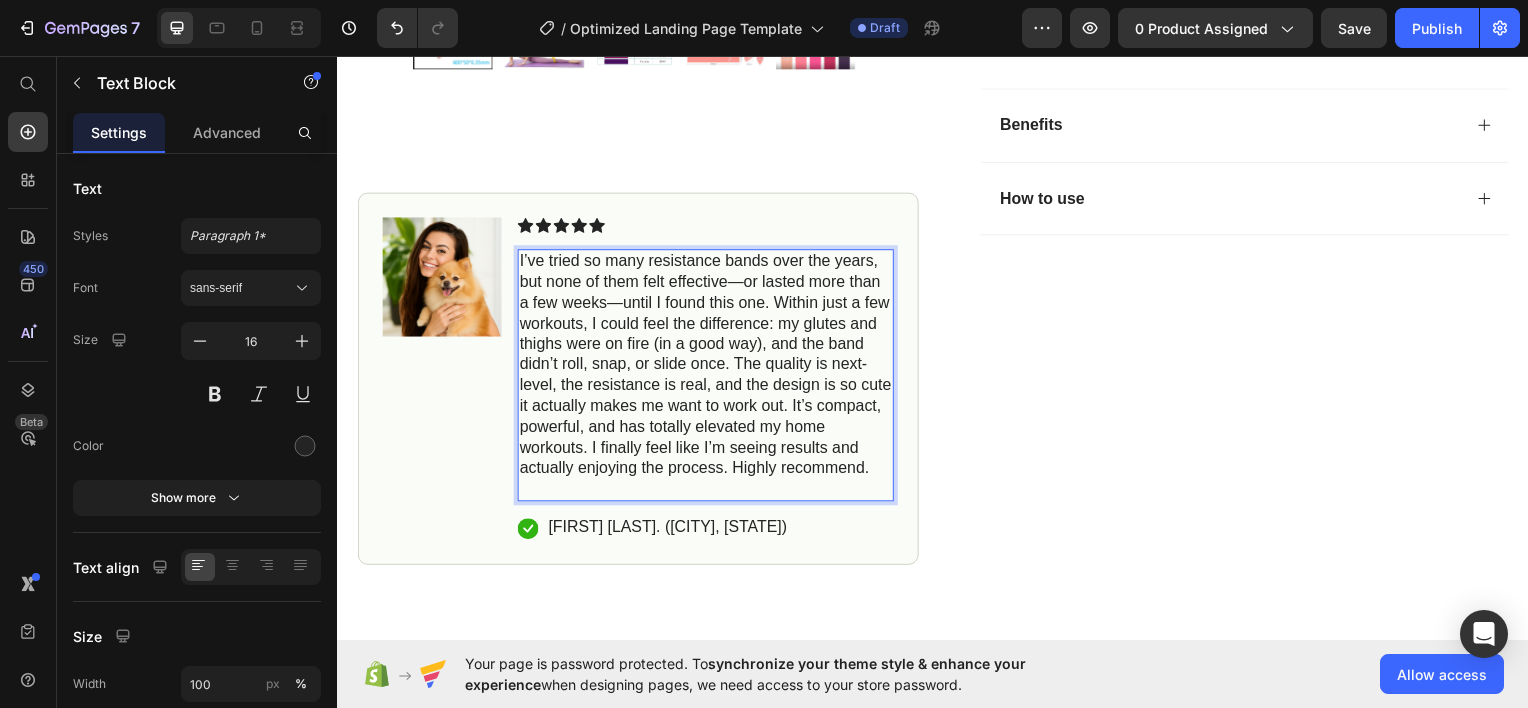 click on "I’ve tried so many resistance bands over the years, but none of them felt effective—or lasted more than a few weeks—until I found this one. Within just a few workouts, I could feel the difference: my glutes and thighs were on fire (in a good way), and the band didn’t roll, snap, or slide once. The quality is next-level, the resistance is real, and the design is so cute it actually makes me want to work out. It’s compact, powerful, and has totally elevated my home workouts. I finally feel like I’m seeing results and actually enjoying the process. Highly recommend." at bounding box center [707, 376] 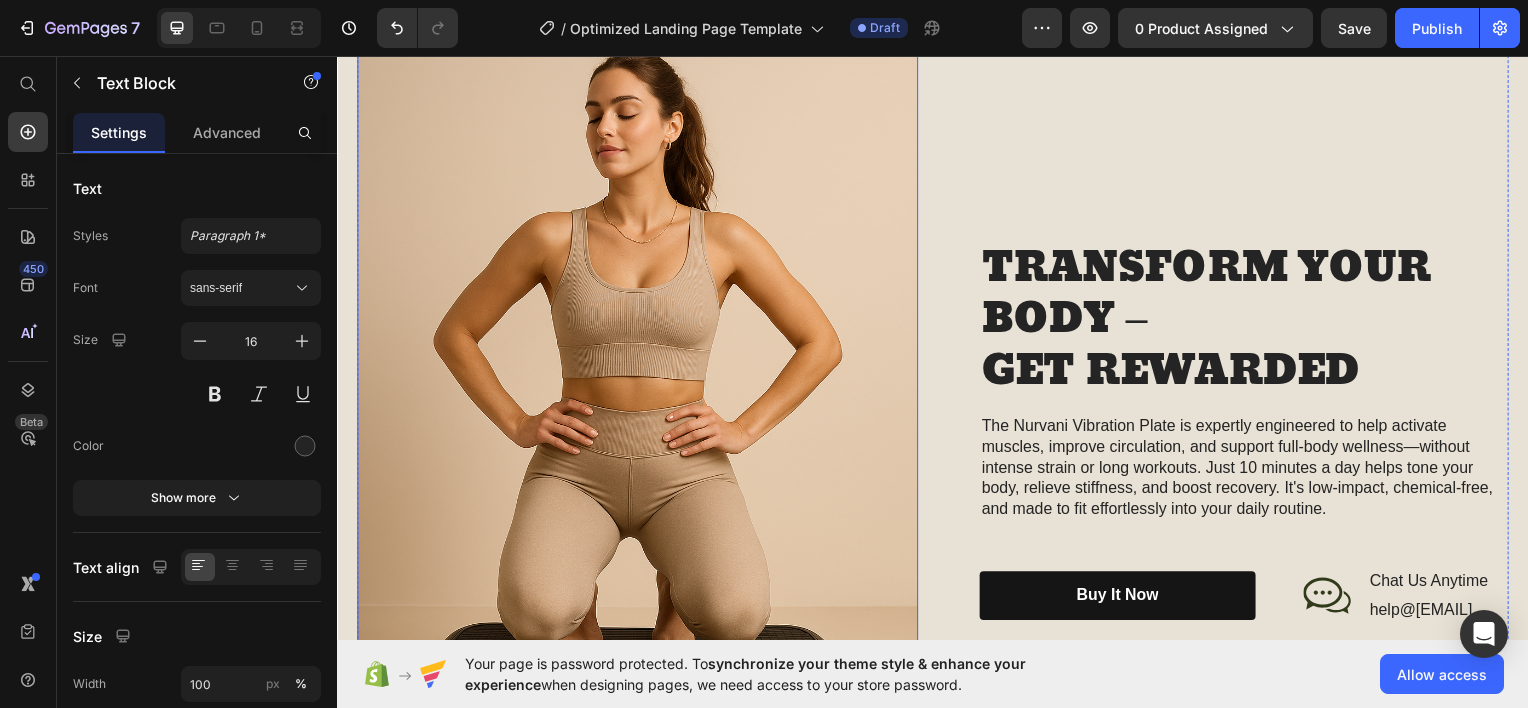 scroll, scrollTop: 2378, scrollLeft: 0, axis: vertical 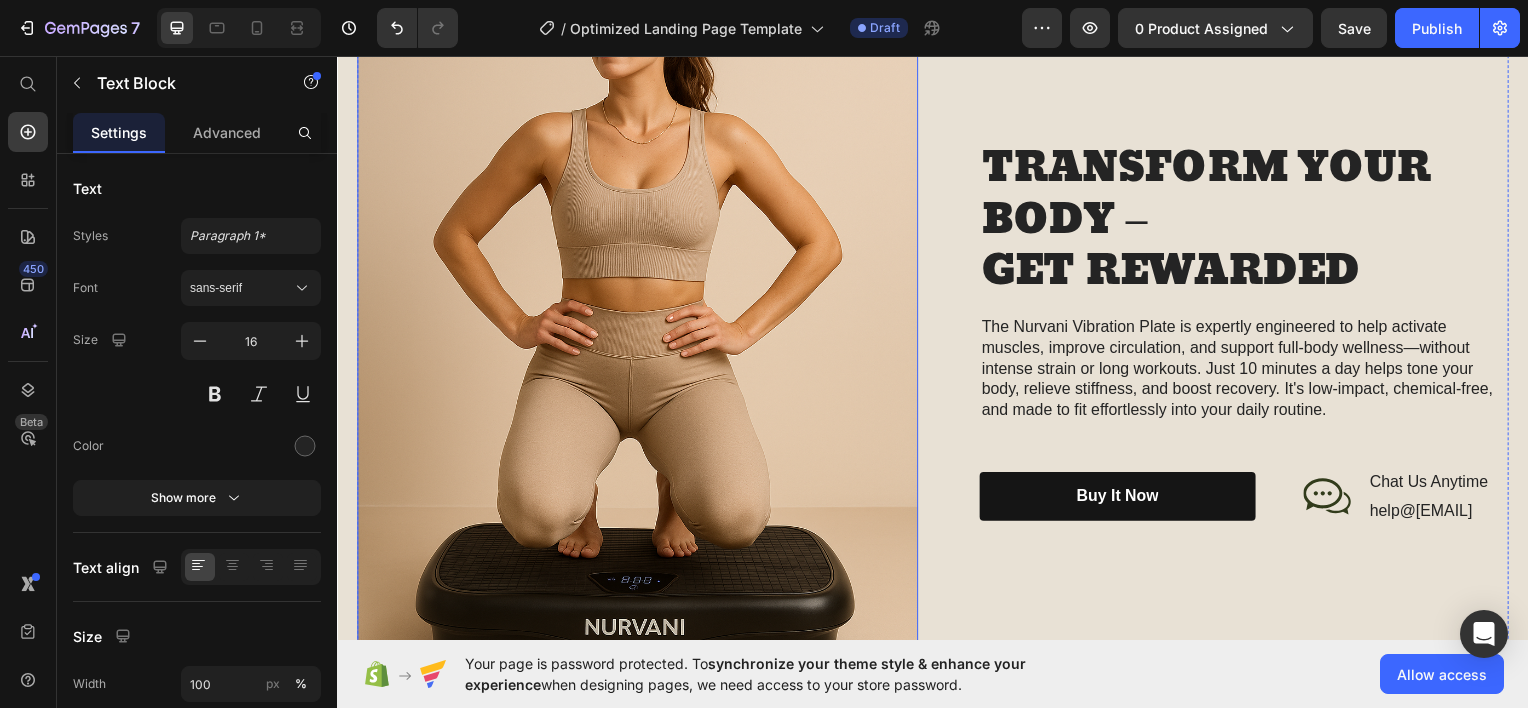 click at bounding box center [639, 333] 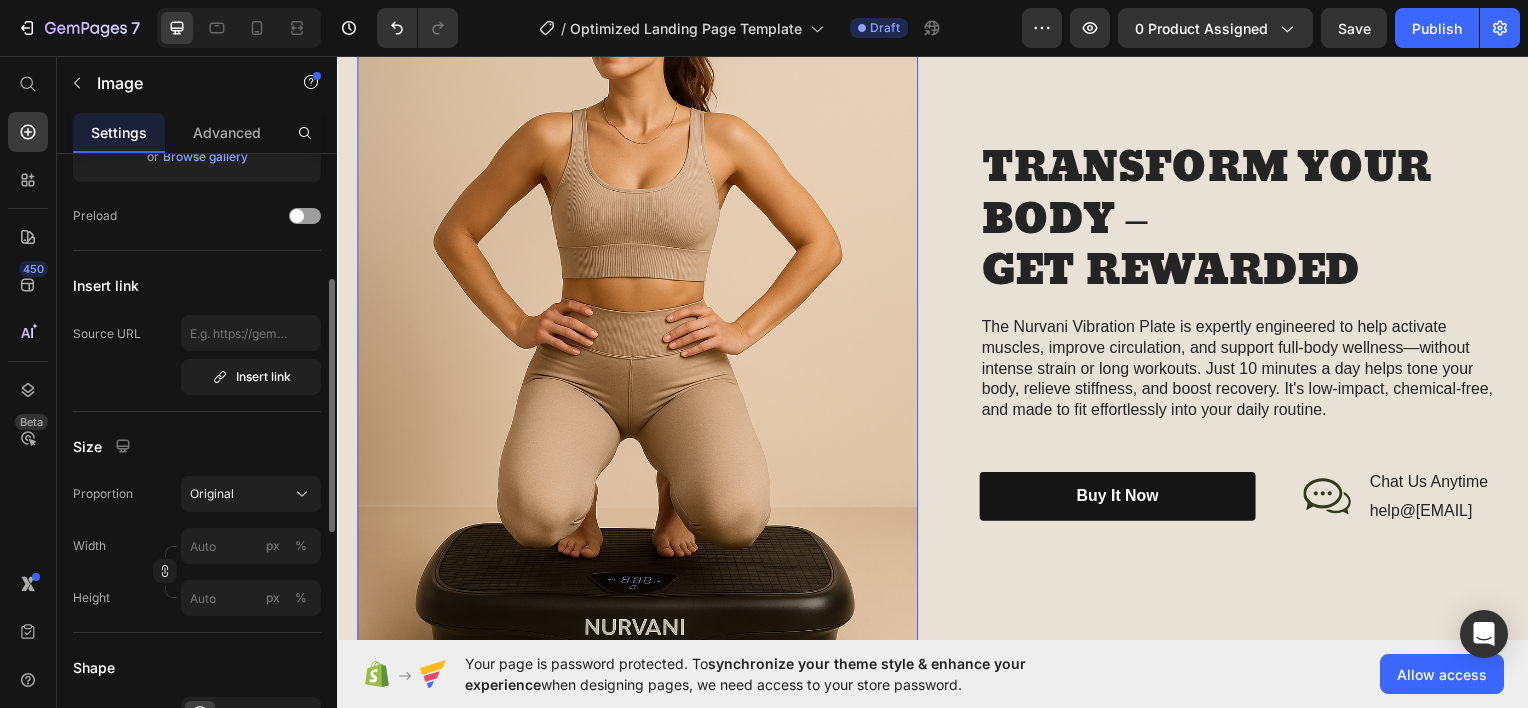 scroll, scrollTop: 0, scrollLeft: 0, axis: both 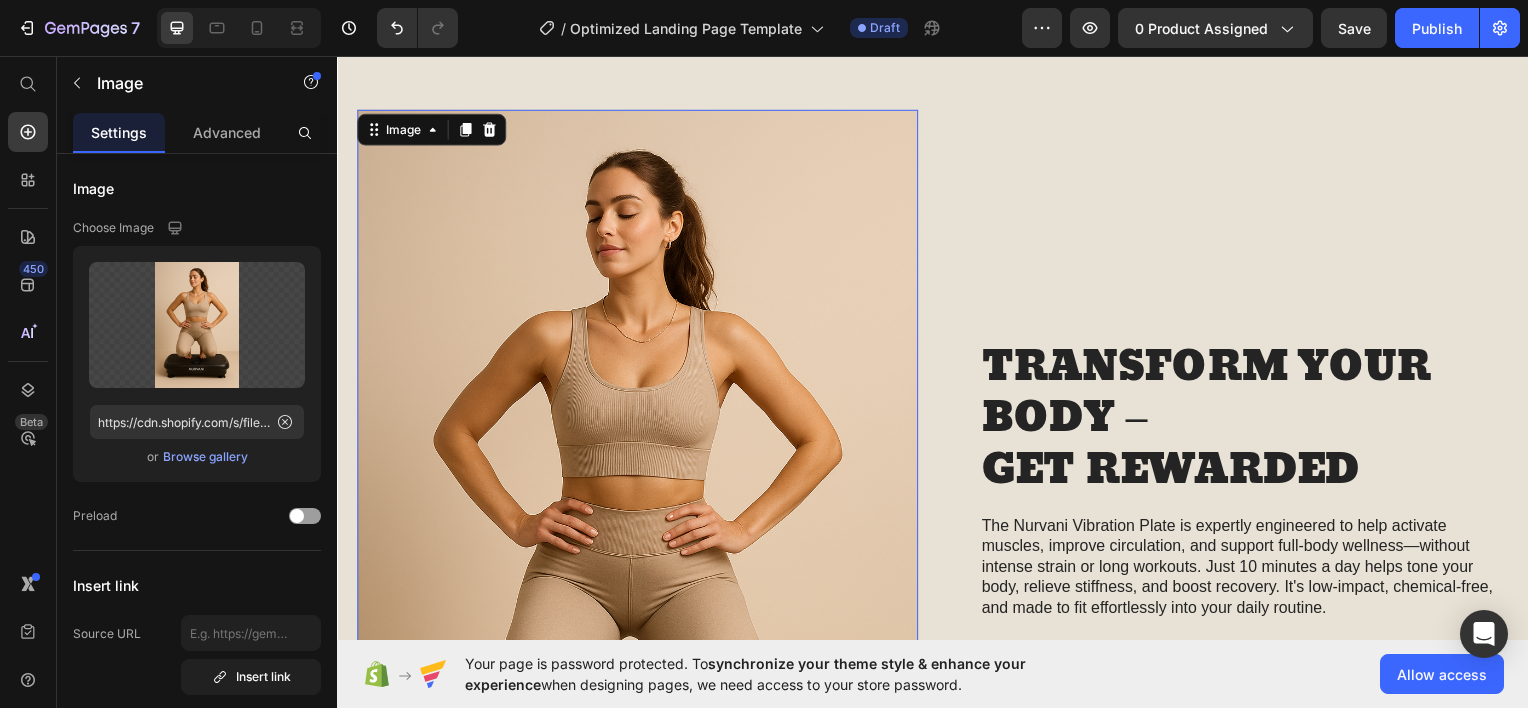 click at bounding box center (639, 533) 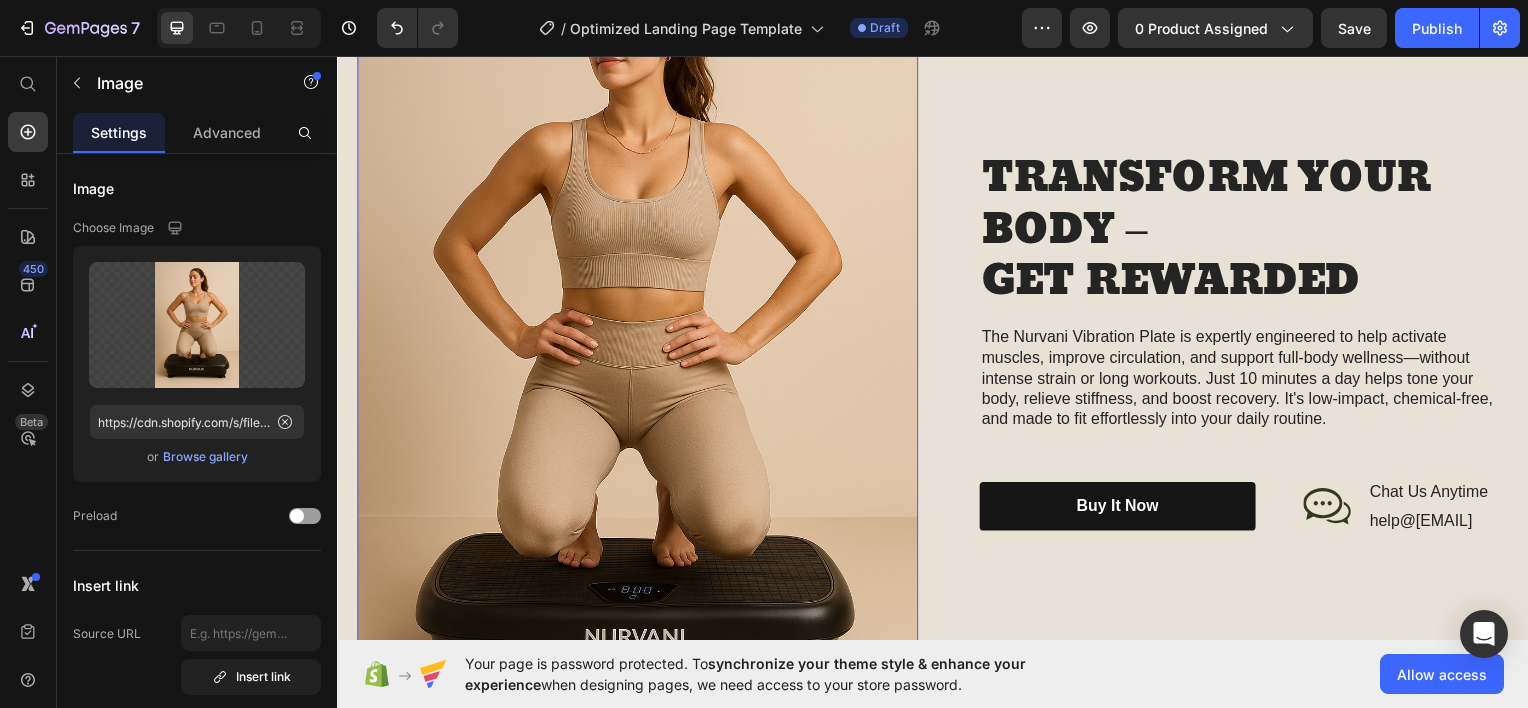 scroll, scrollTop: 2378, scrollLeft: 0, axis: vertical 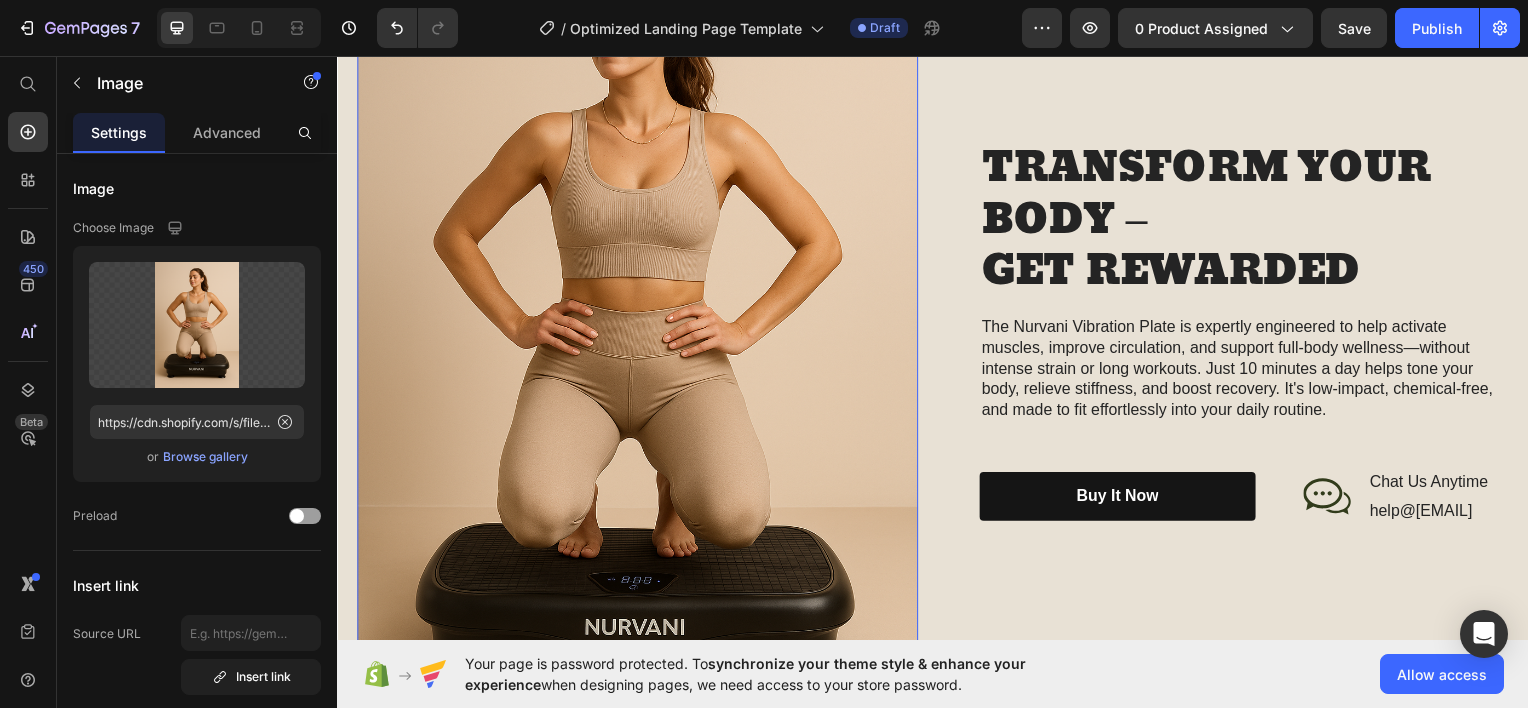 click at bounding box center (639, 333) 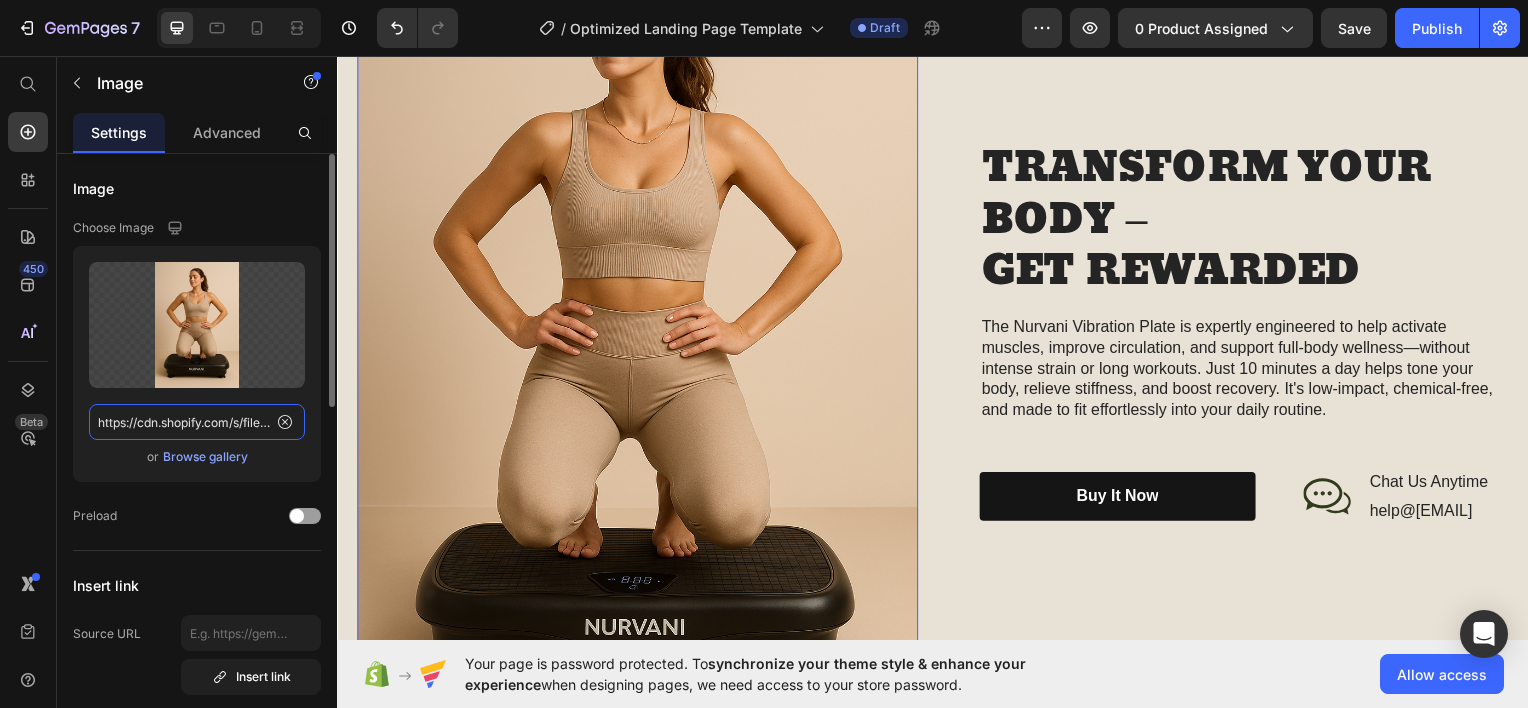 click on "https://cdn.shopify.com/s/files/1/0948/7240/4250/files/gempages_574713311724045541-e1f45d6c-a852-437b-ac10-0aaa82de19a8.png" 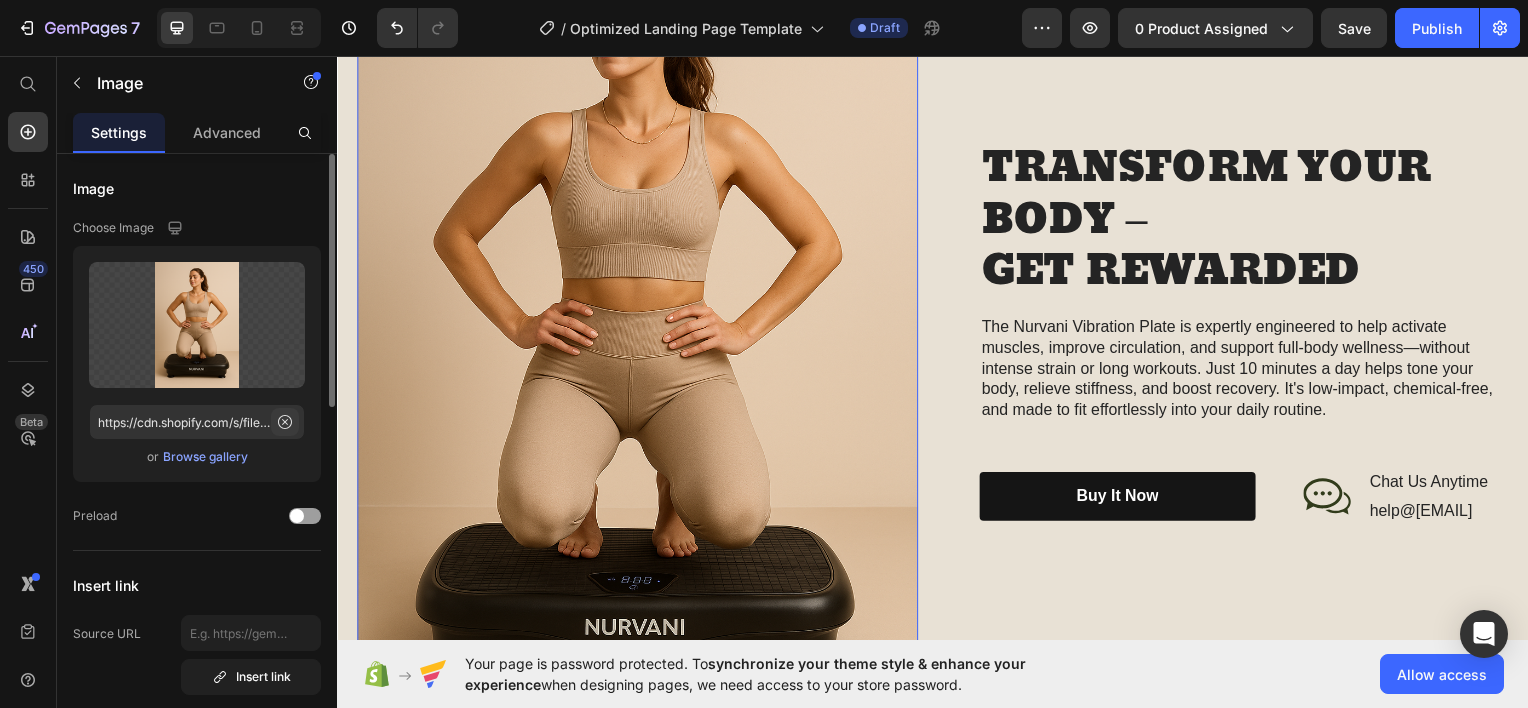 click 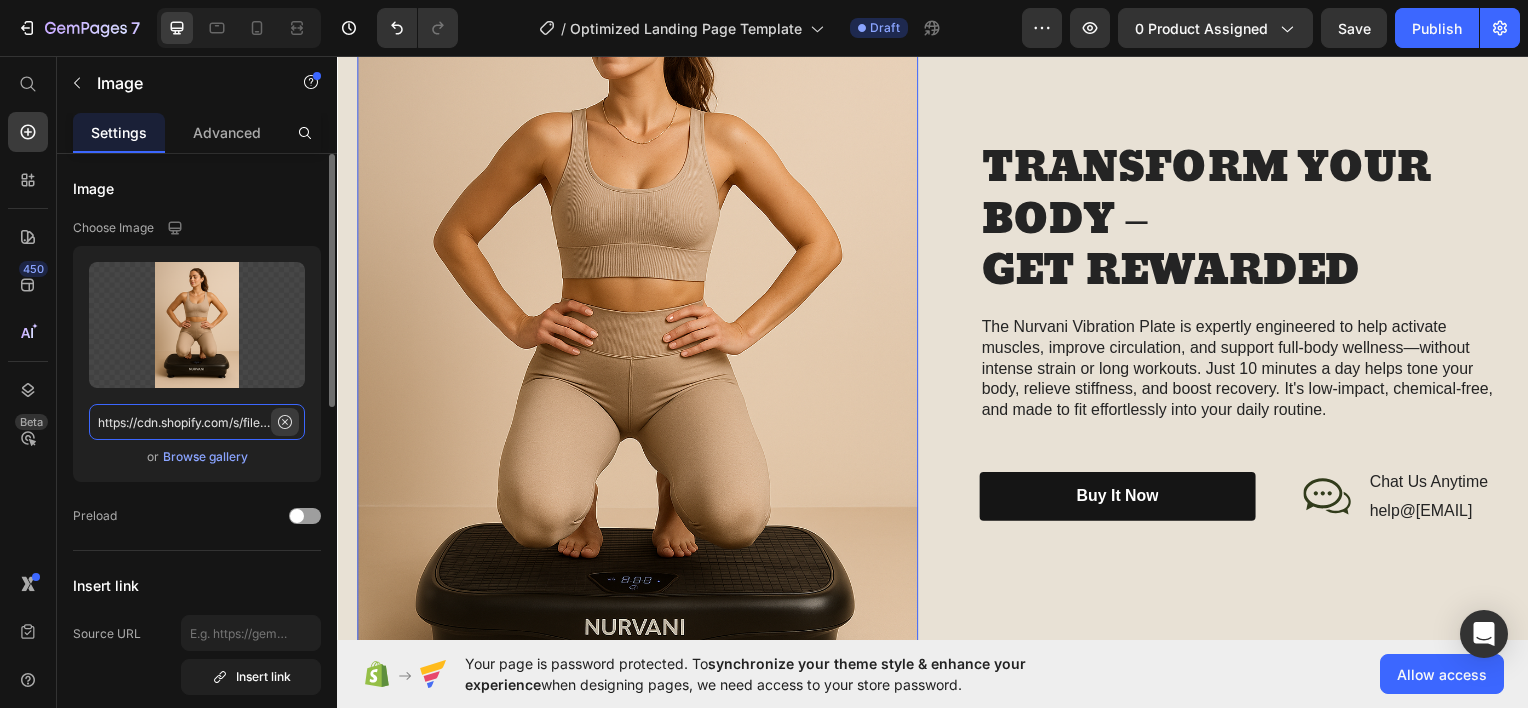 type 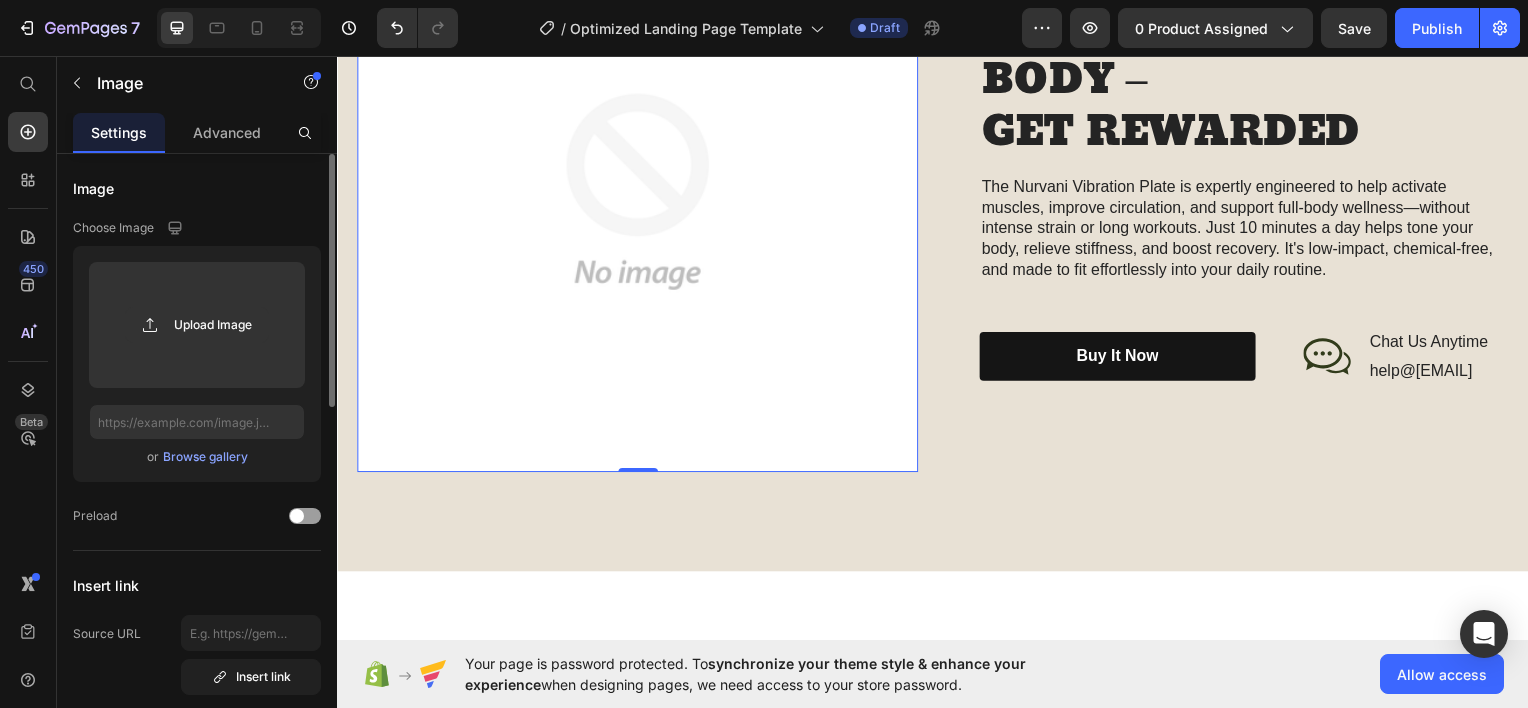 click at bounding box center [639, 191] 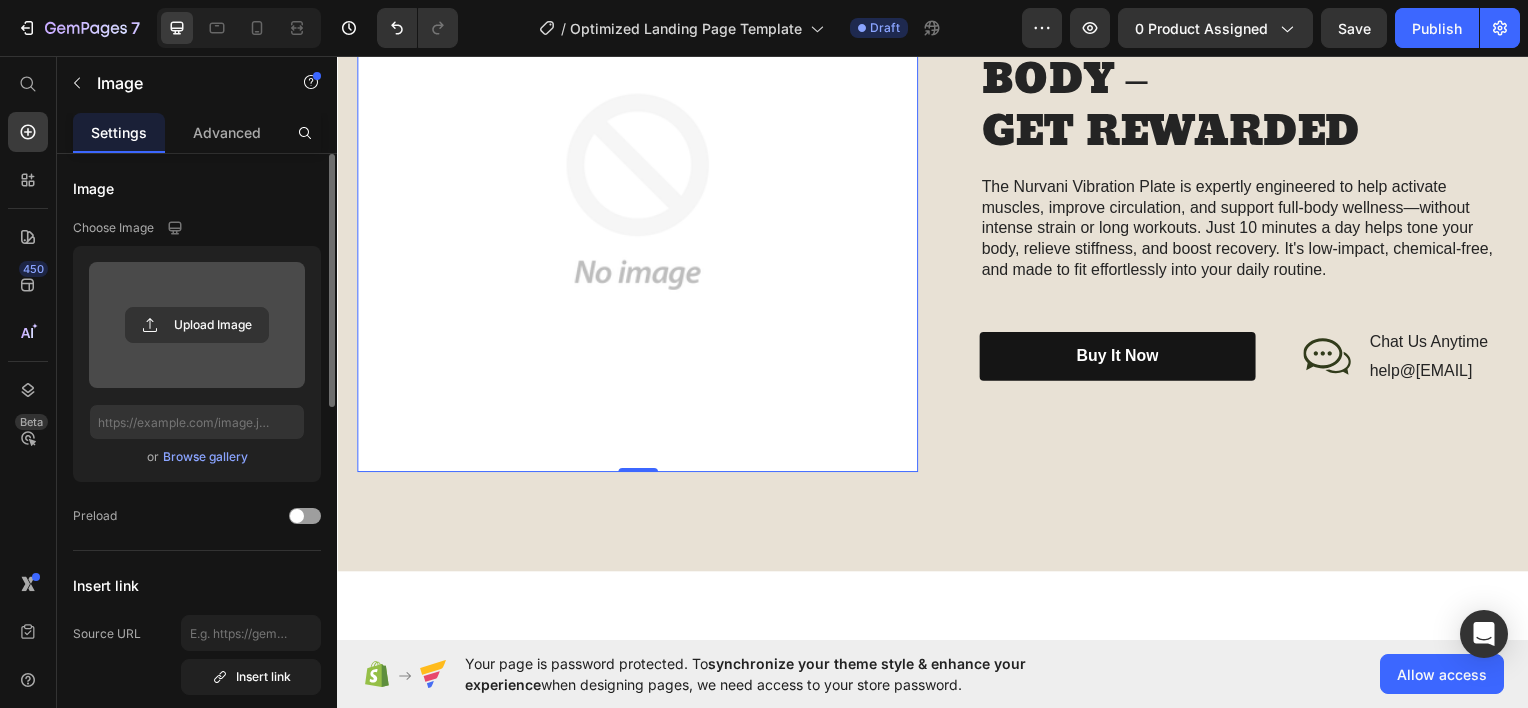 click on "Upload Image" at bounding box center (197, 325) 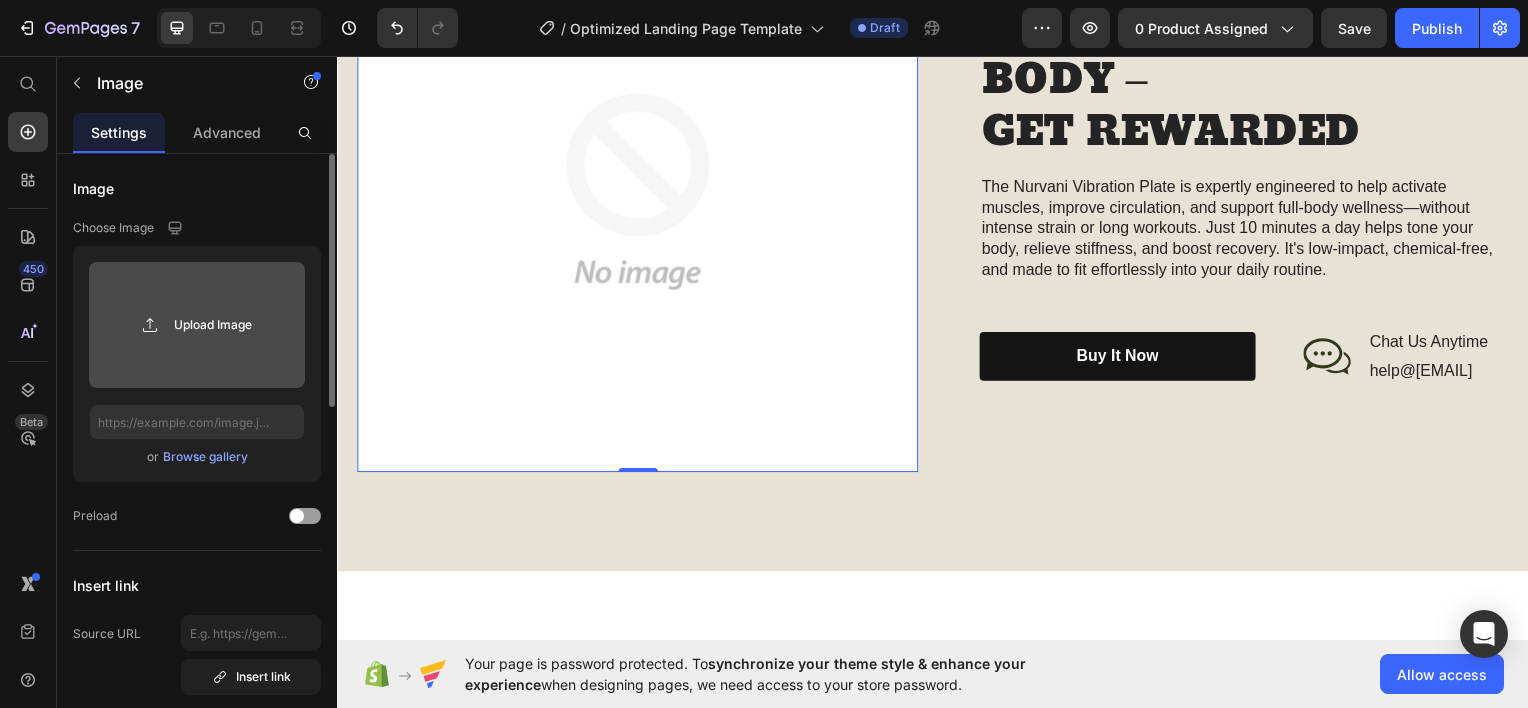 click 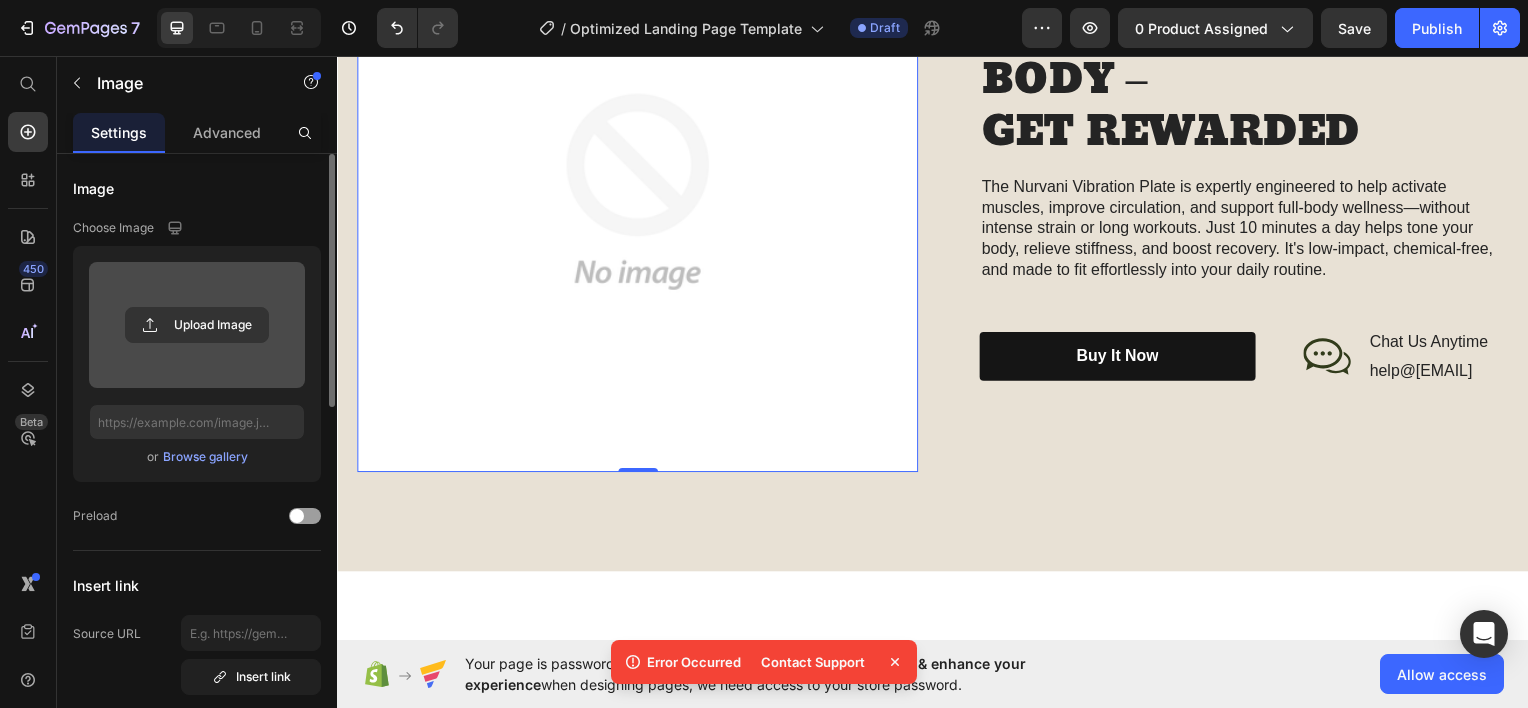 click 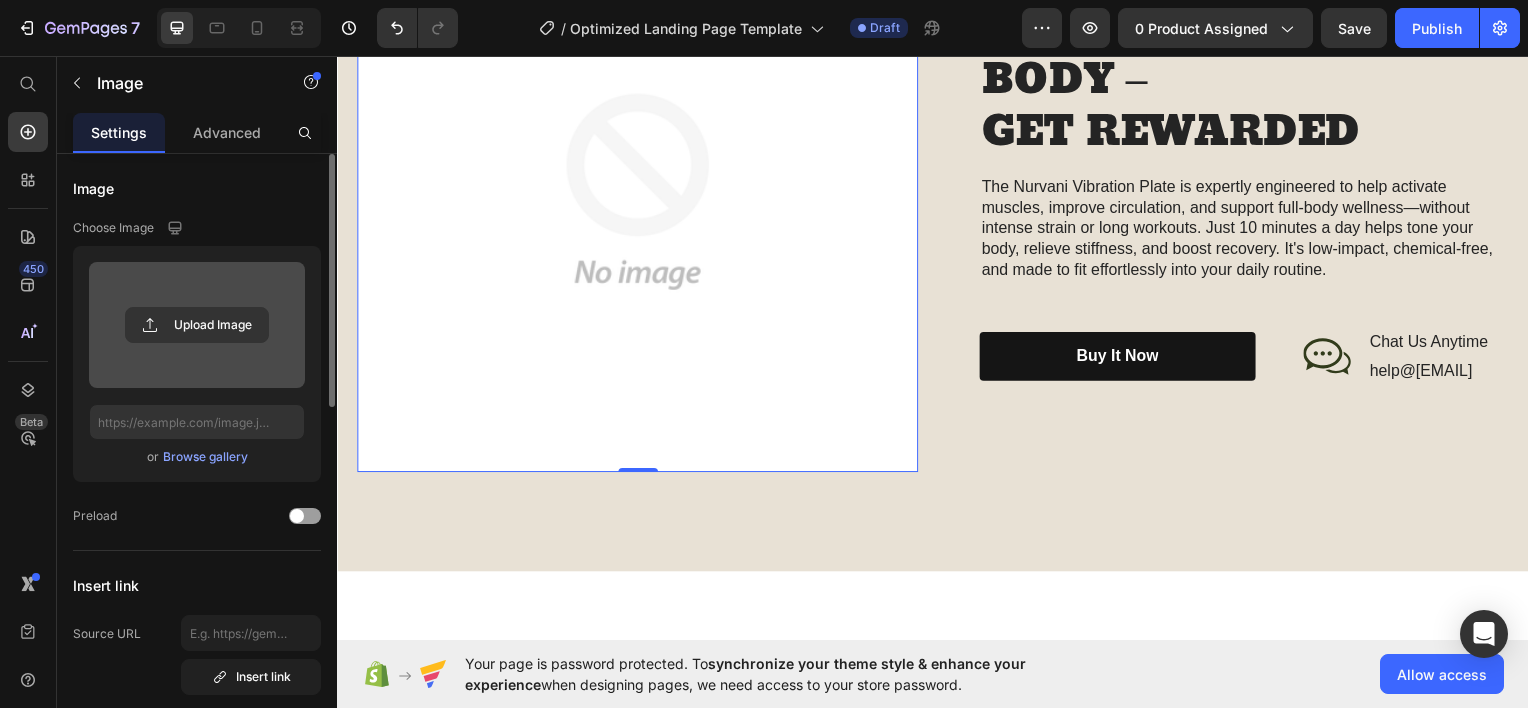 click at bounding box center [197, 325] 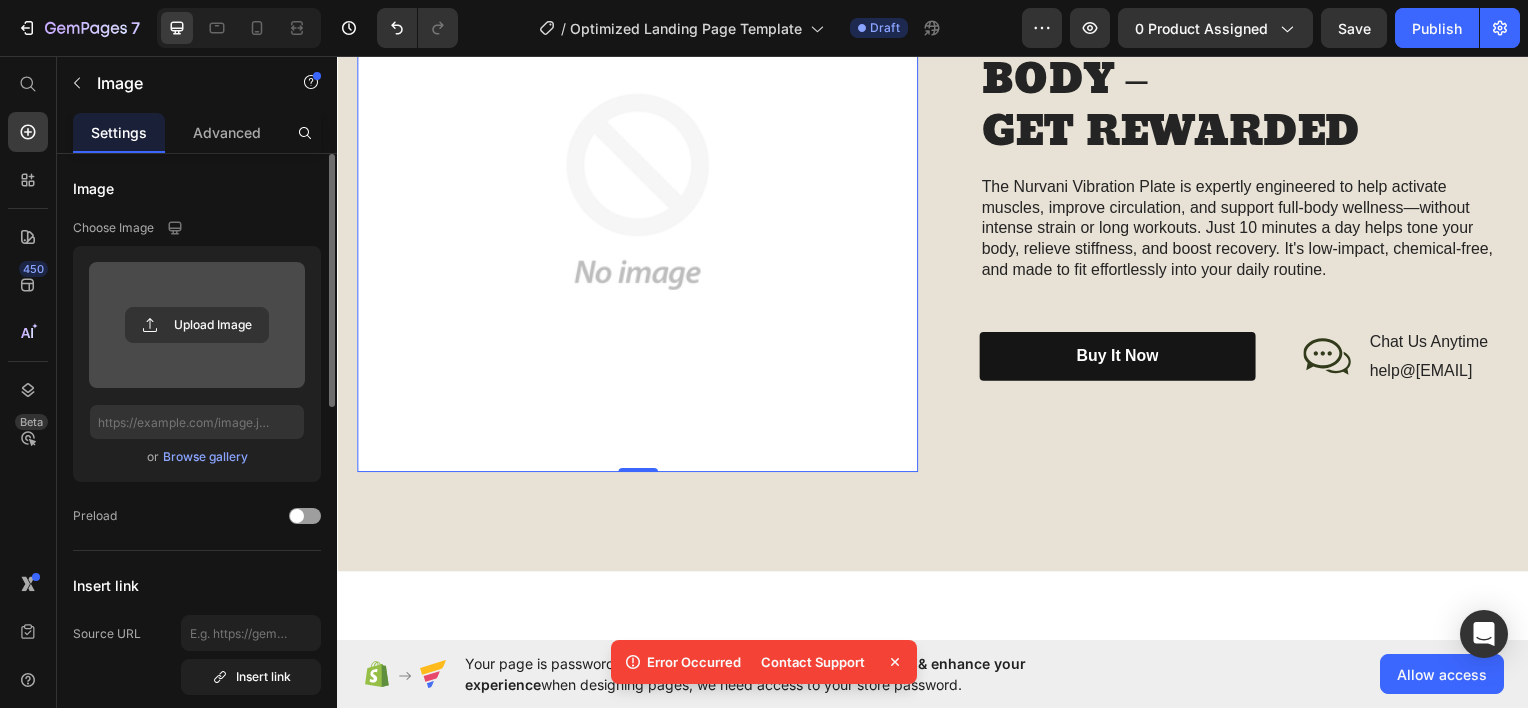 click on "Contact Support" at bounding box center [813, 662] 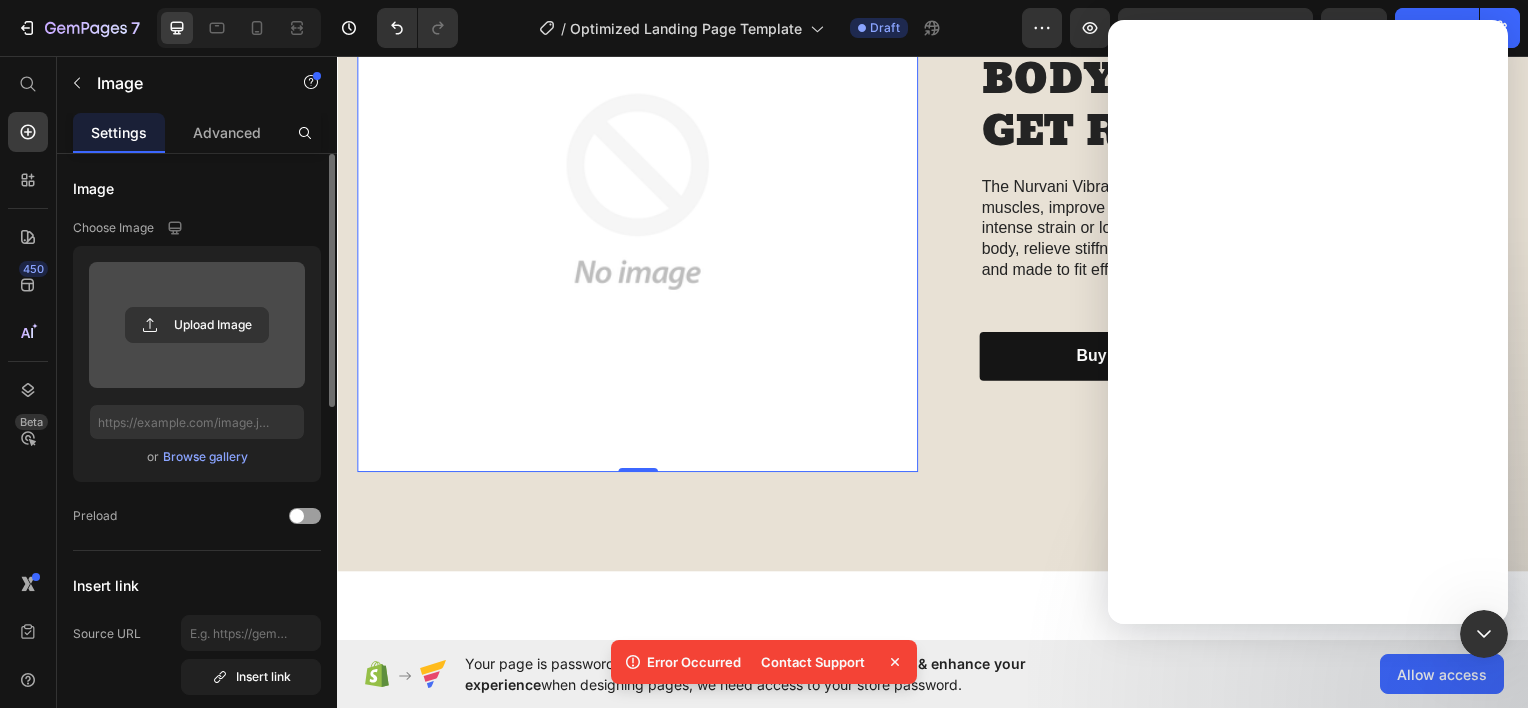 scroll, scrollTop: 0, scrollLeft: 0, axis: both 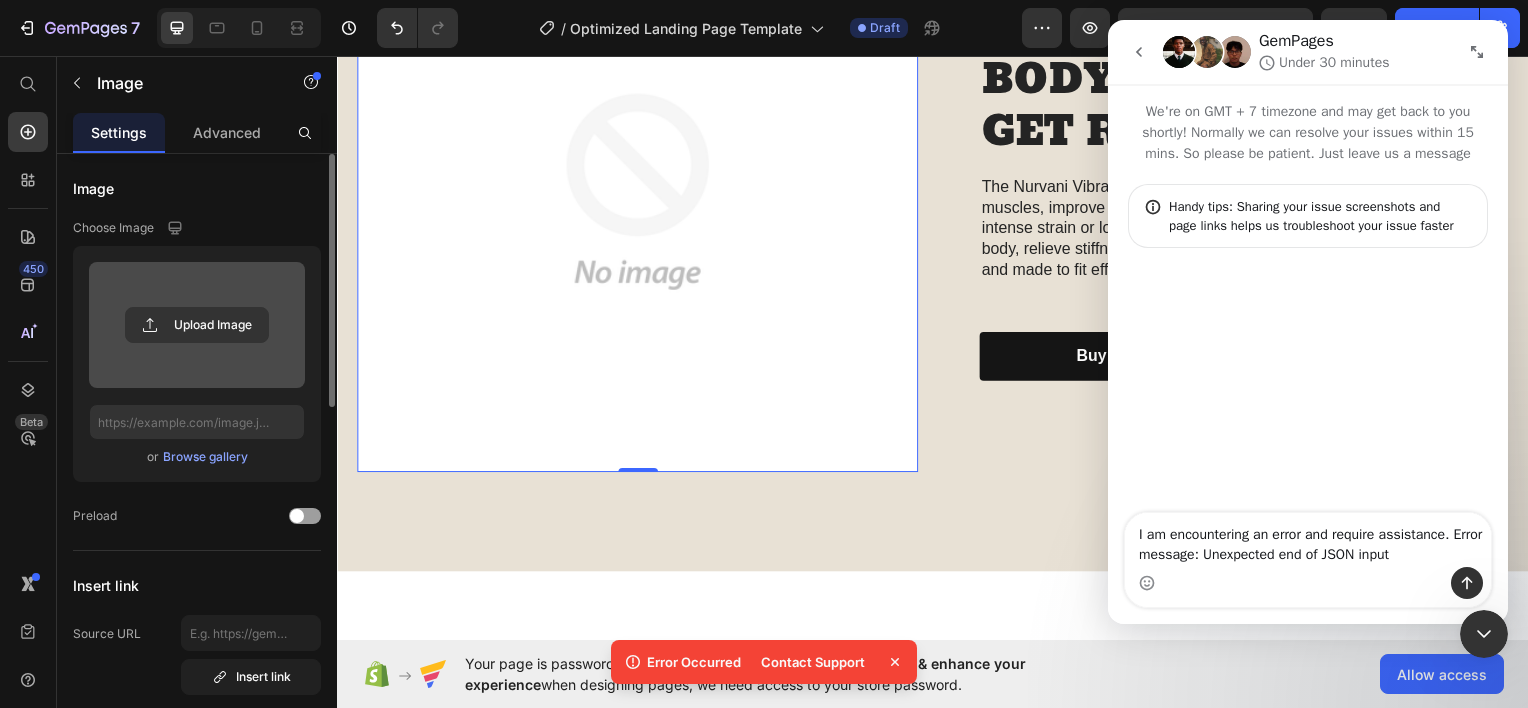 click at bounding box center [1477, 52] 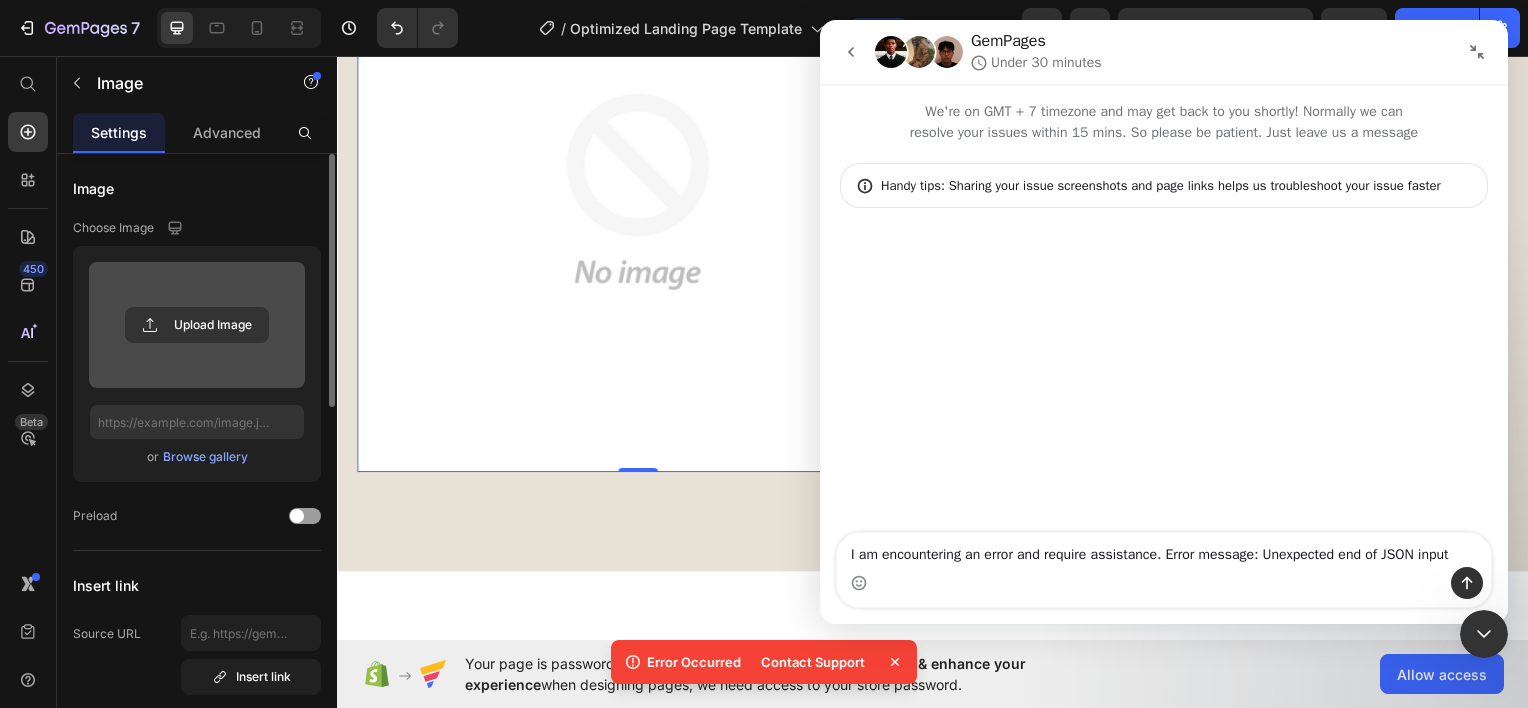 click 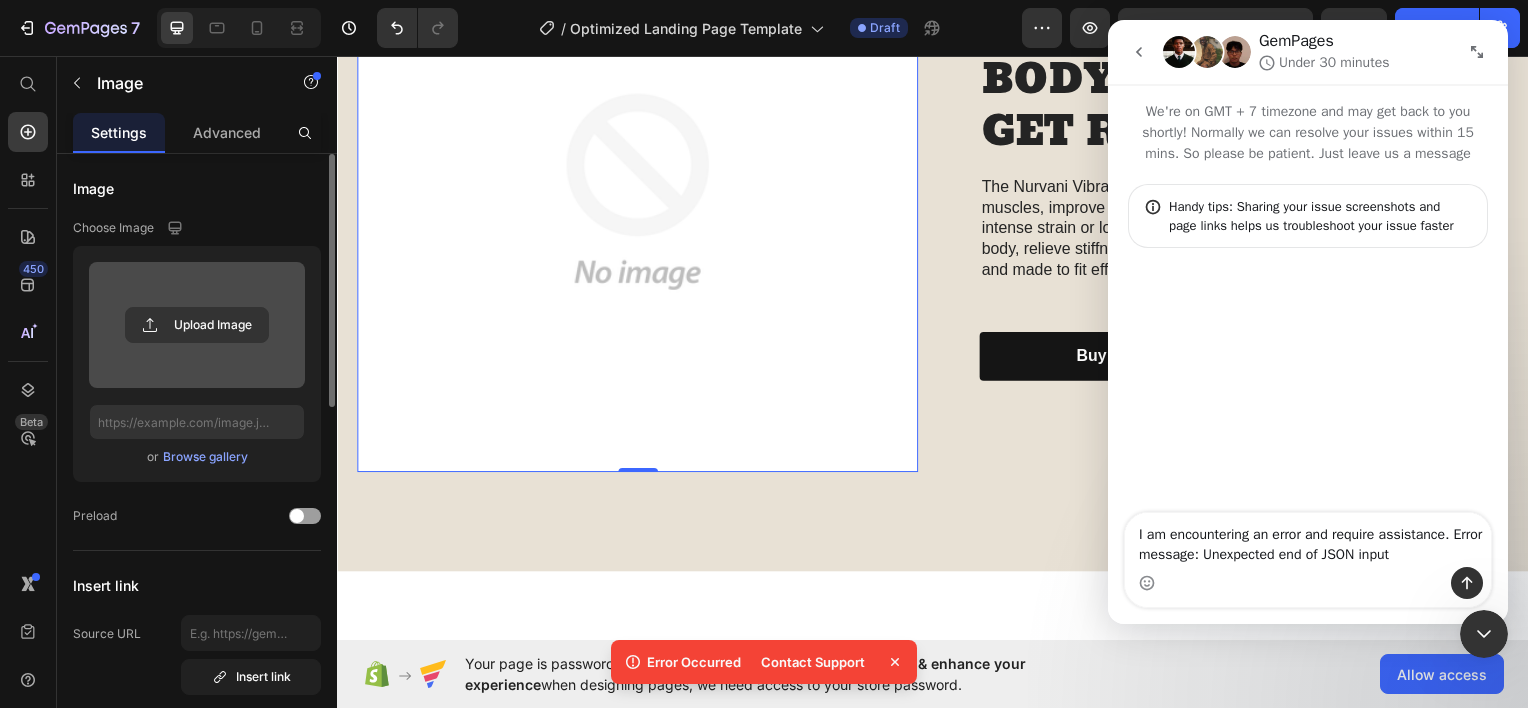 drag, startPoint x: 664, startPoint y: 478, endPoint x: 660, endPoint y: 506, distance: 28.284271 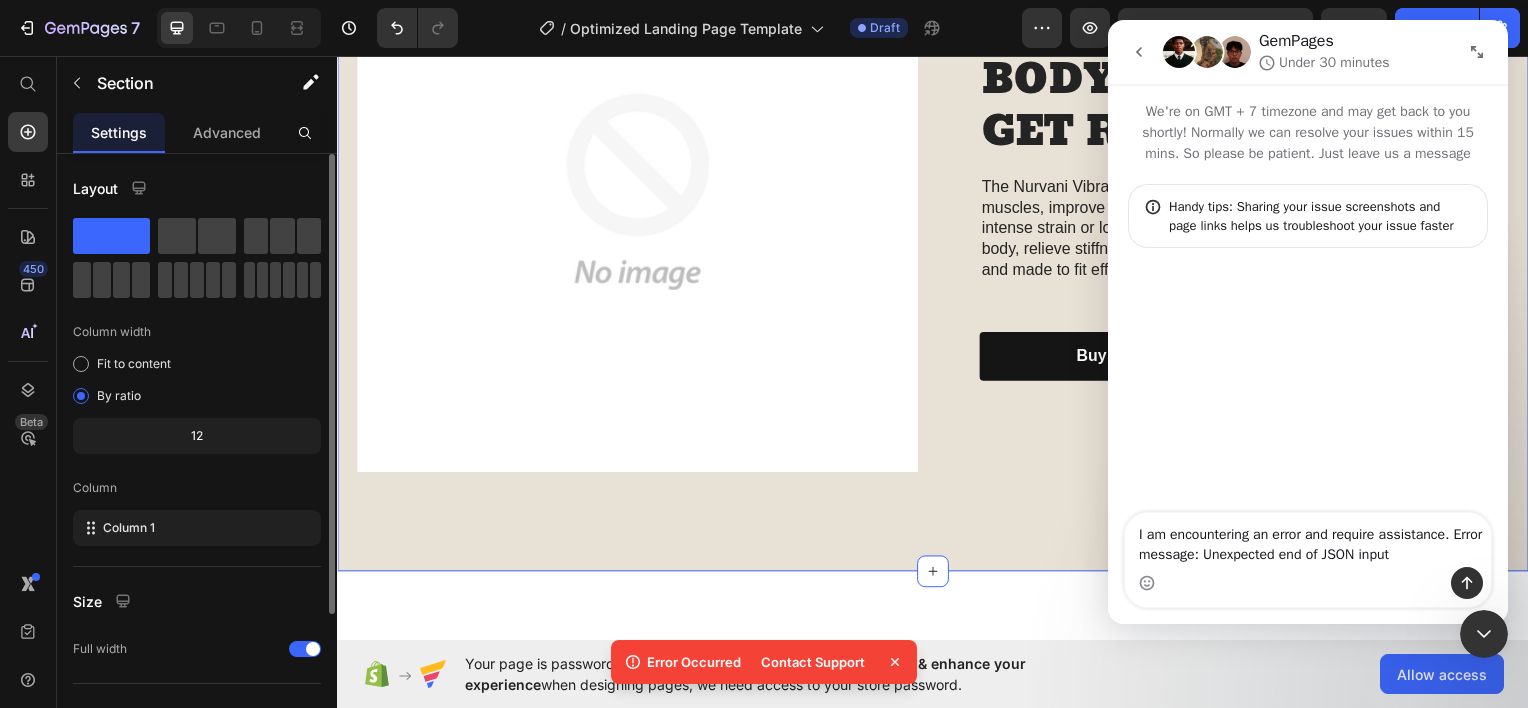 click on "Image TRANSFORM YOUR BODY –  GET REWARDED Heading The Nurvani Vibration Plate is expertly engineered to help activate muscles, improve circulation, and support full-body wellness—without intense strain or long workouts. Just 10 minutes a day helps tone your body, relieve stiffness, and boost recovery. It's low-impact, chemical-free, and made to fit effortlessly into your daily routine. Text Block buy it now Button
Icon Chat Us Anytime Text Block help@[EMAIL] Text Block Row Row Row Row Section 3   You can create reusable sections Create Theme Section AI Content Write with GemAI What would you like to describe here? Tone and Voice Persuasive Product Women'S Multi-Purpose Sports Bag - Waterproof with Shoe Pocket for Yoga, Gym, and Travel Show more Generate" at bounding box center [937, 191] 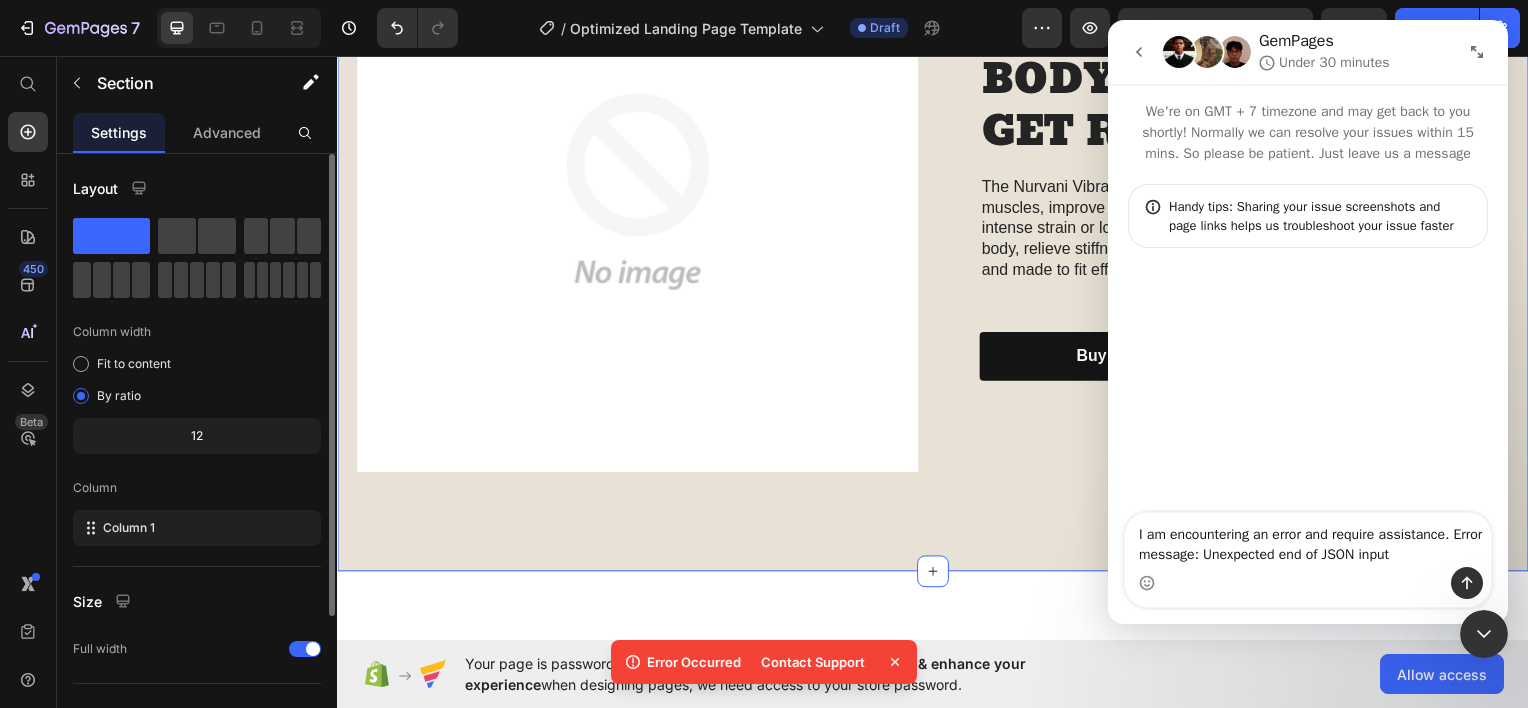 click at bounding box center [639, 191] 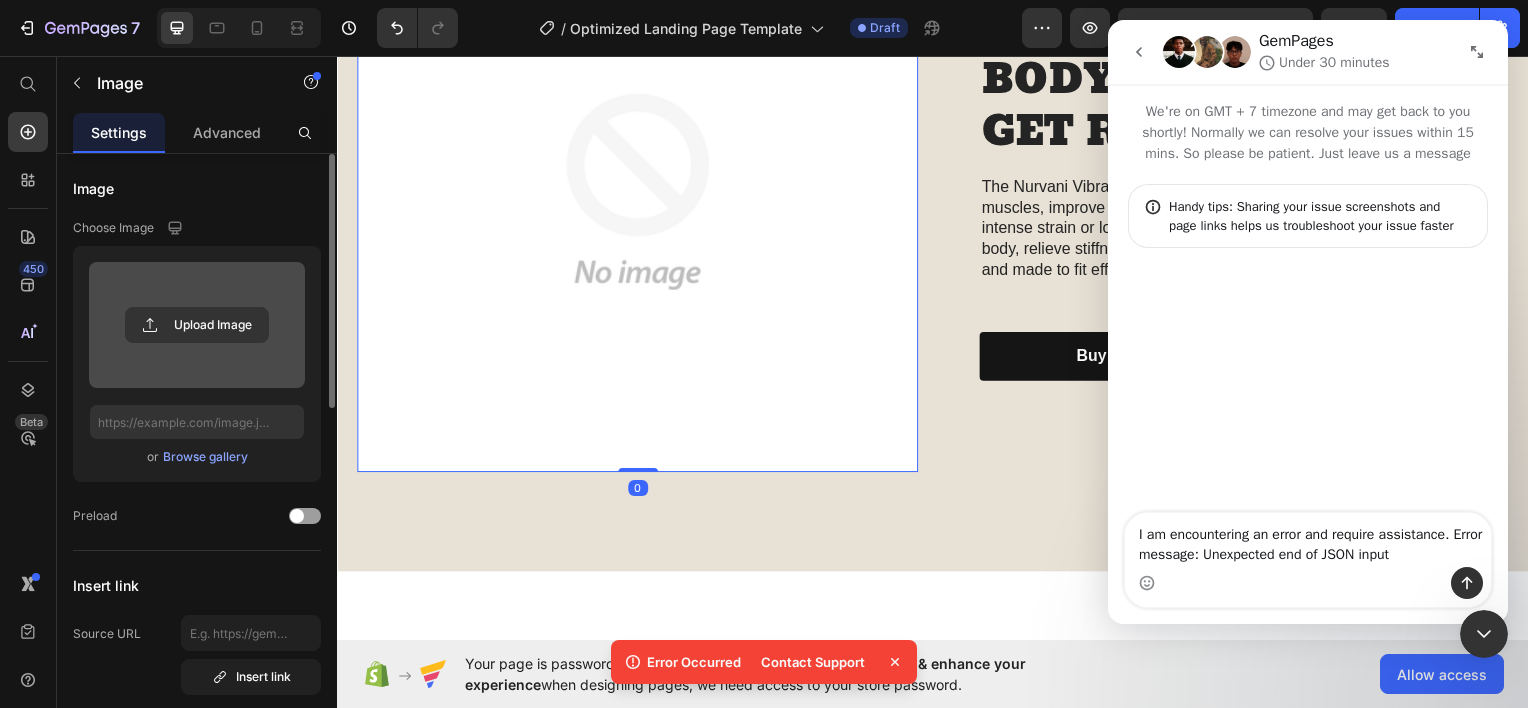 click at bounding box center [197, 325] 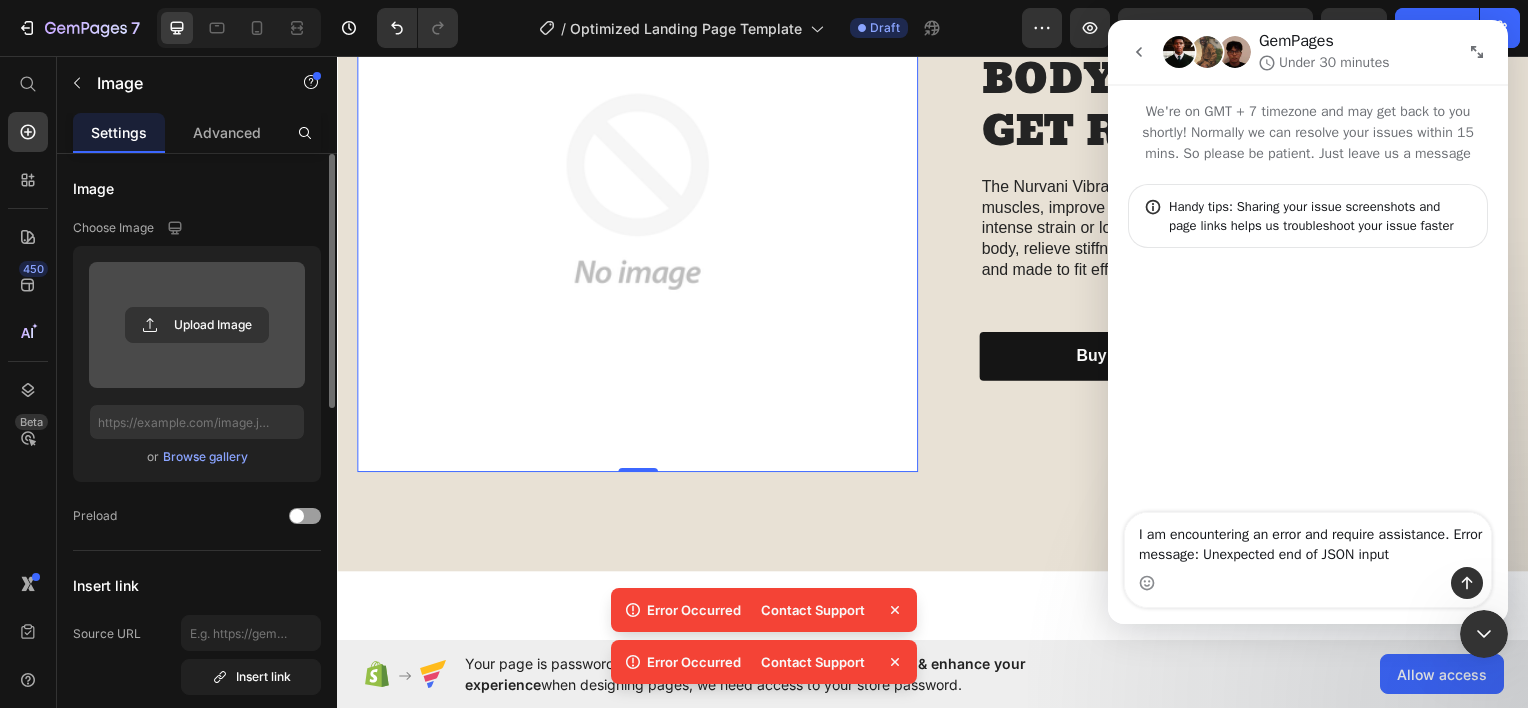 click 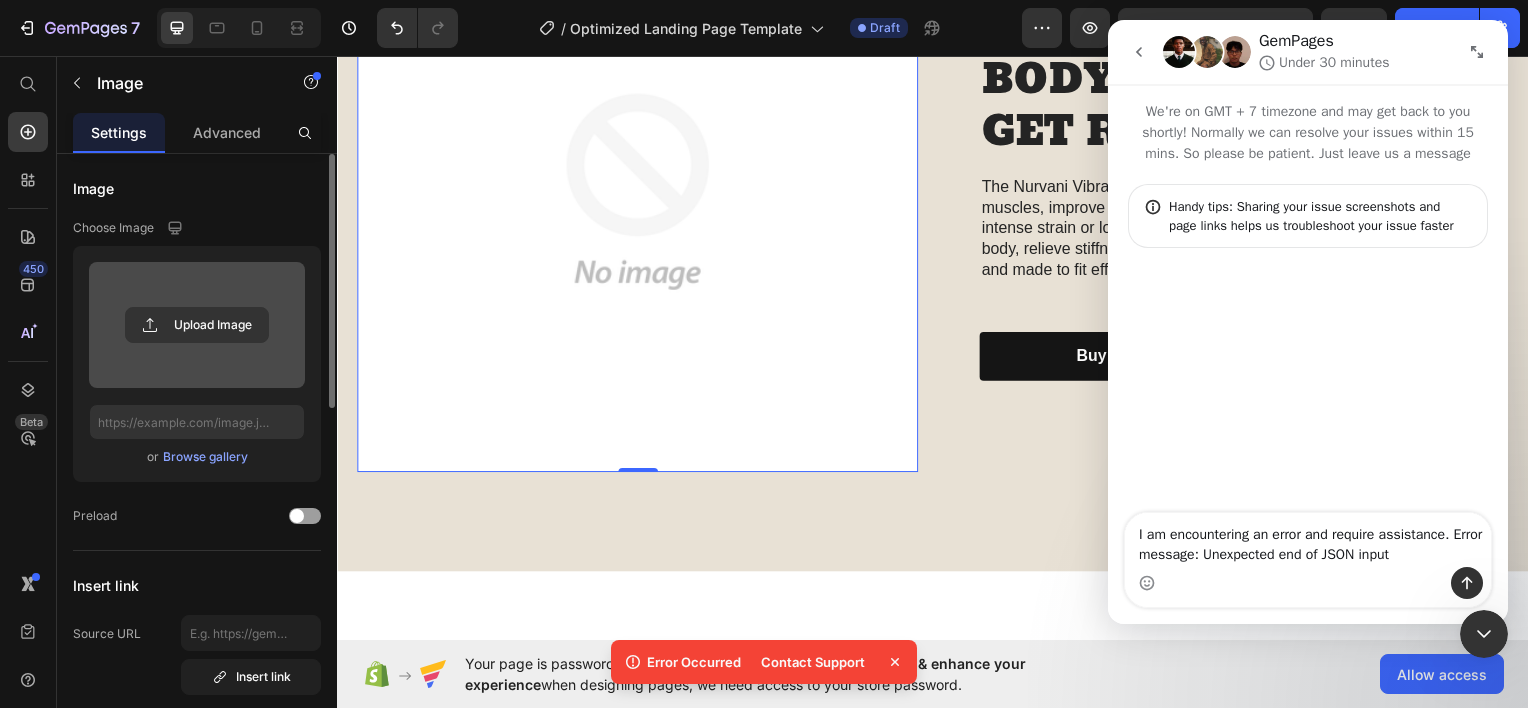 click 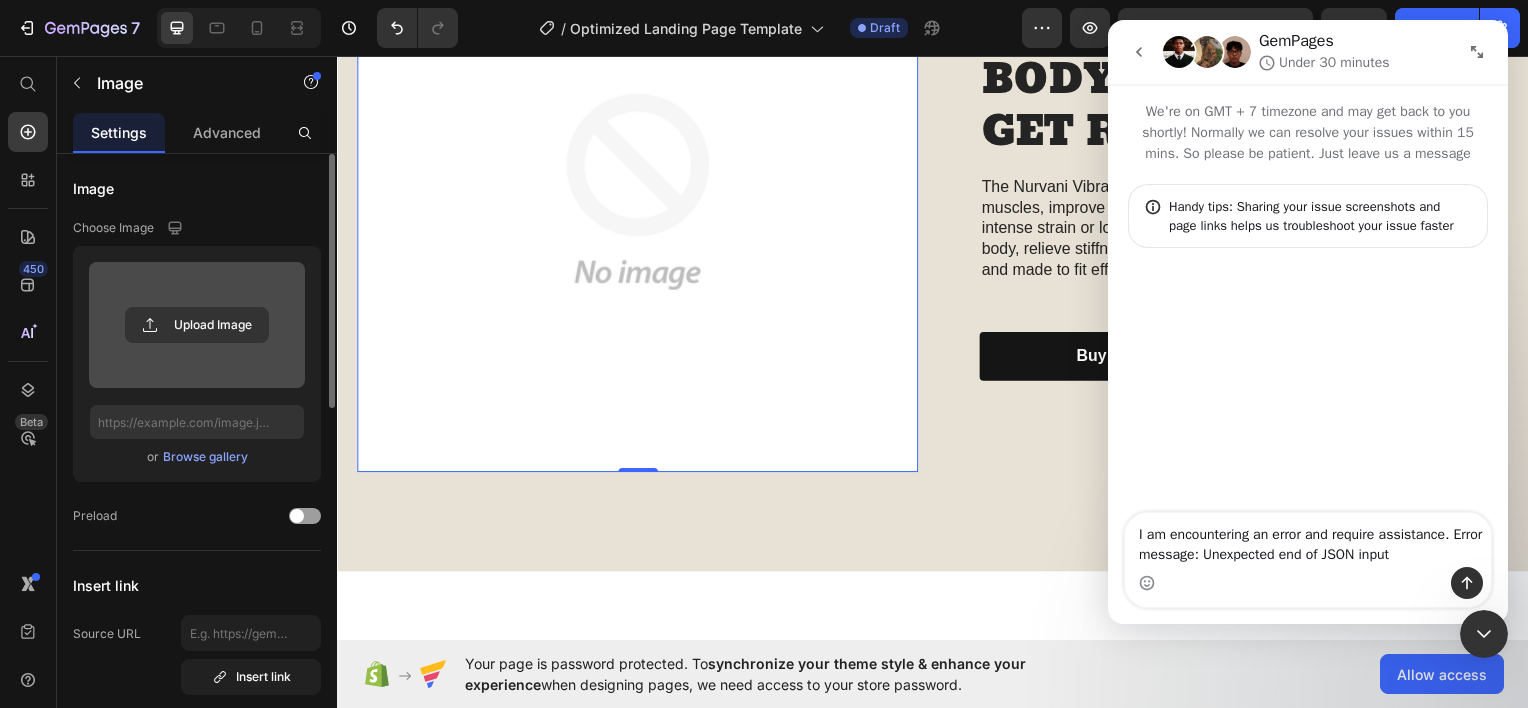 click 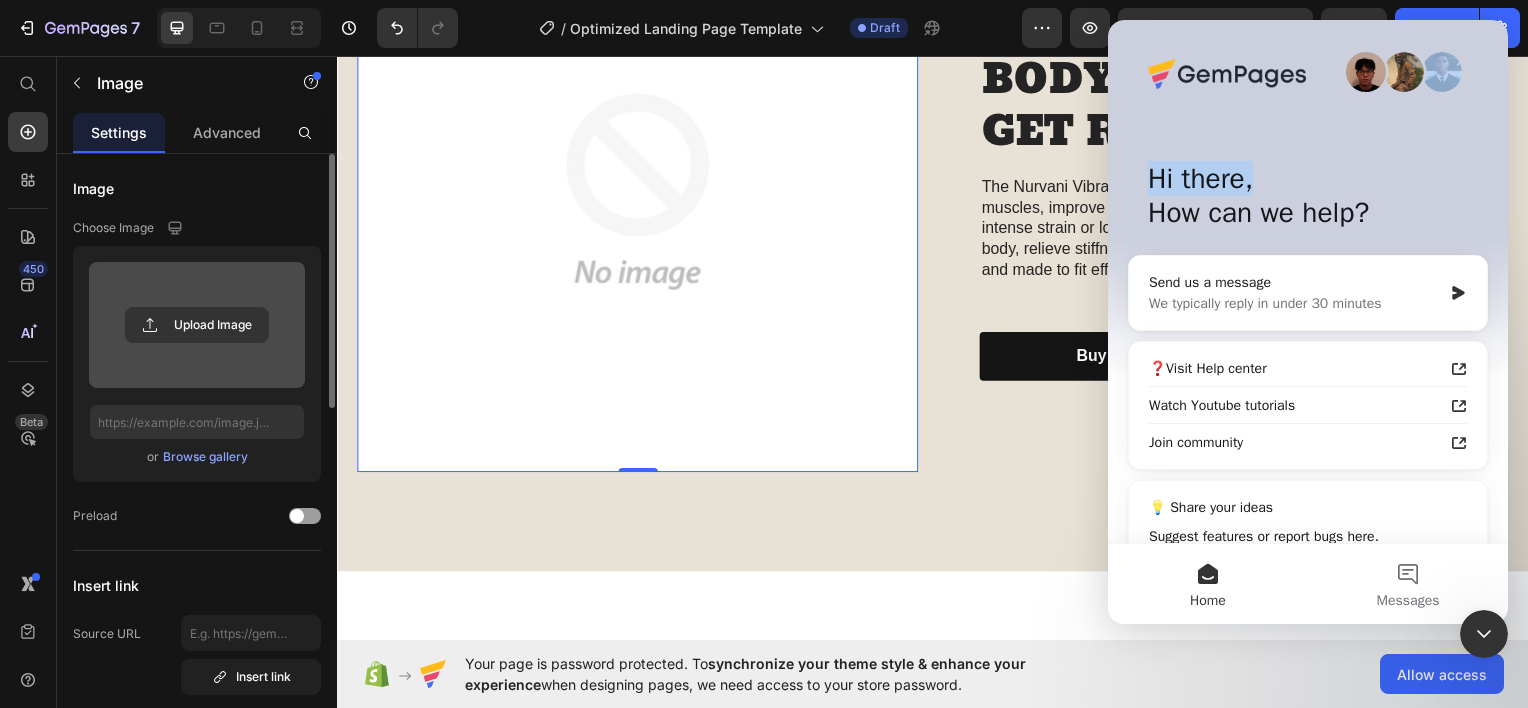 drag, startPoint x: 1461, startPoint y: 56, endPoint x: 1480, endPoint y: 159, distance: 104.73777 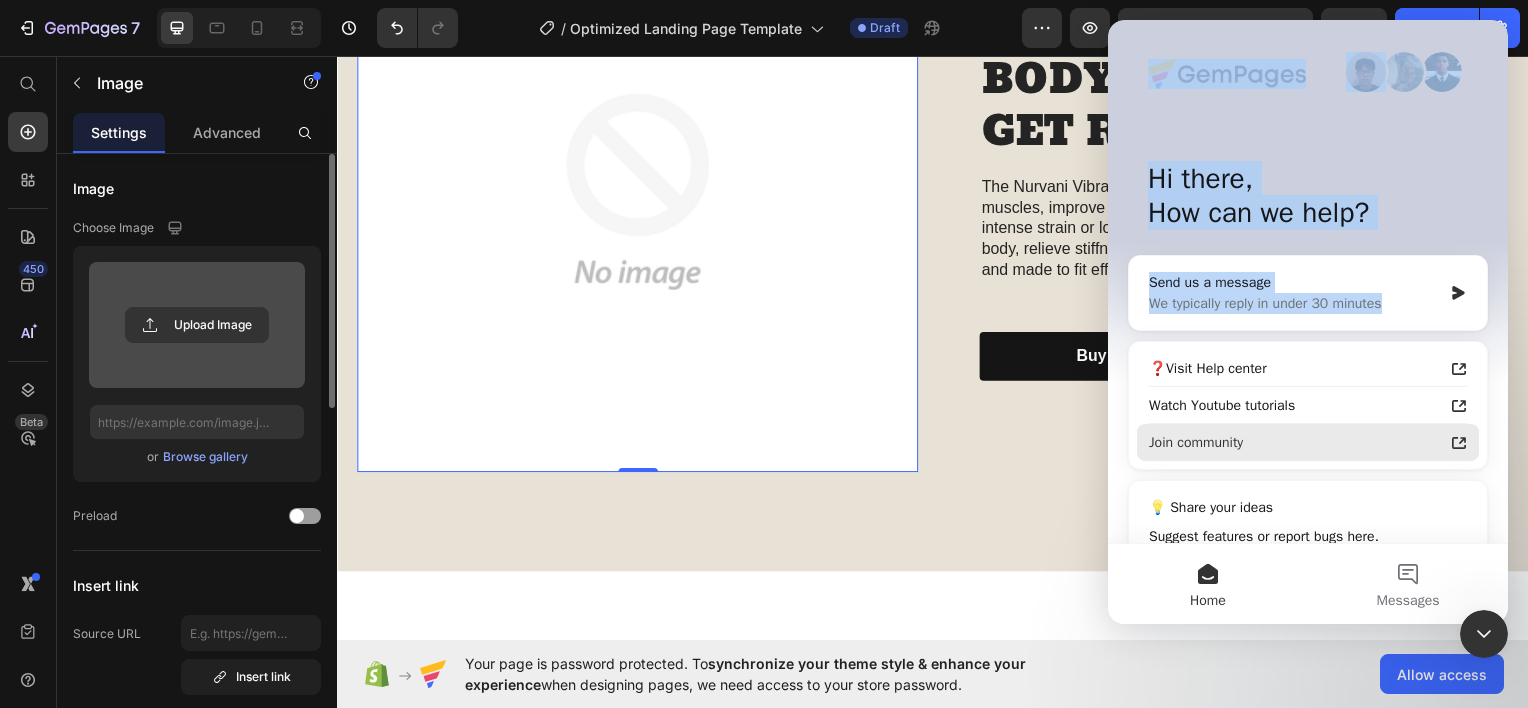 drag, startPoint x: 1156, startPoint y: 42, endPoint x: 1355, endPoint y: 438, distance: 443.18958 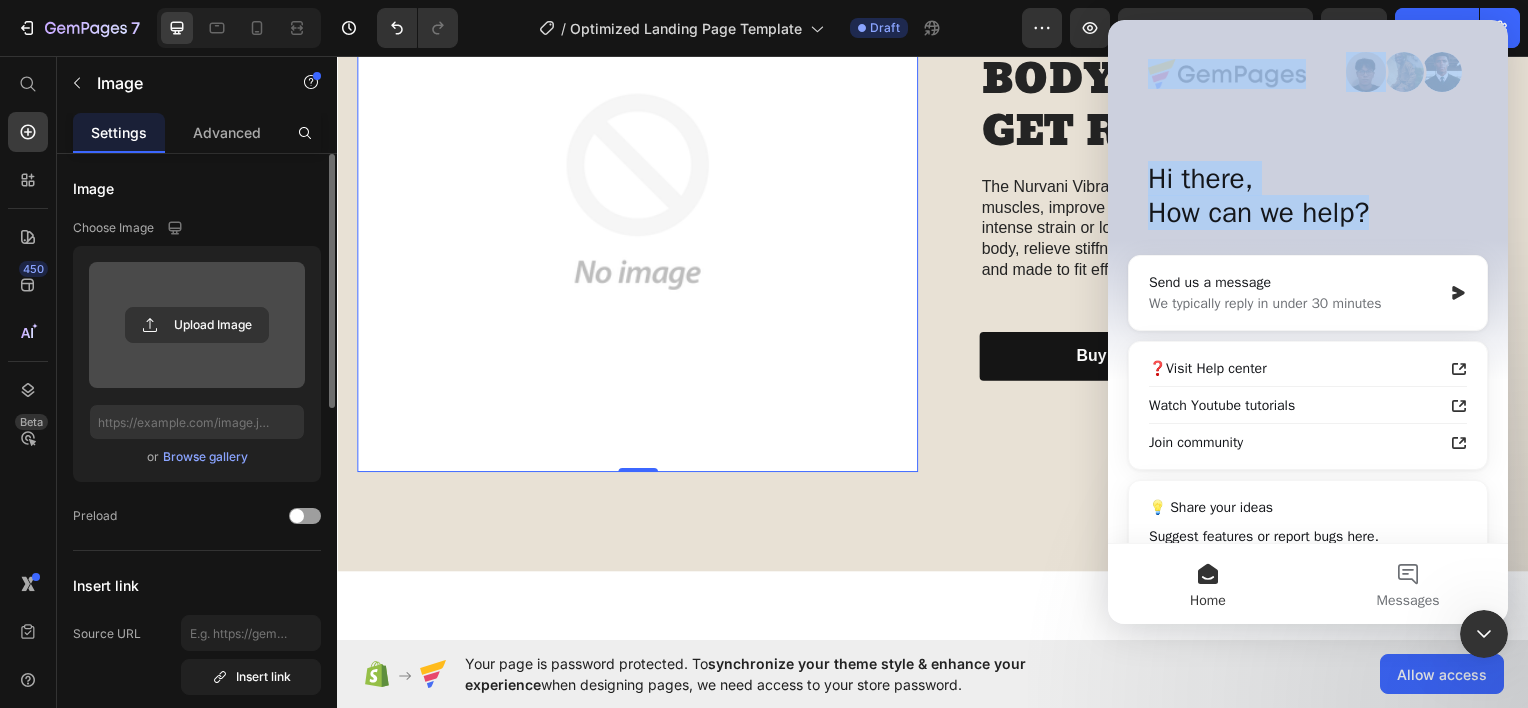 click on "Home" at bounding box center [1208, 584] 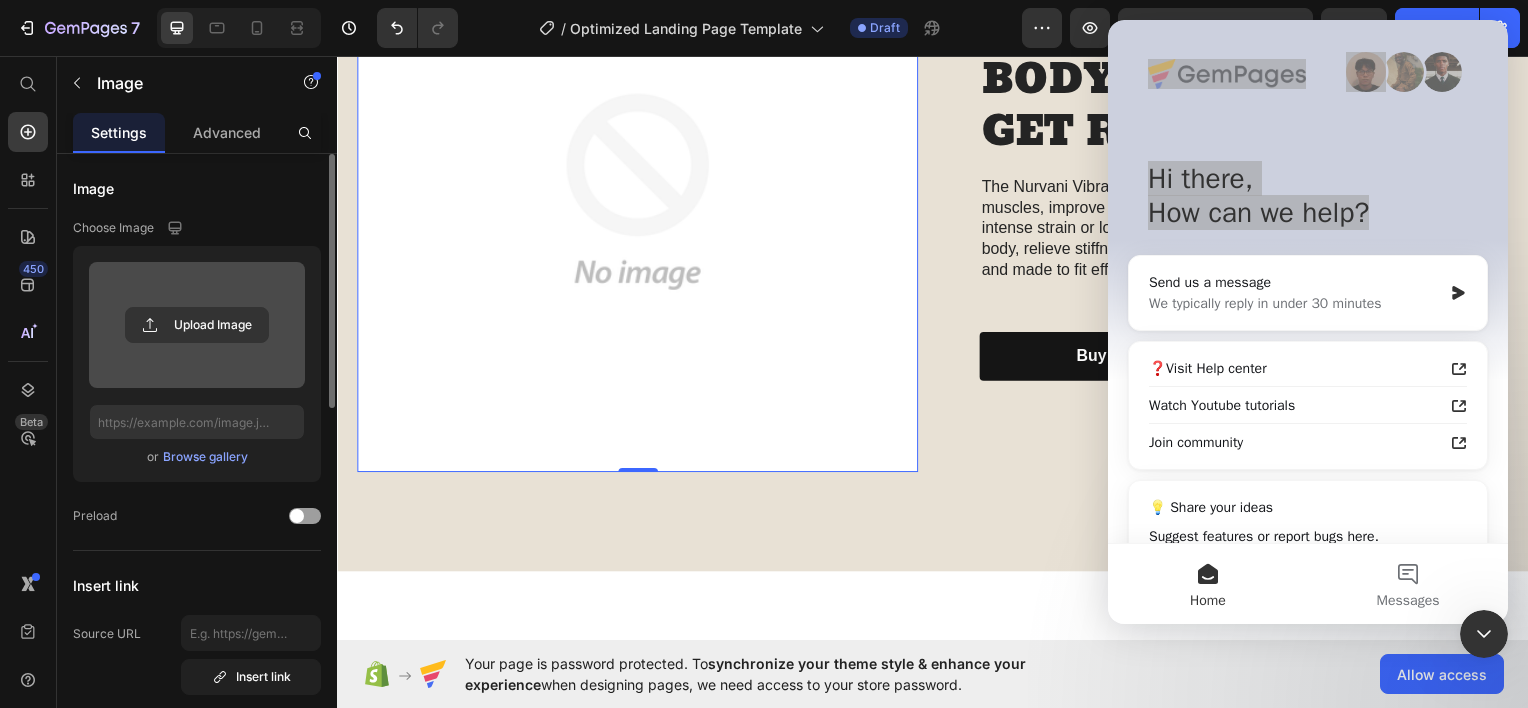drag, startPoint x: 1073, startPoint y: 583, endPoint x: 1098, endPoint y: 581, distance: 25.079872 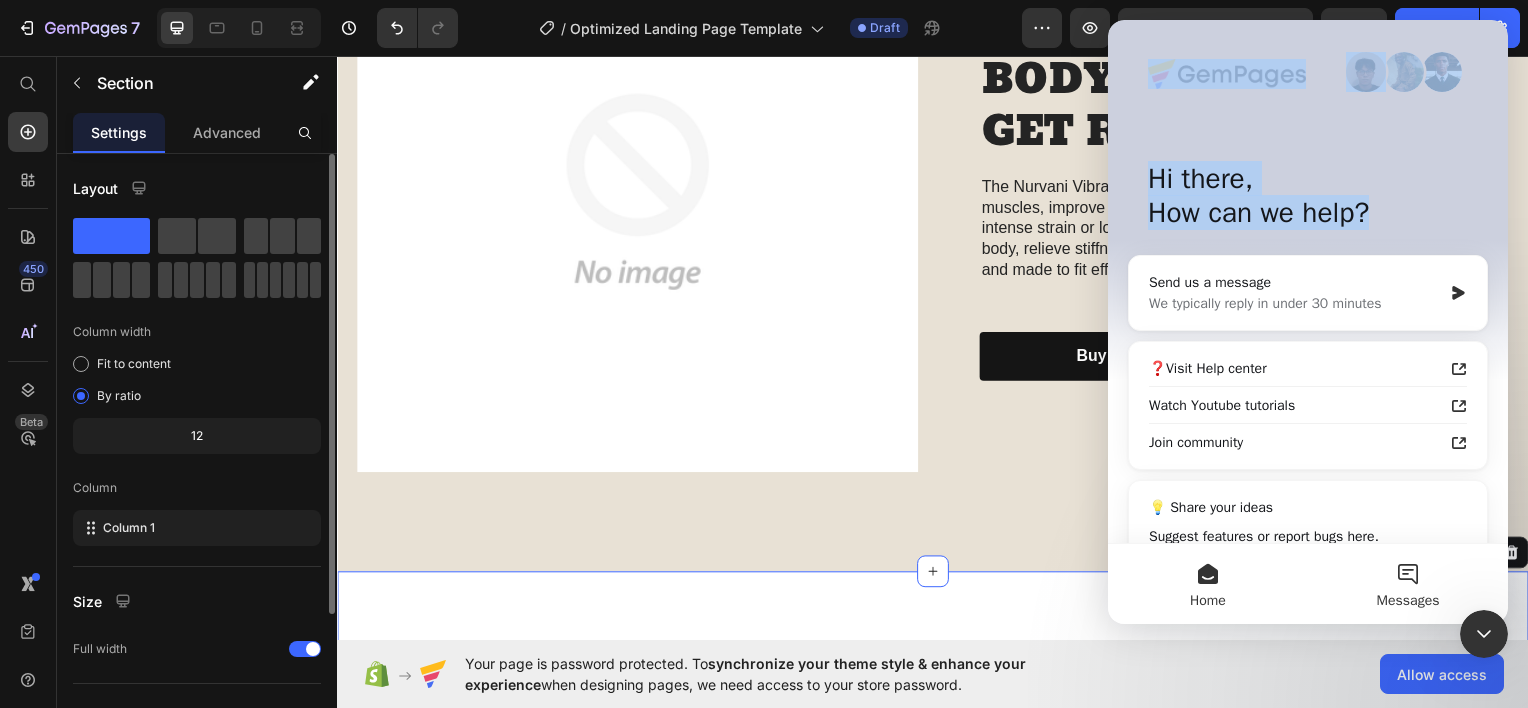 click on "Messages" at bounding box center [1408, 584] 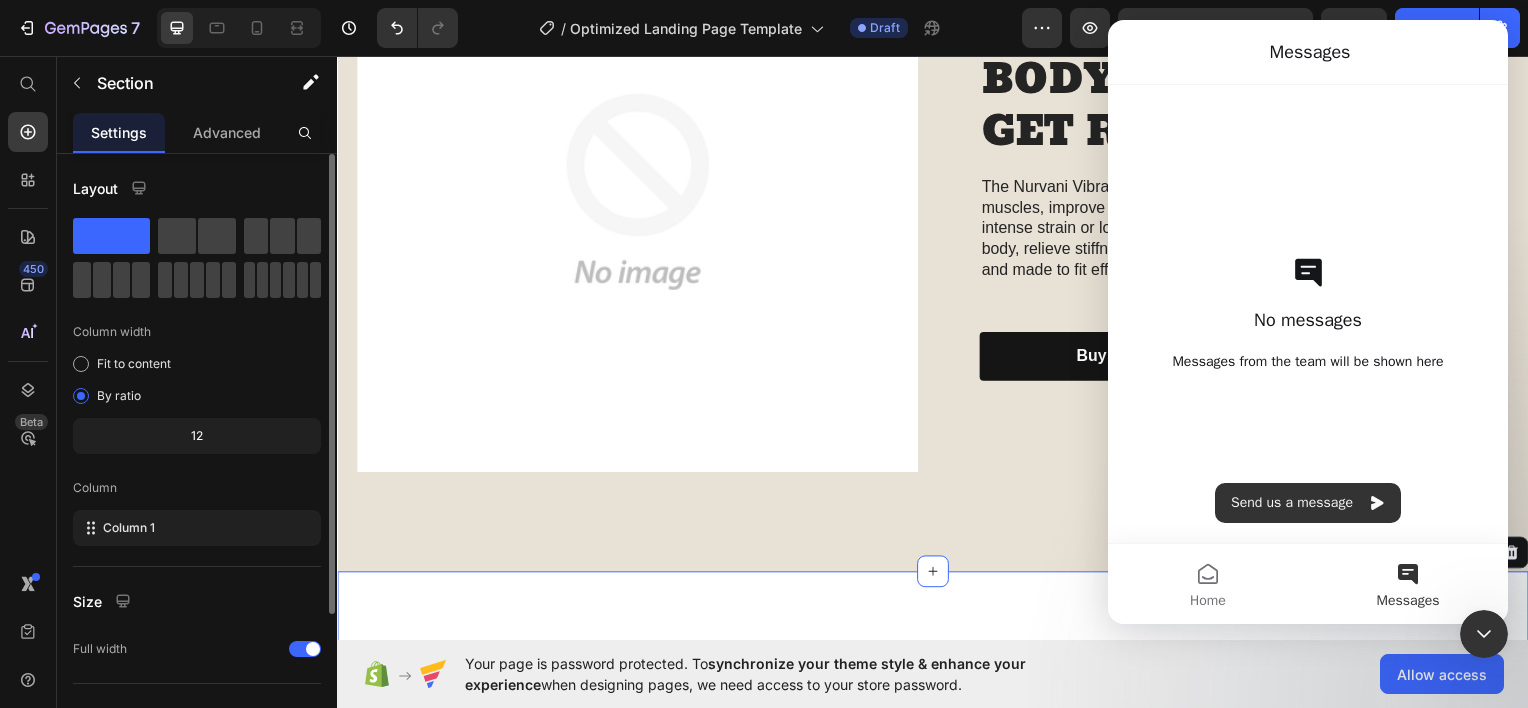 click on "Stronger Body. Better You. Heading Quick & Easy Heading 97% Text Block loved how easy it is to burn calories. Text Block Row 94% Text Block said they lost 20 pounds within a month. Text Block Row 92% Text Block said they wish they bought this earlier. Text Block Row Row Image Row Section 4   You can create reusable sections Create Theme Section AI Content Write with GemAI What would you like to describe here? Tone and Voice Persuasive Product Women'S Multi-Purpose Sports Bag - Waterproof with Shoe Pocket for Yoga, Gym, and Travel Show more Generate" at bounding box center [937, 956] 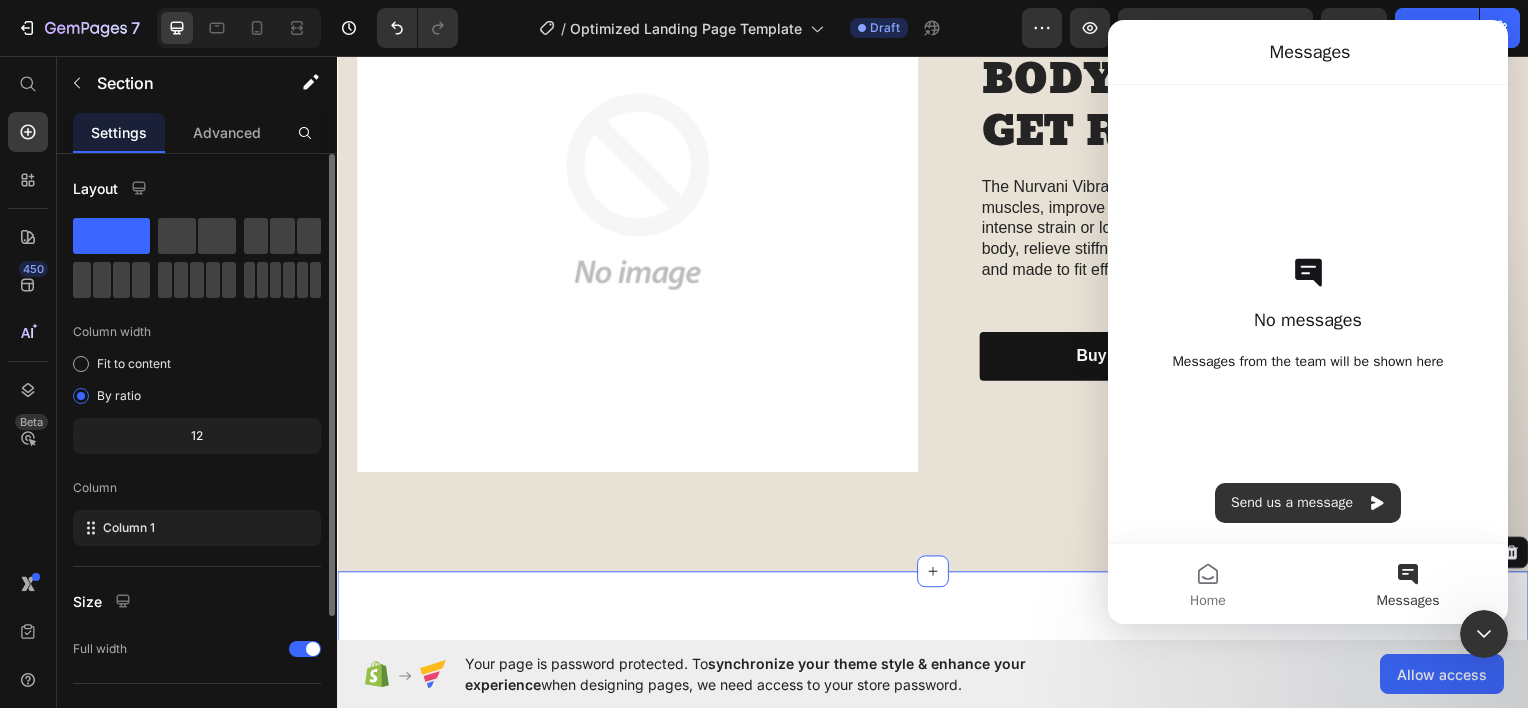 click on "Stronger Body. Better You. Heading Quick & Easy Heading 97% Text Block loved how easy it is to burn calories. Text Block Row 94% Text Block said they lost 20 pounds within a month. Text Block Row 92% Text Block said they wish they bought this earlier. Text Block Row Row Image Row Section 4   You can create reusable sections Create Theme Section AI Content Write with GemAI What would you like to describe here? Tone and Voice Persuasive Product Women'S Multi-Purpose Sports Bag - Waterproof with Shoe Pocket for Yoga, Gym, and Travel Show more Generate" at bounding box center (937, 956) 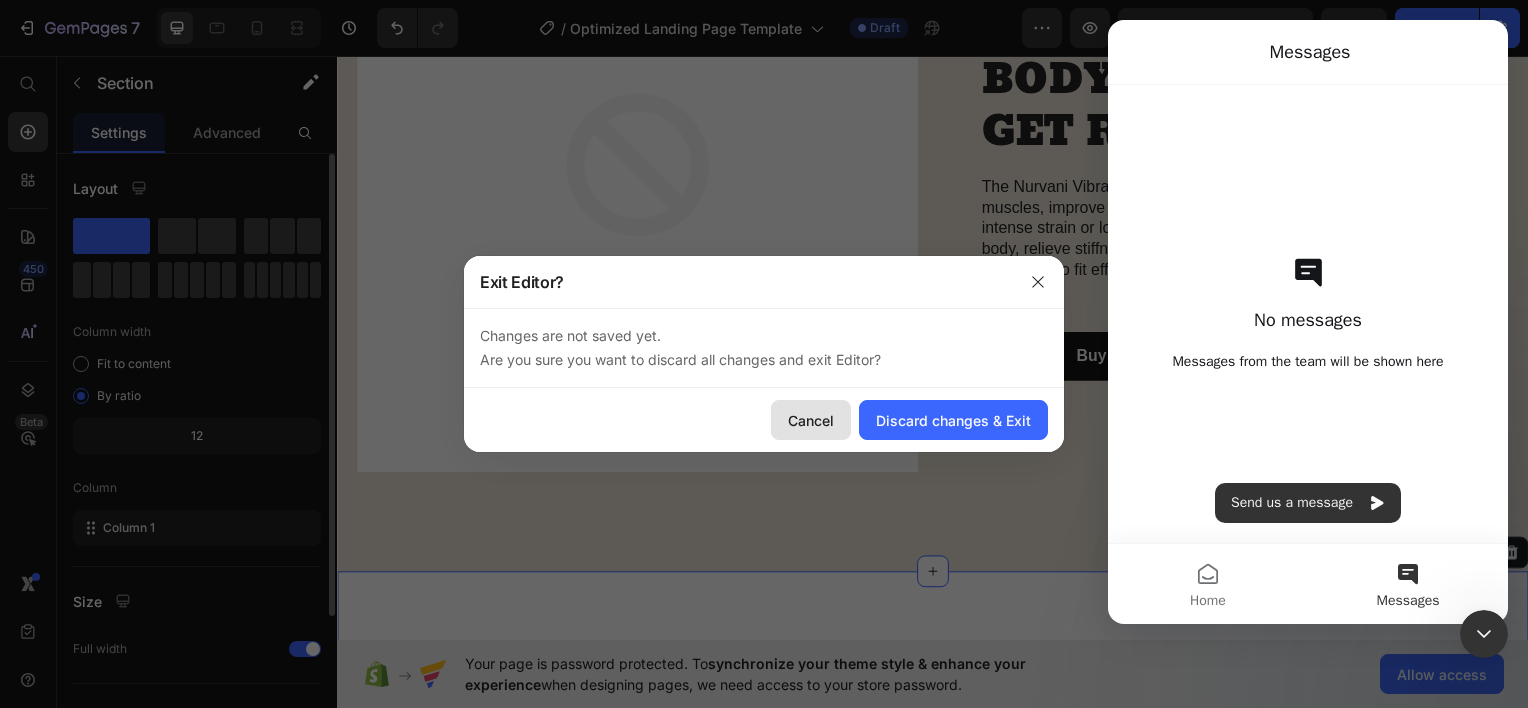 click on "Cancel" at bounding box center (811, 420) 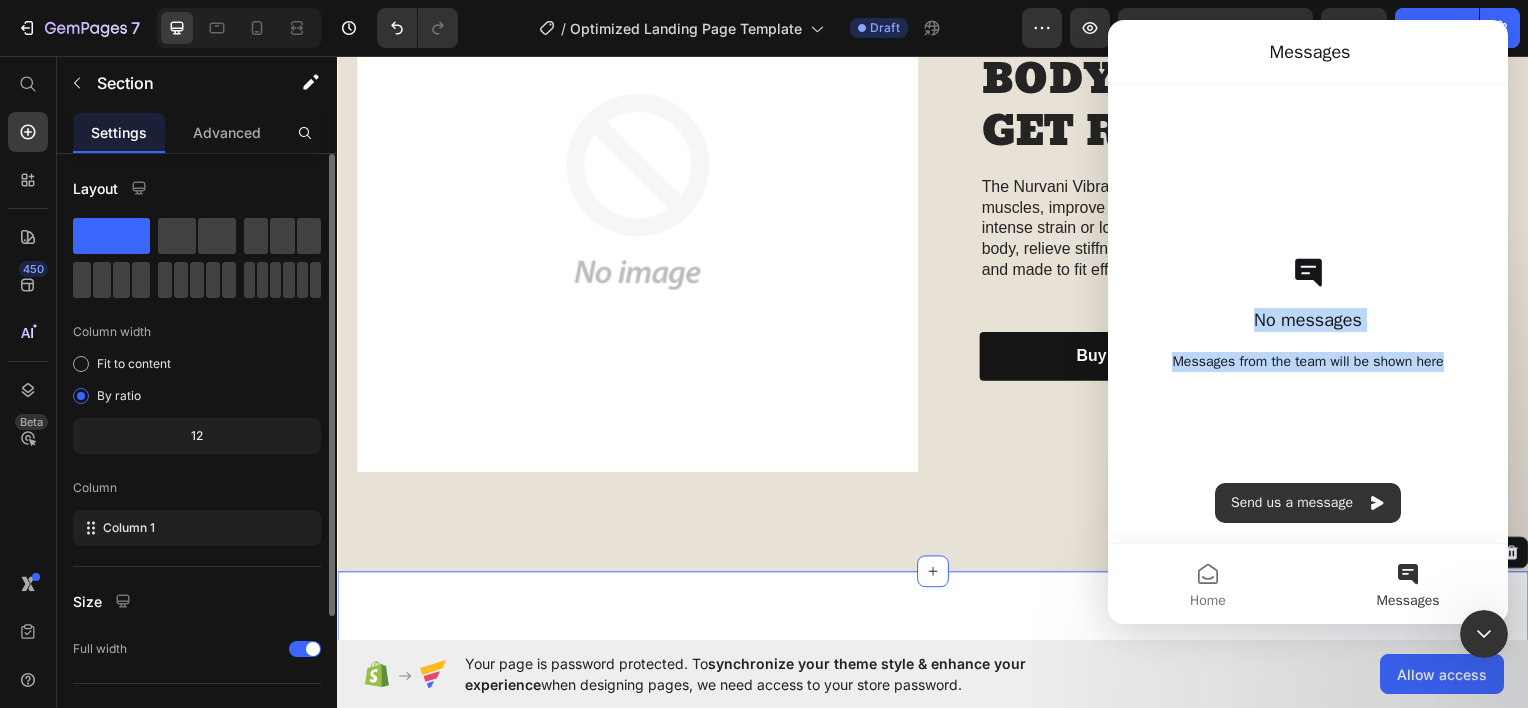drag, startPoint x: 1282, startPoint y: 119, endPoint x: 1522, endPoint y: 209, distance: 256.3201 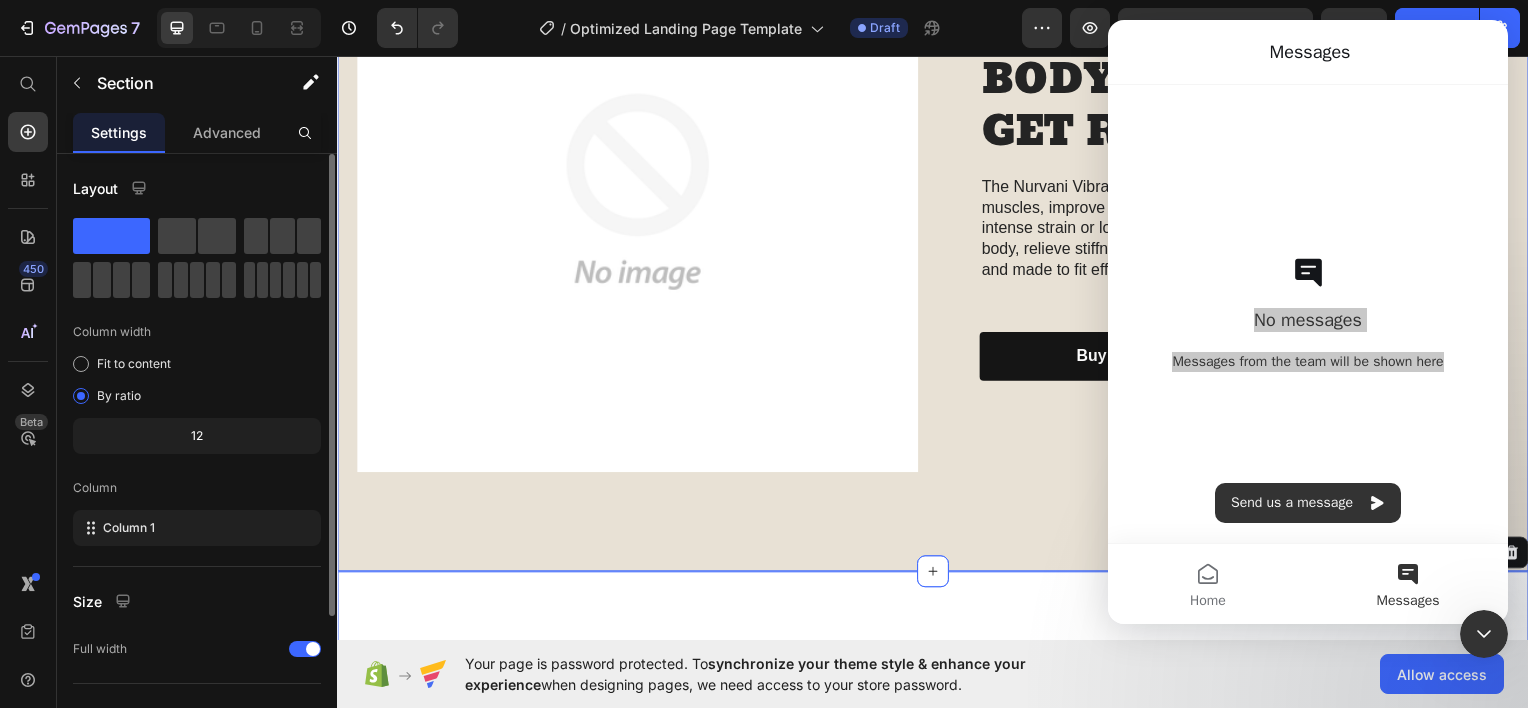 click on "Image TRANSFORM YOUR BODY –  GET REWARDED Heading The Nurvani Vibration Plate is expertly engineered to help activate muscles, improve circulation, and support full-body wellness—without intense strain or long workouts. Just 10 minutes a day helps tone your body, relieve stiffness, and boost recovery. It's low-impact, chemical-free, and made to fit effortlessly into your daily routine. Text Block buy it now Button
Icon Chat Us Anytime Text Block help@[EMAIL] Text Block Row Row Row Row Section 3" at bounding box center [937, 191] 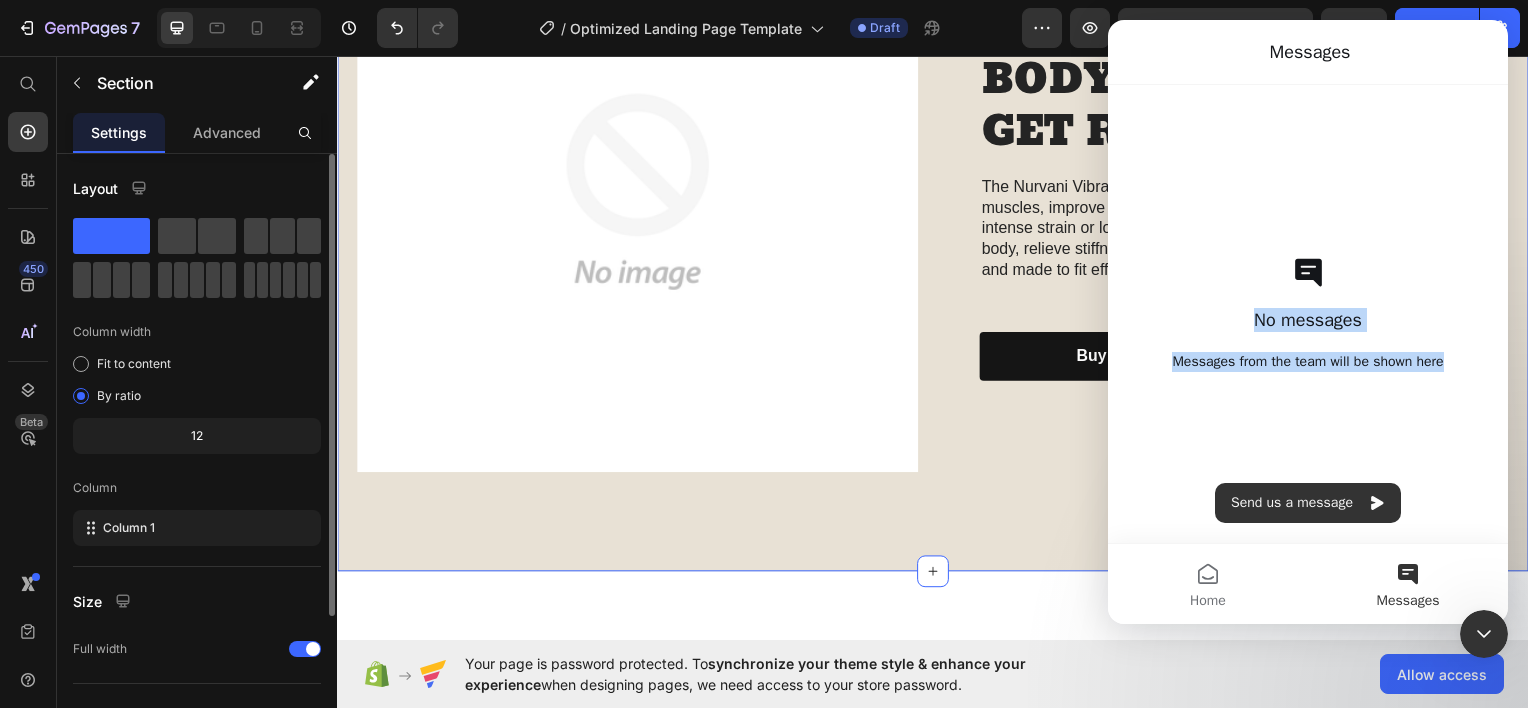 drag, startPoint x: 1501, startPoint y: 93, endPoint x: 2592, endPoint y: 38, distance: 1092.3855 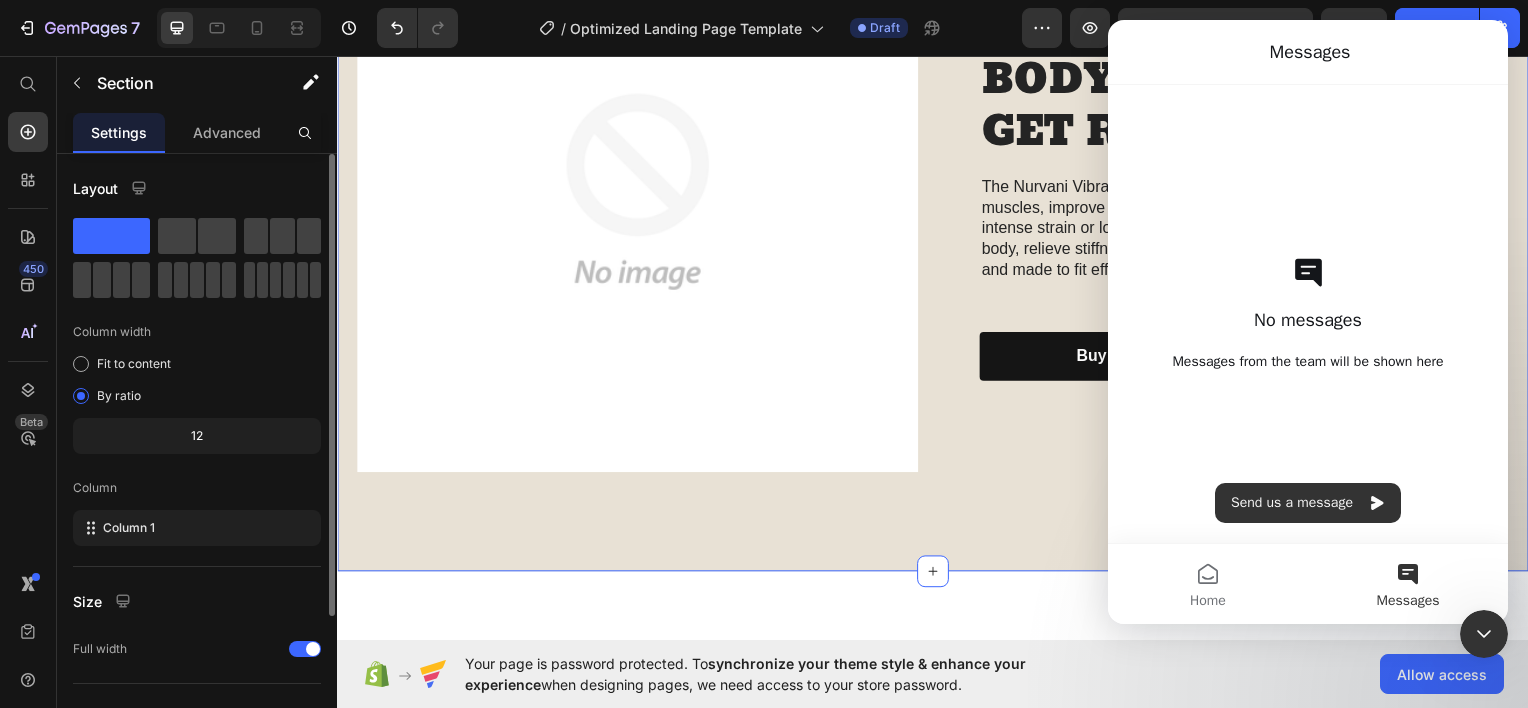 click on "No messages Messages from the team will be shown here Send us a message" at bounding box center [1308, 314] 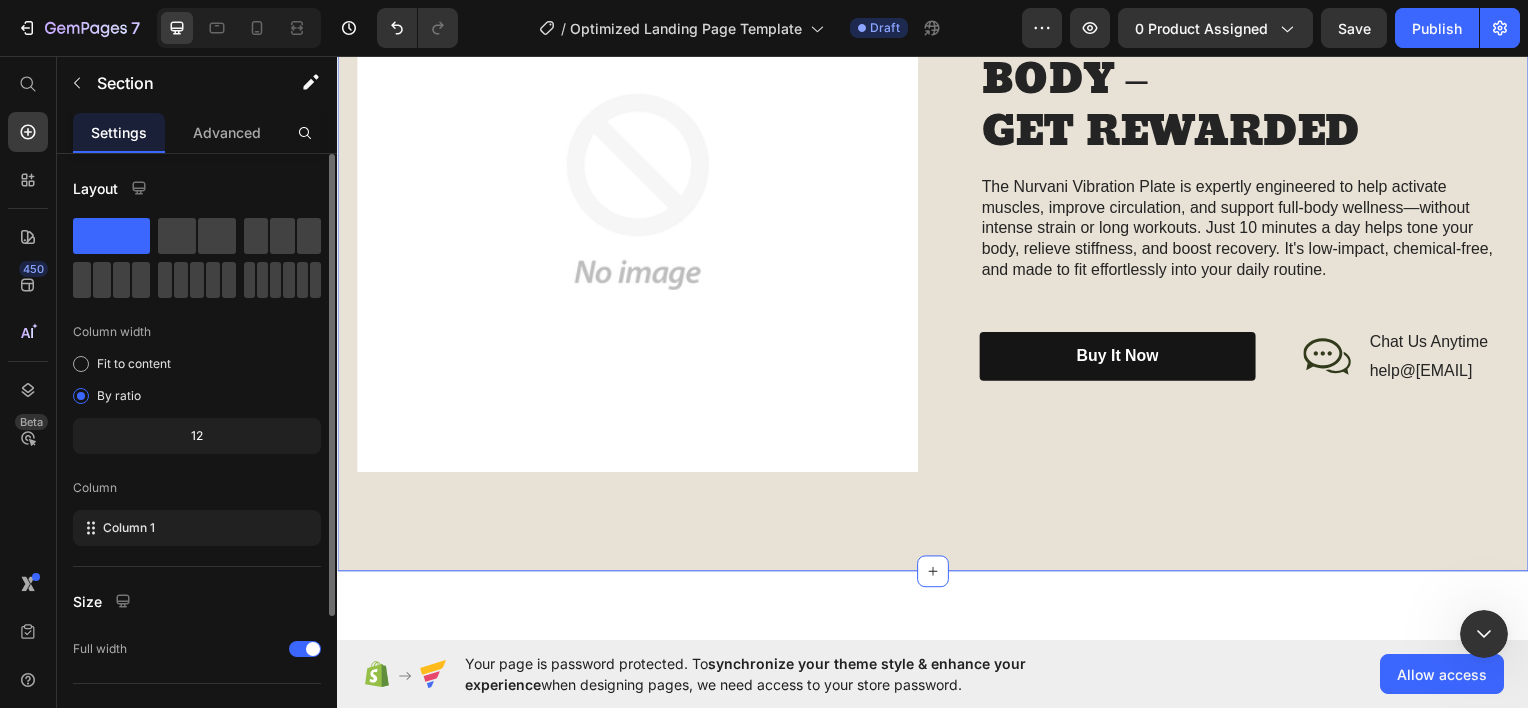 scroll, scrollTop: 0, scrollLeft: 0, axis: both 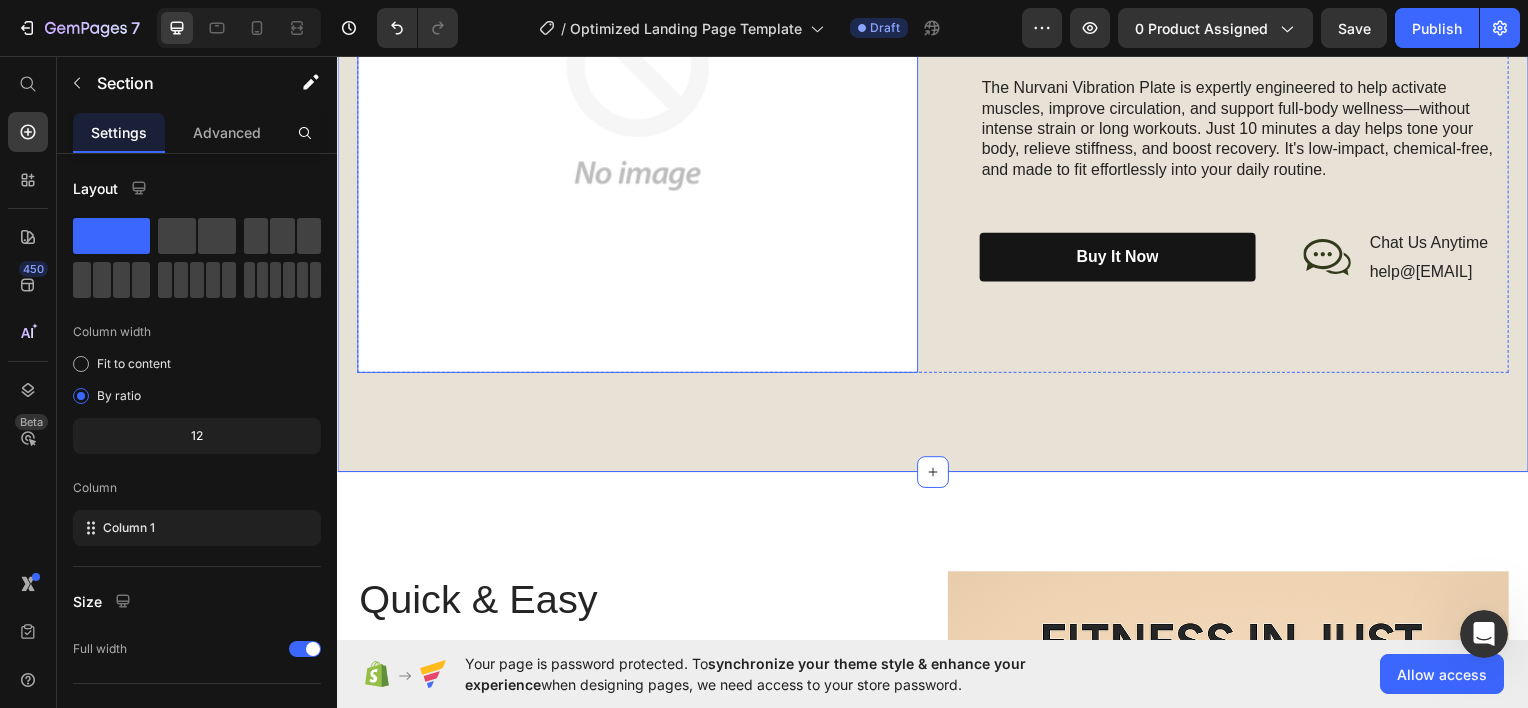 click at bounding box center (639, 91) 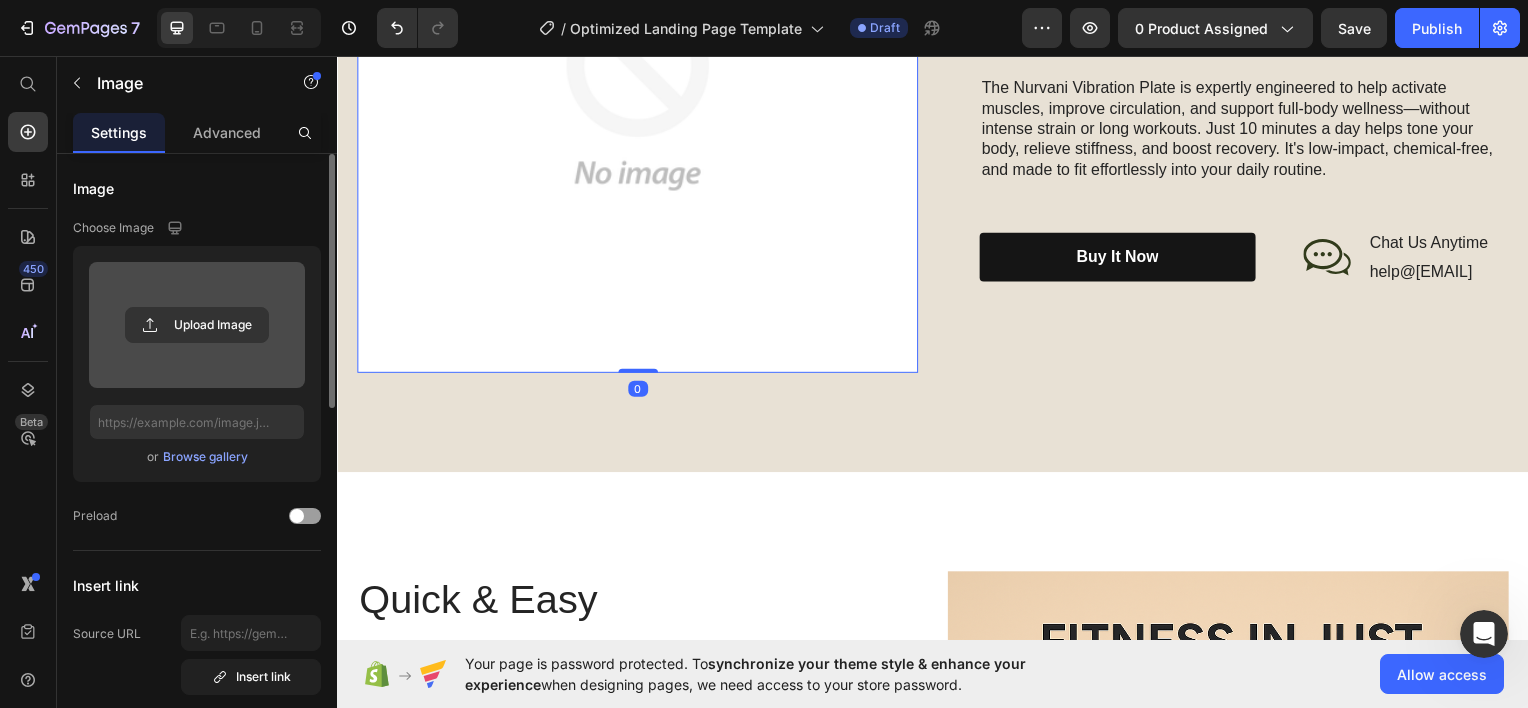 click at bounding box center (197, 325) 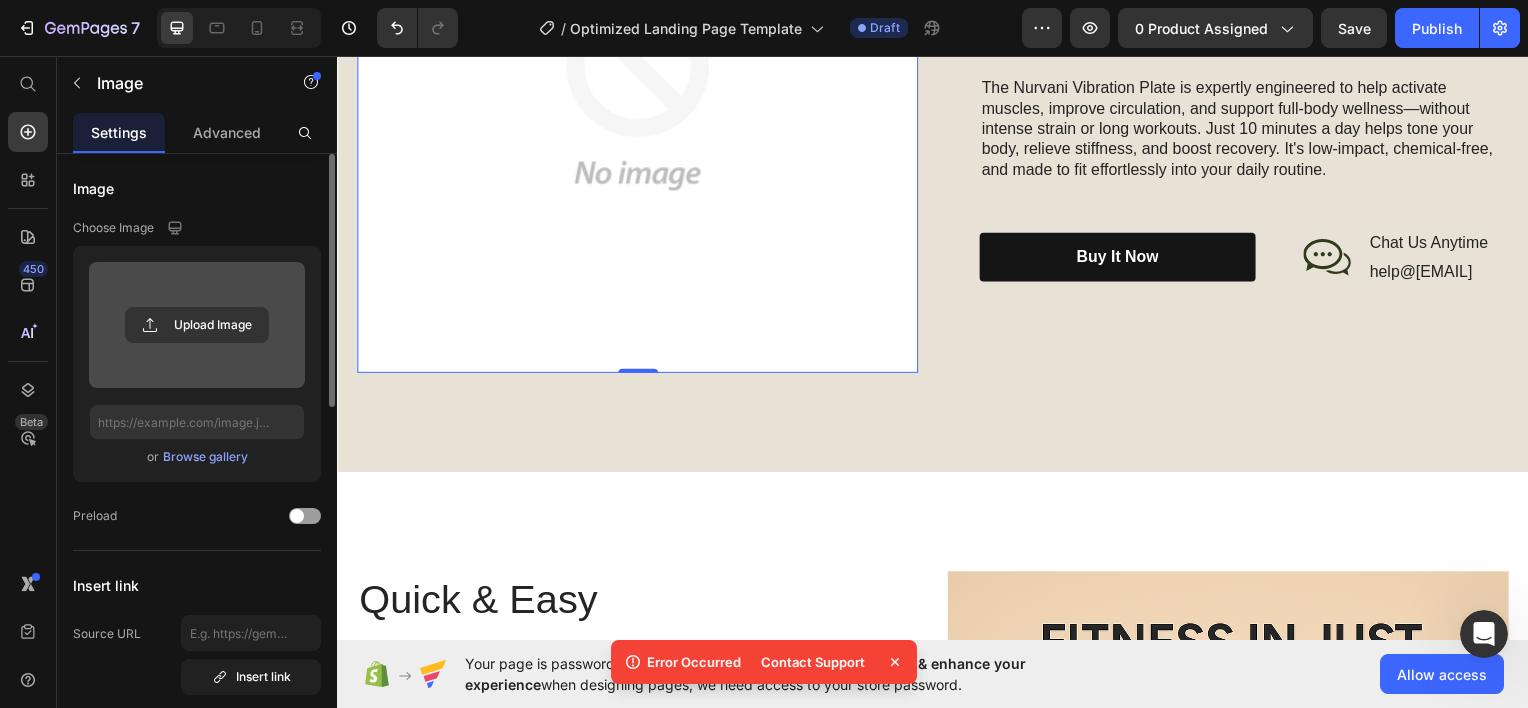 click at bounding box center (639, 91) 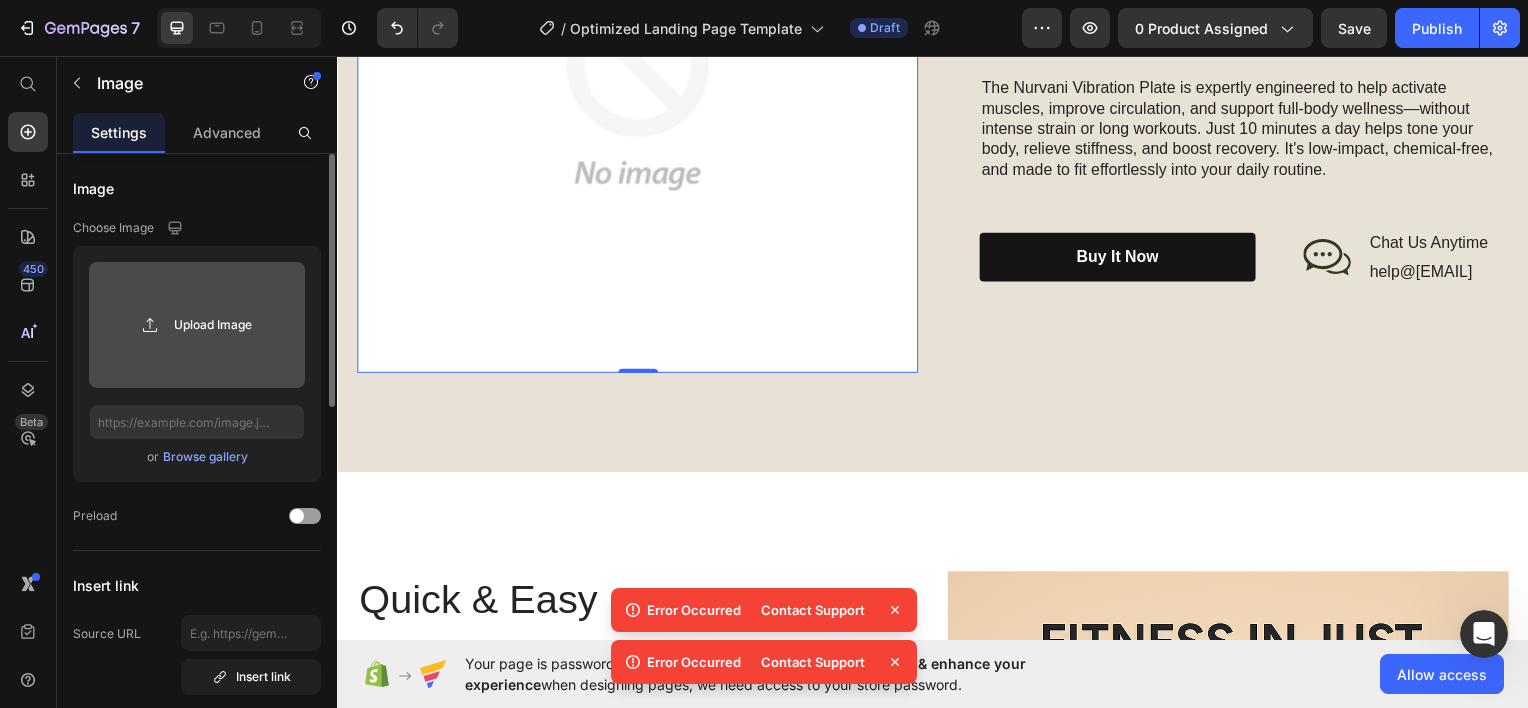 click 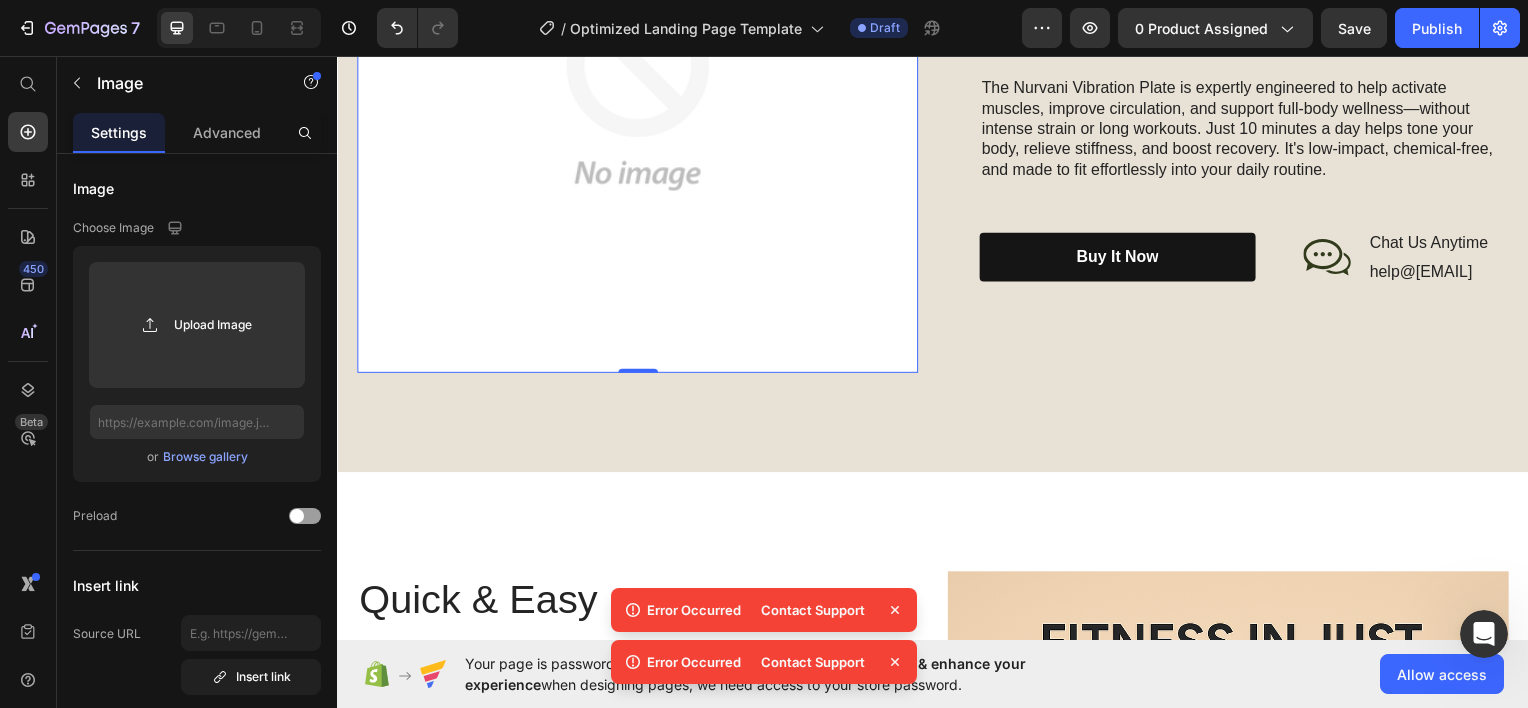 click at bounding box center [639, 91] 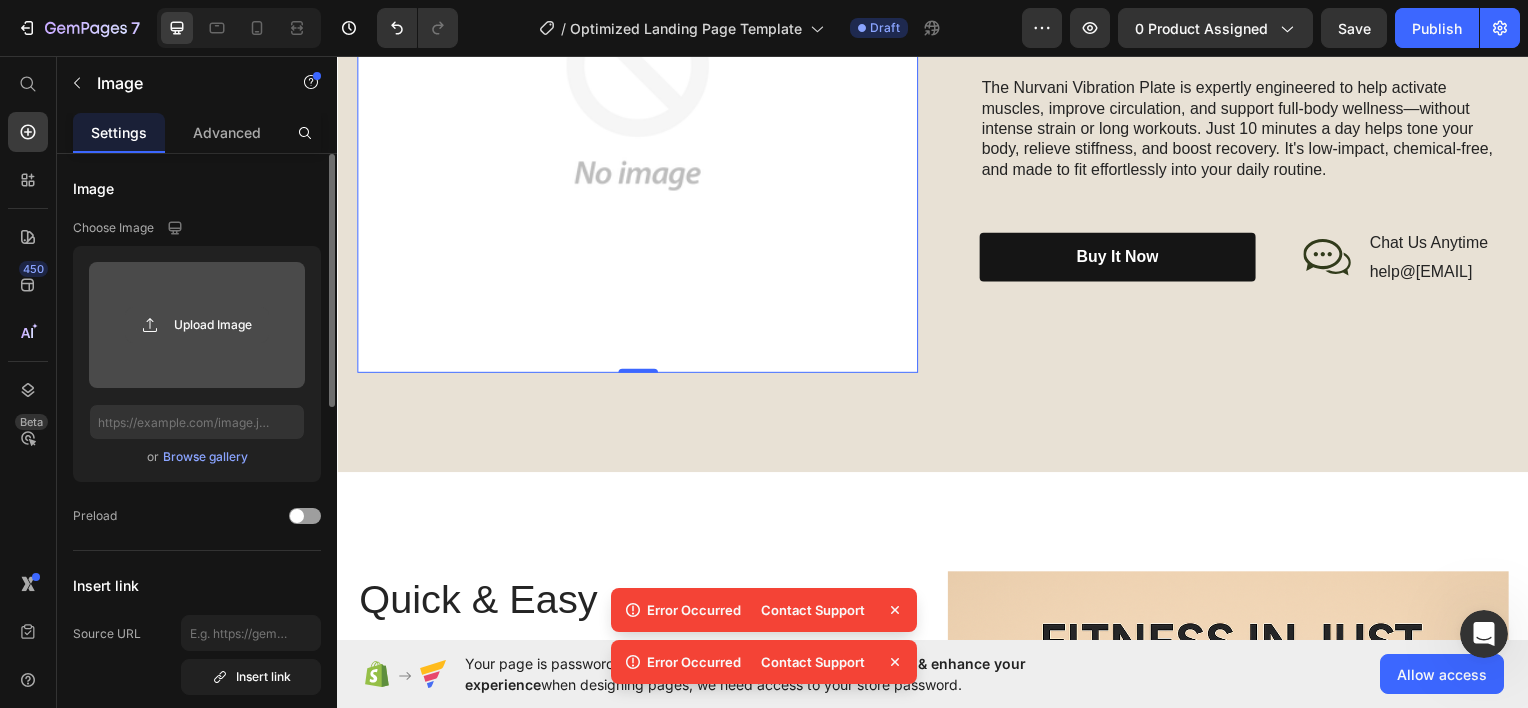 click 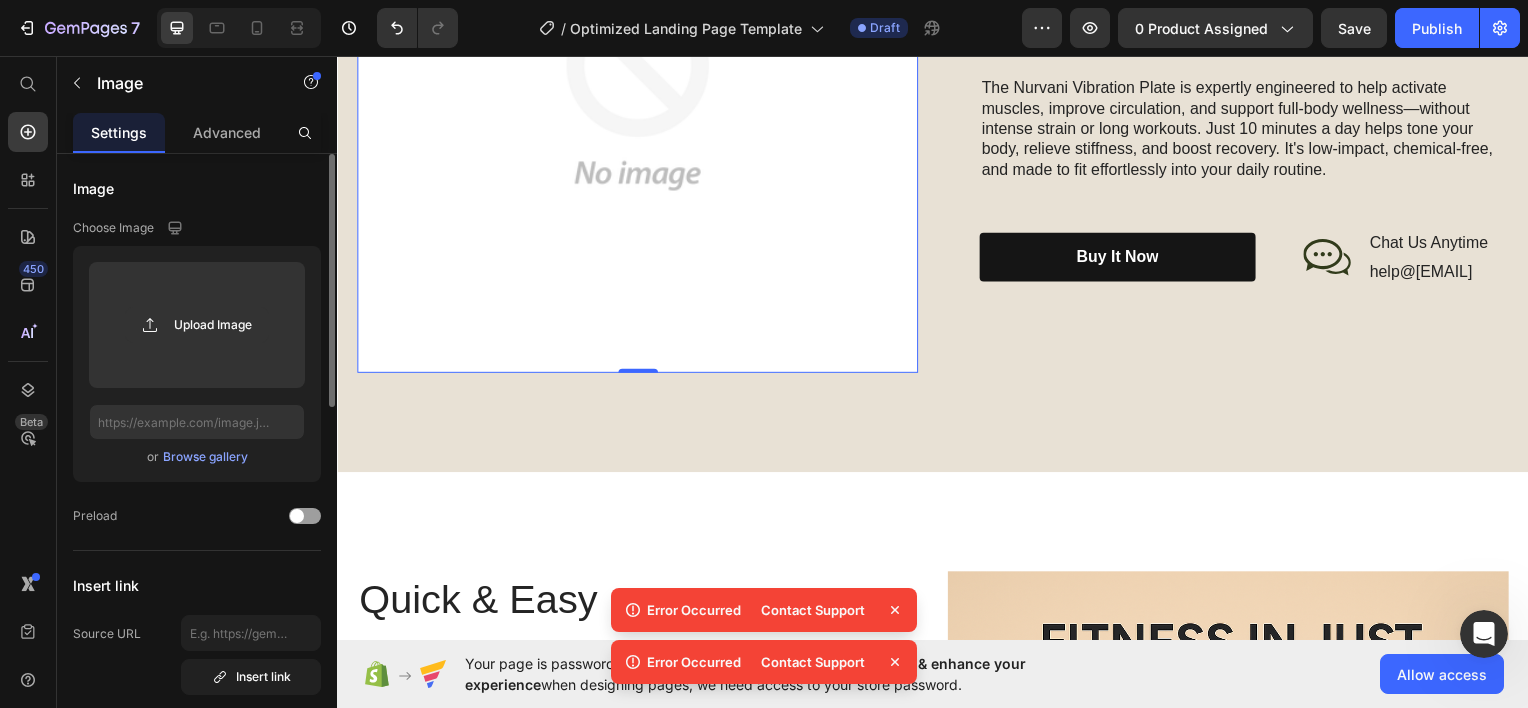 click on "Browse gallery" at bounding box center [205, 457] 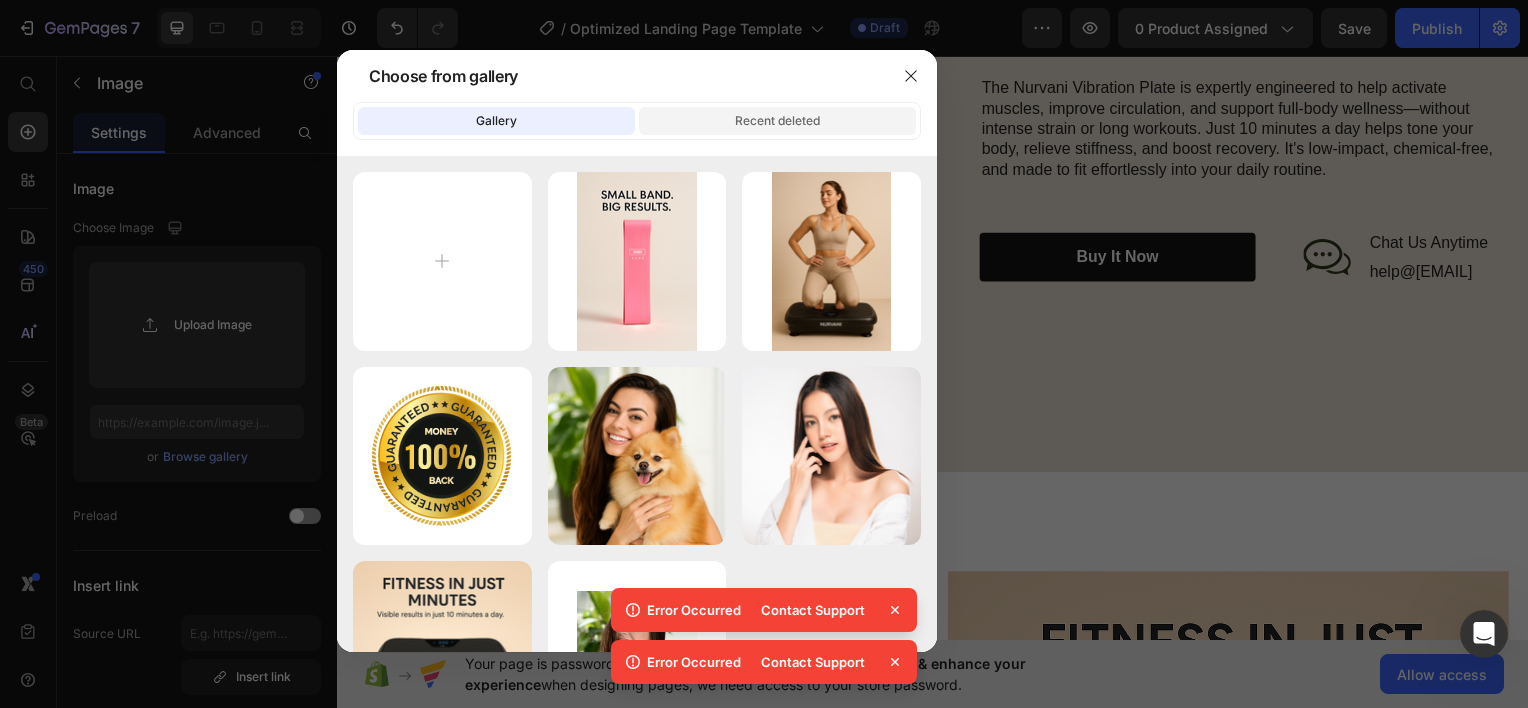 click on "Recent deleted" 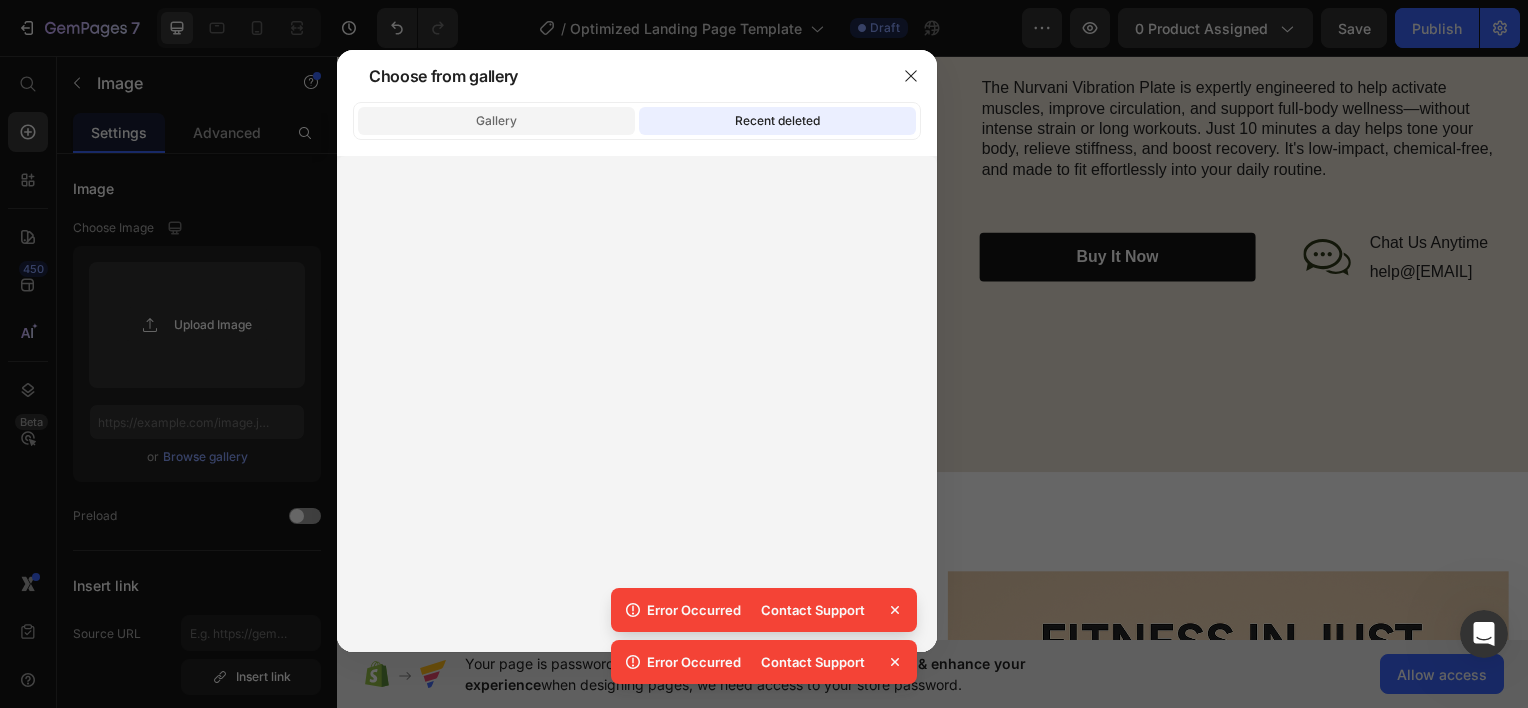click on "Gallery Recent deleted" 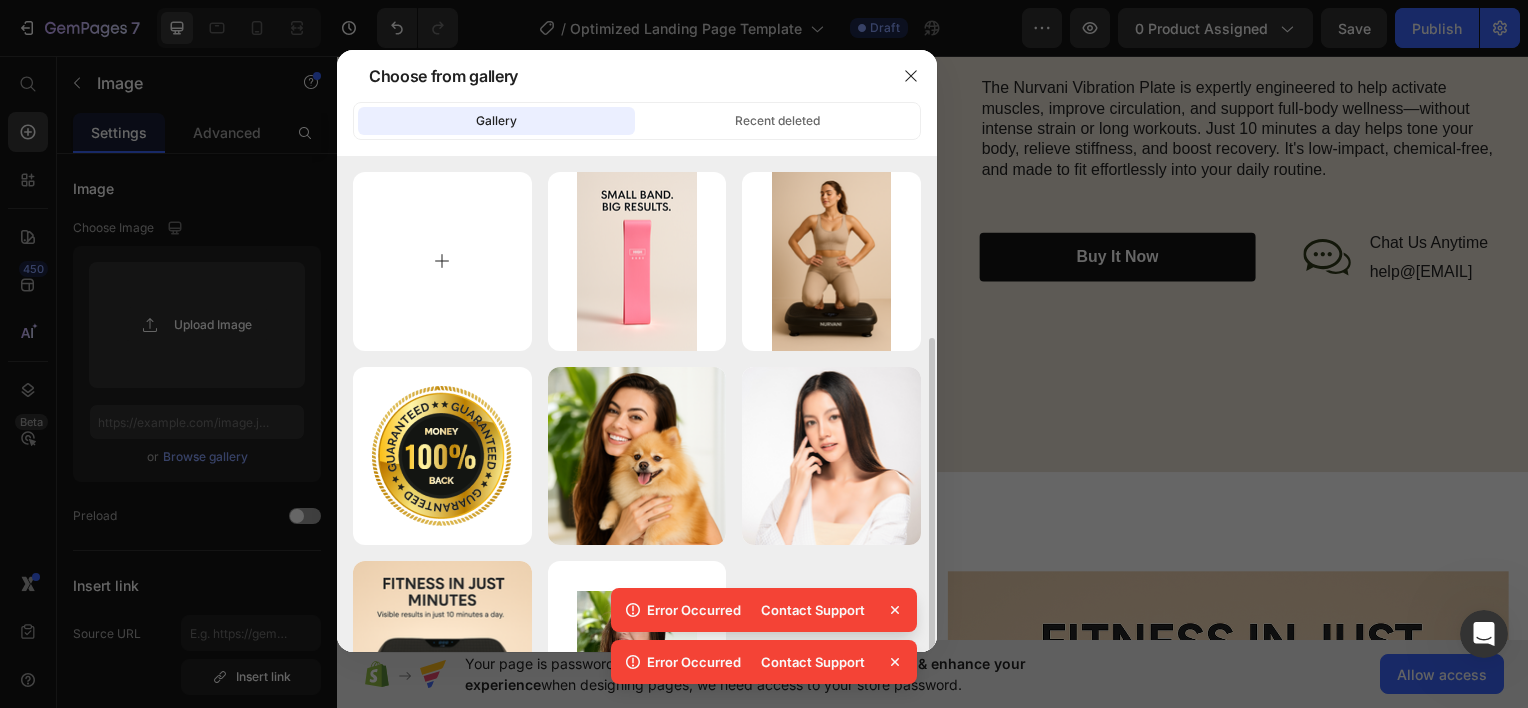 scroll, scrollTop: 104, scrollLeft: 0, axis: vertical 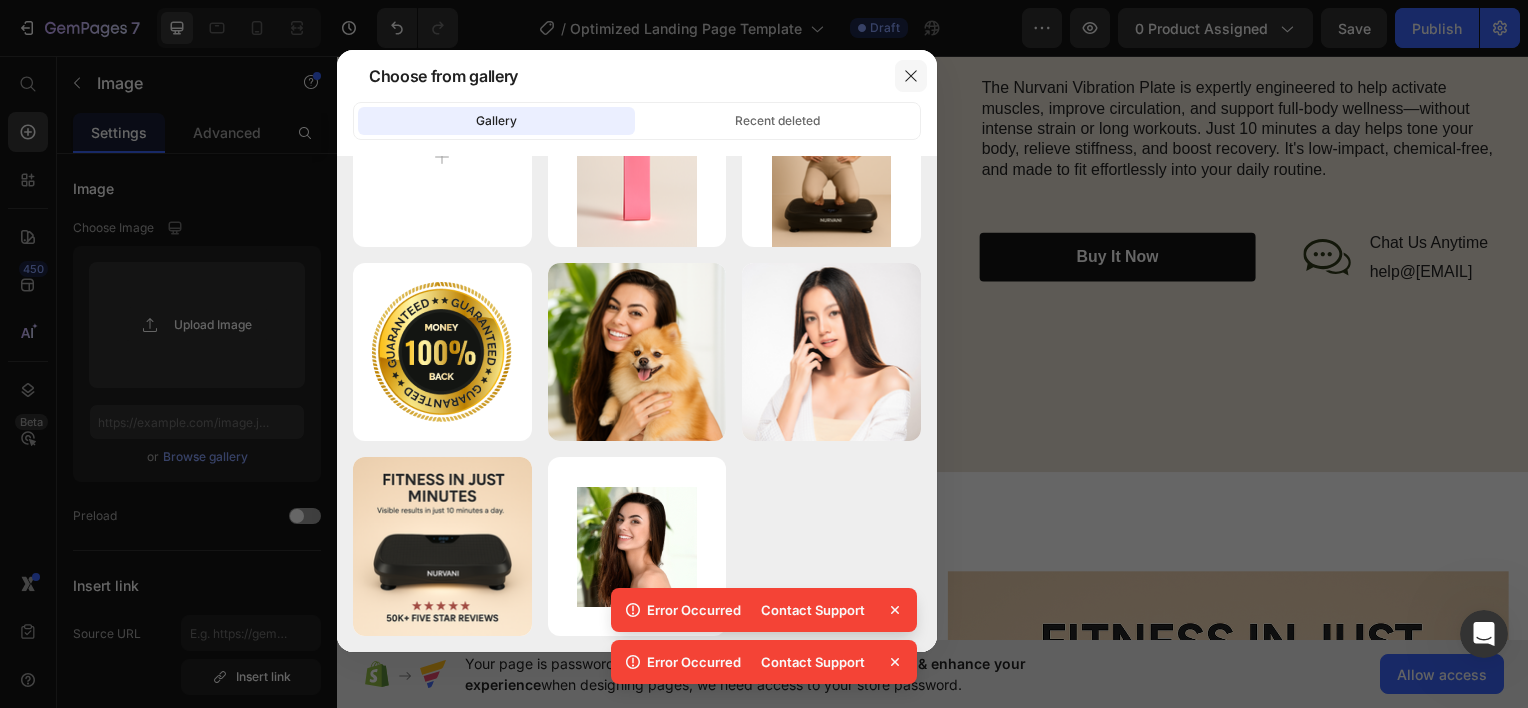 click at bounding box center [911, 76] 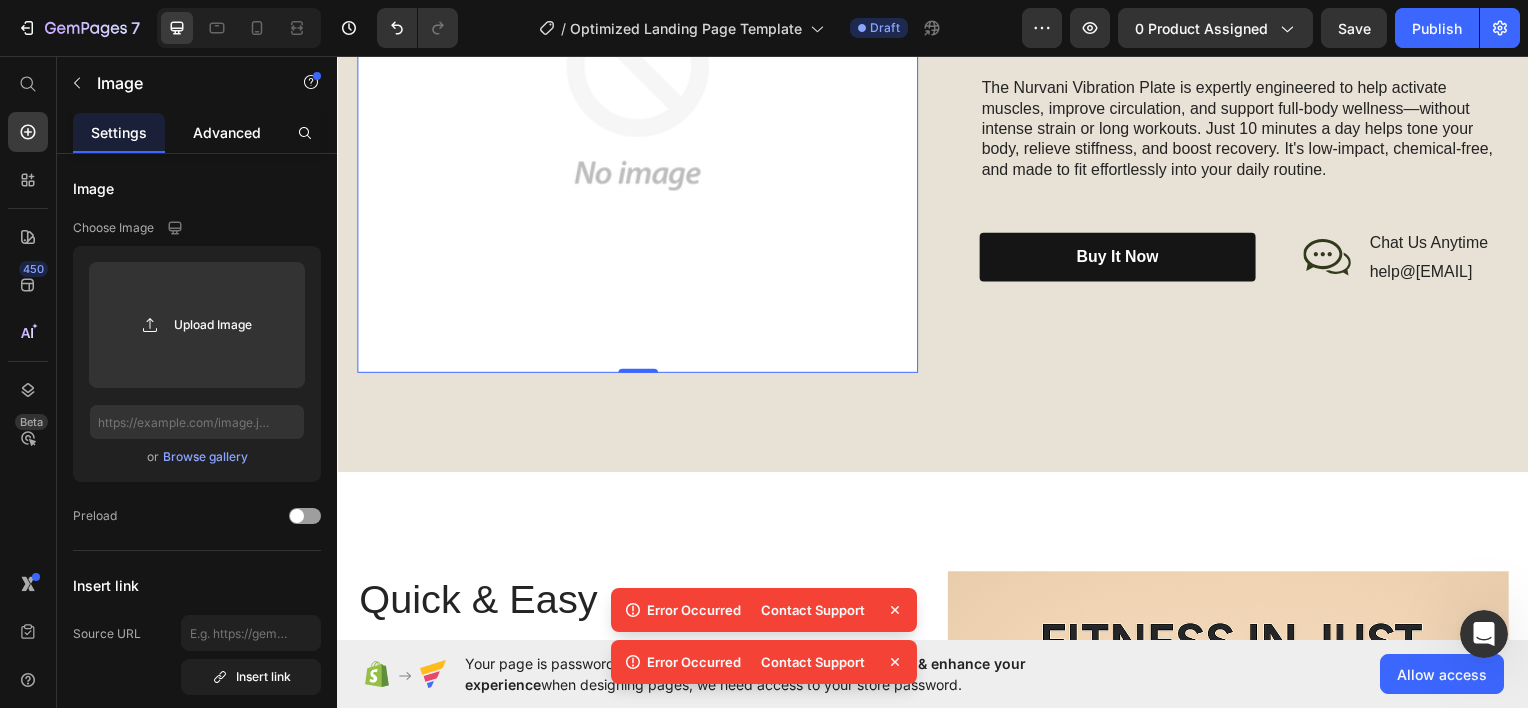 click on "Advanced" at bounding box center (227, 132) 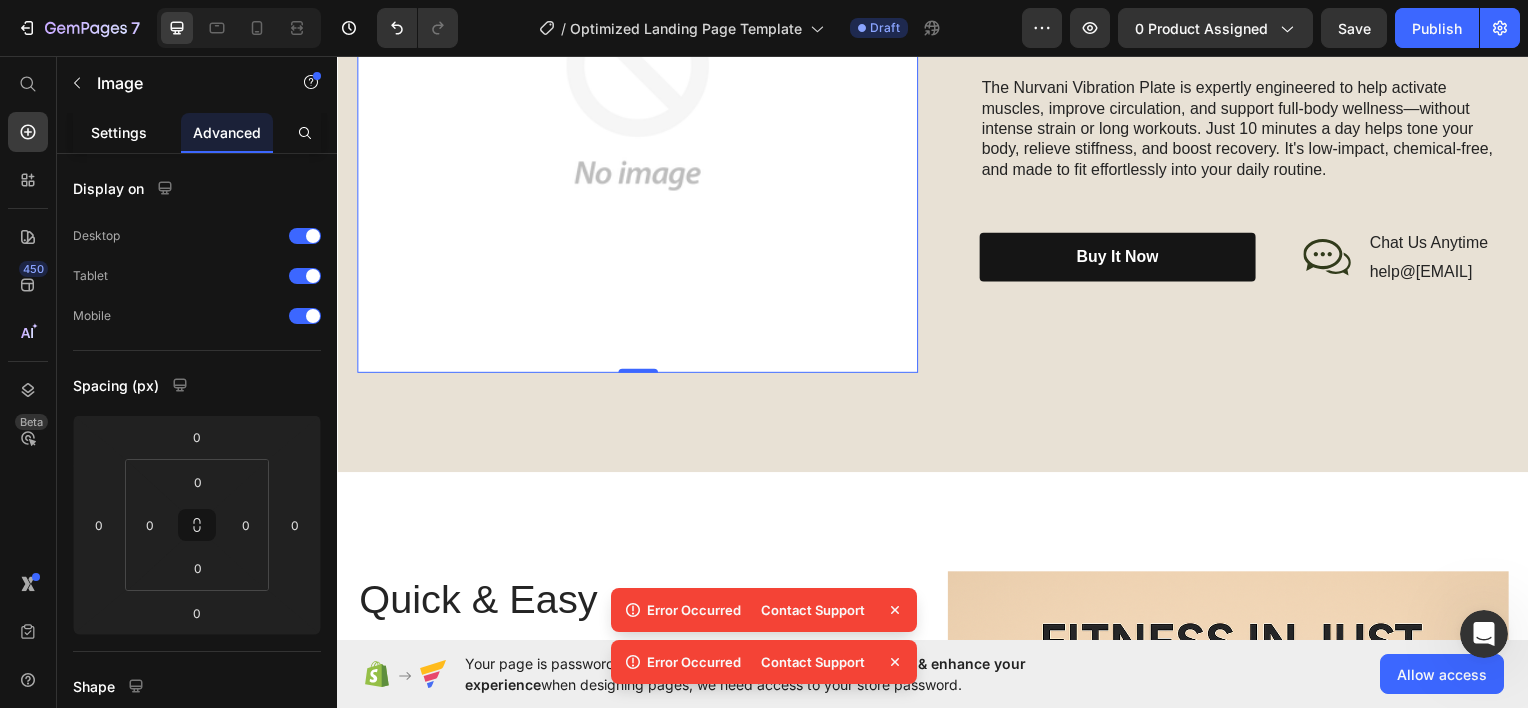 click on "Settings" at bounding box center [119, 132] 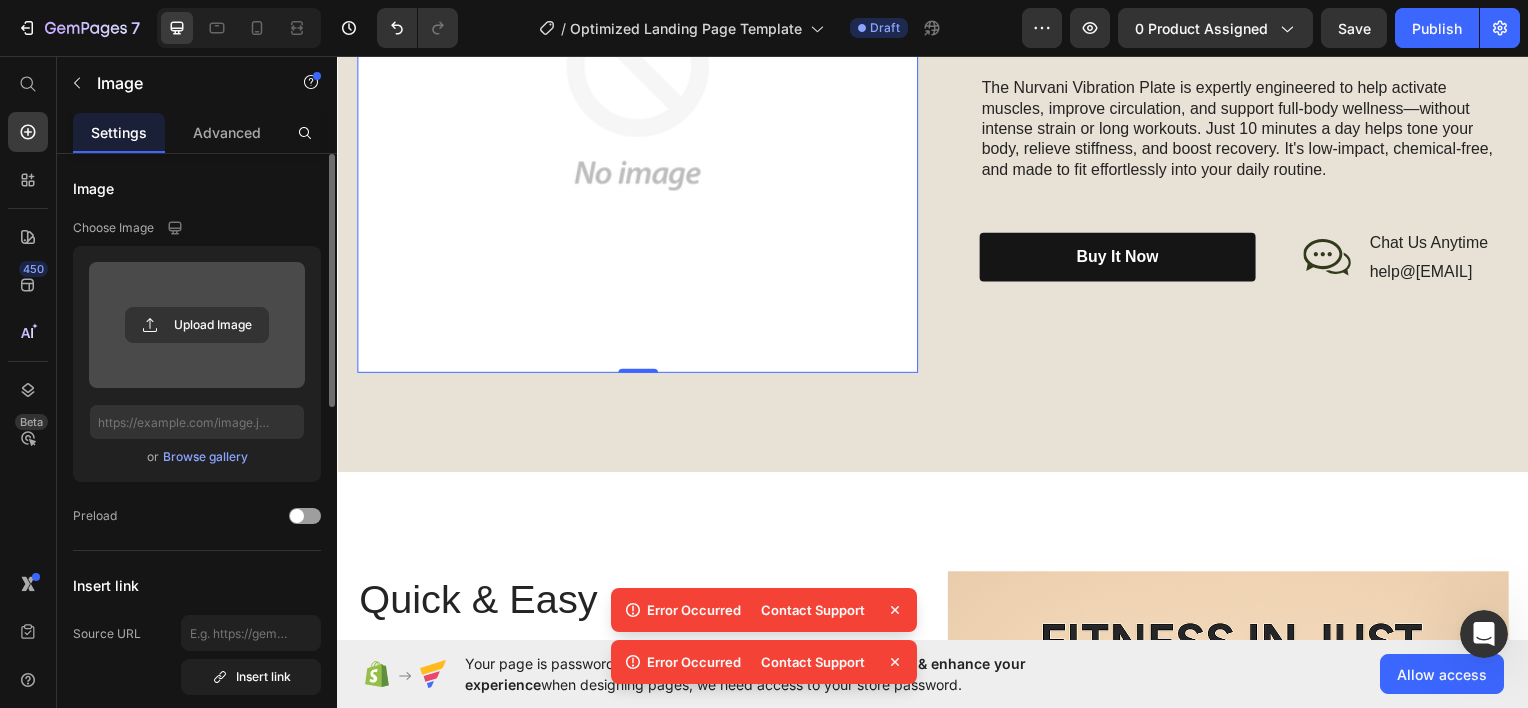 click at bounding box center (197, 325) 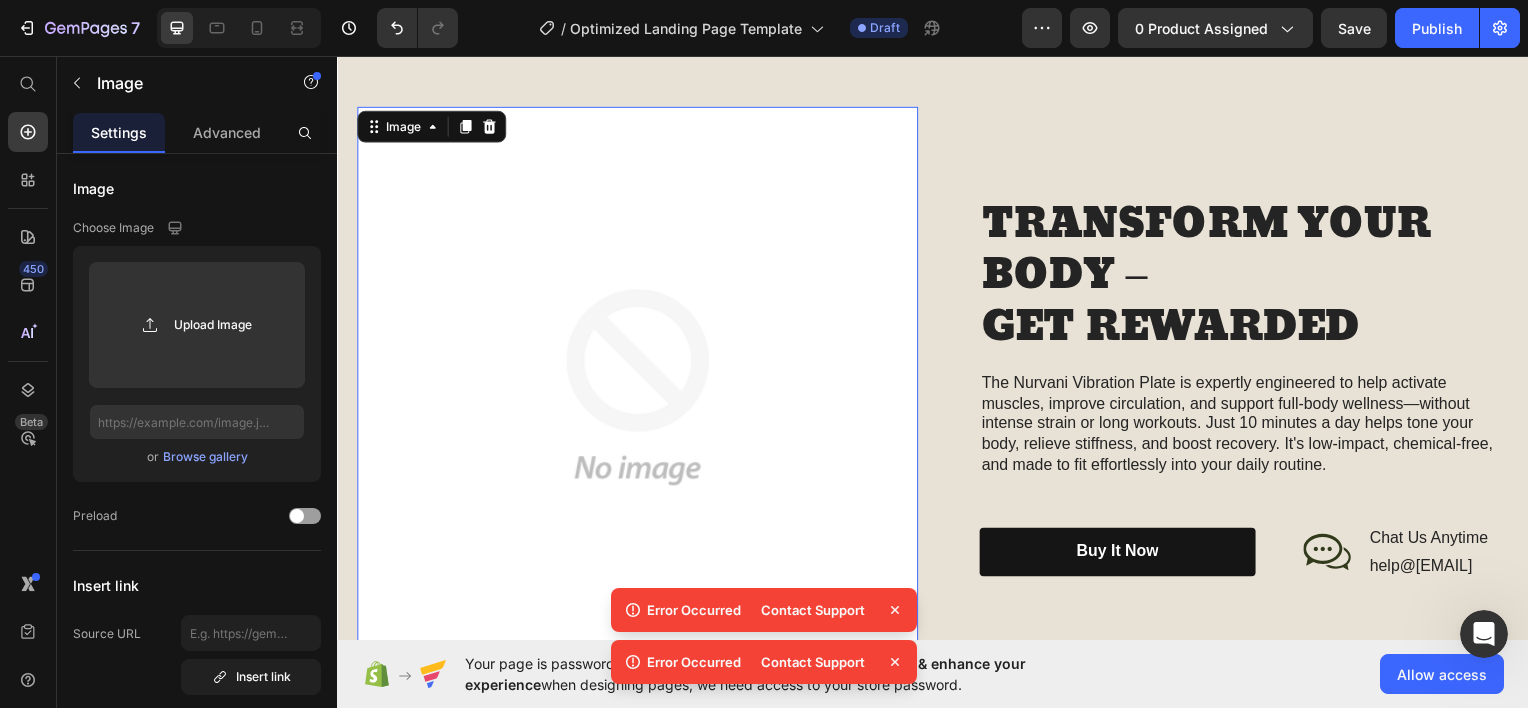 scroll, scrollTop: 2178, scrollLeft: 0, axis: vertical 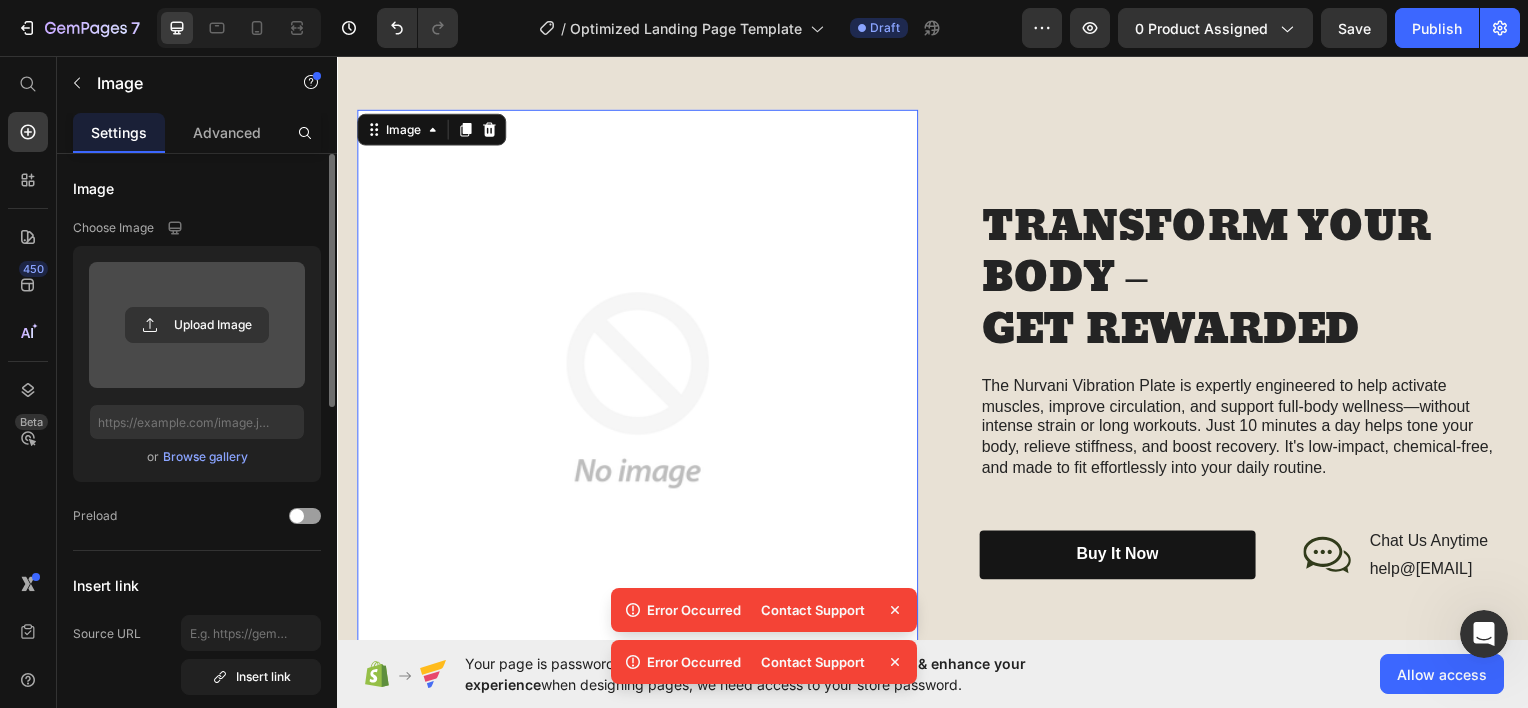 click at bounding box center [197, 325] 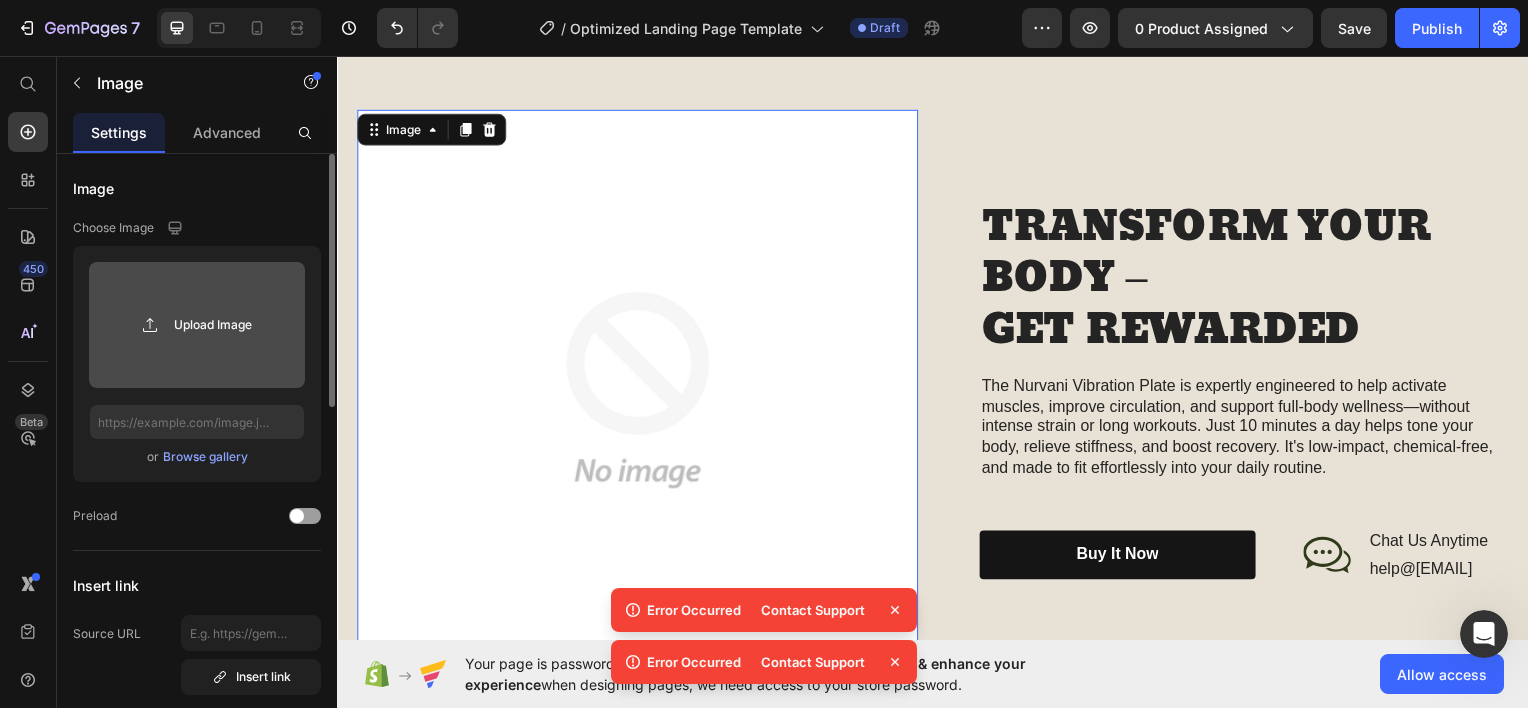 click 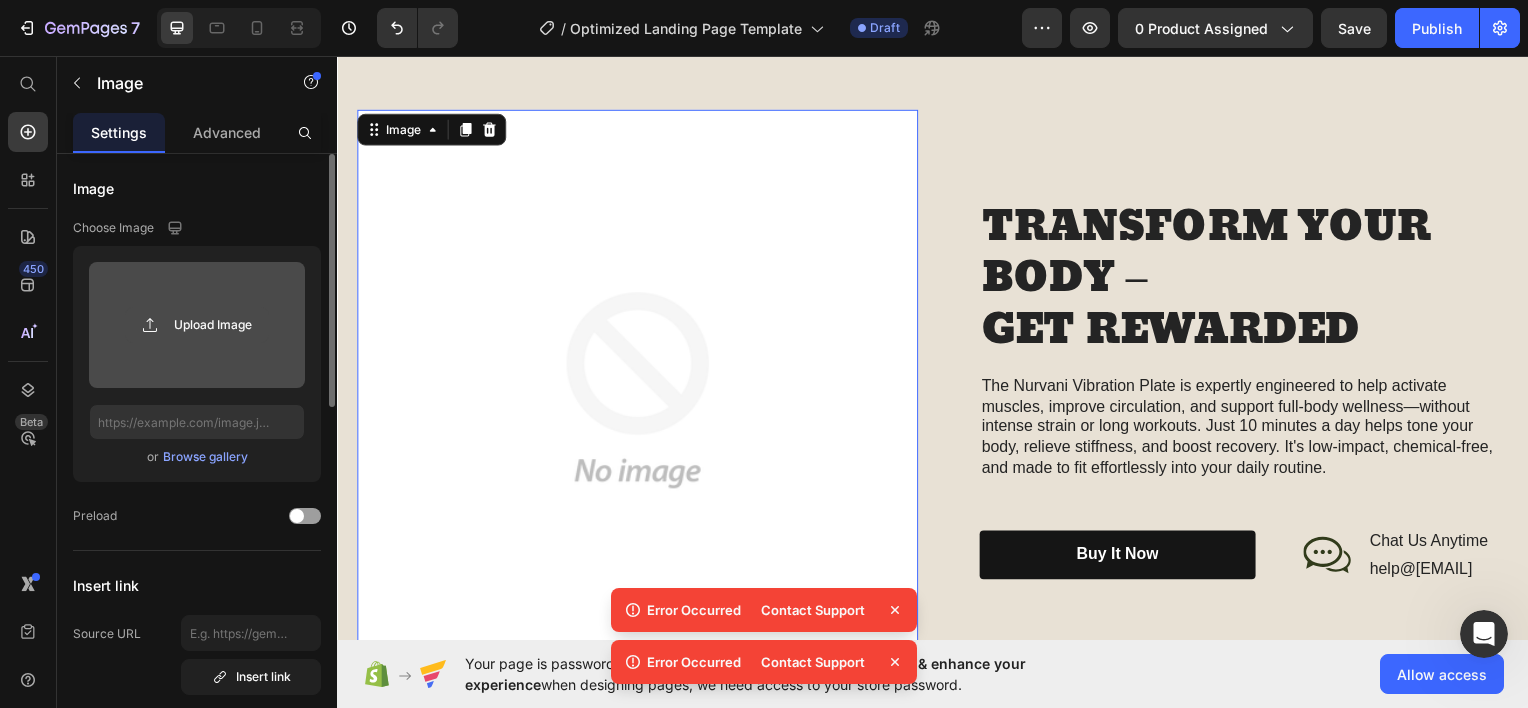 click 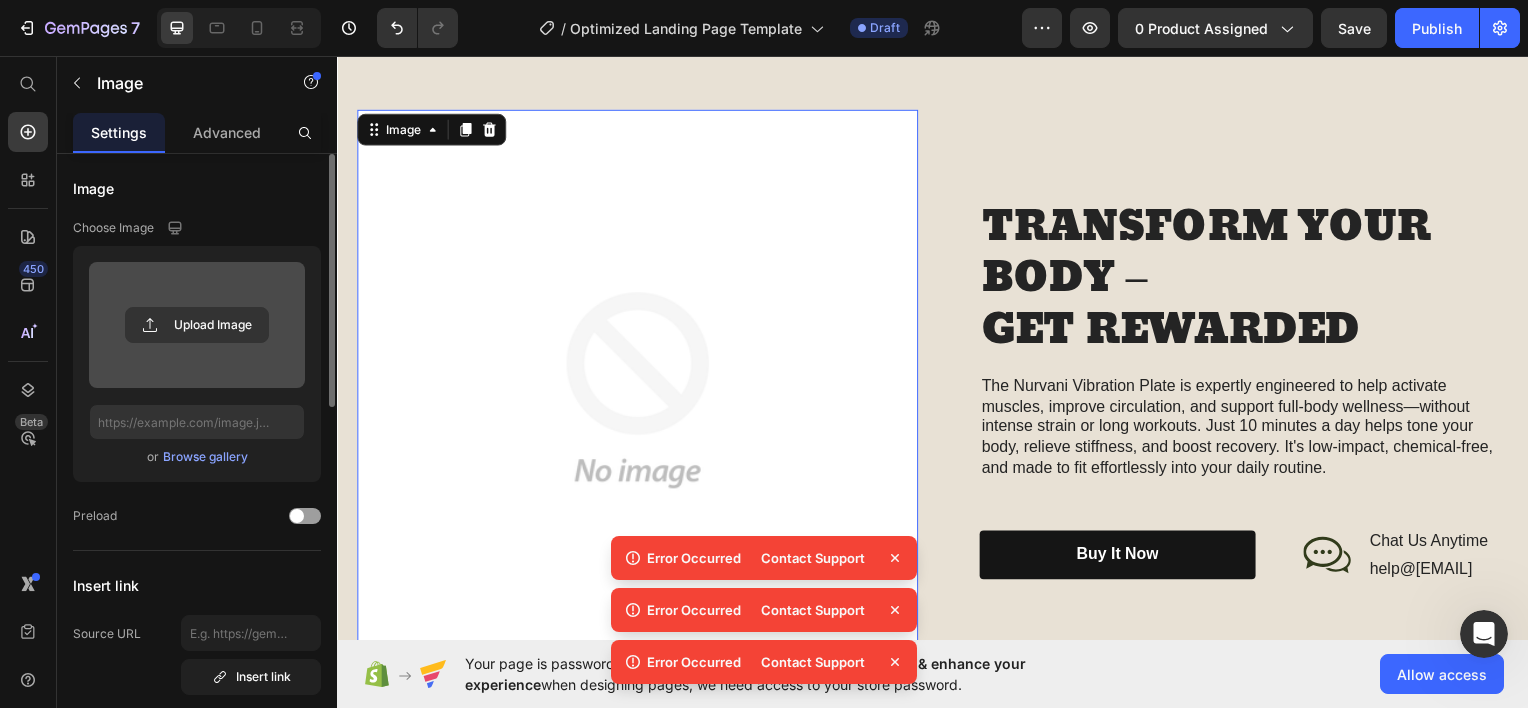 click 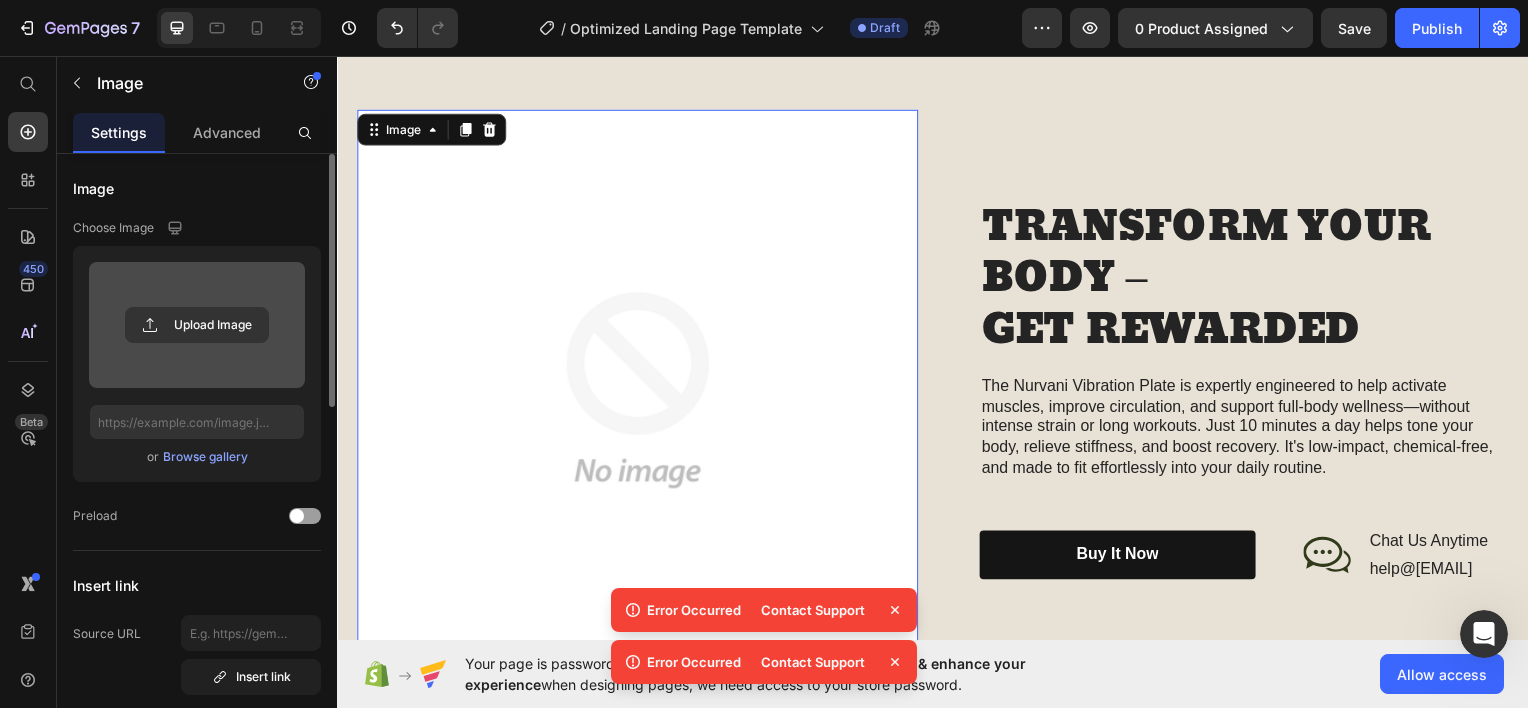 click 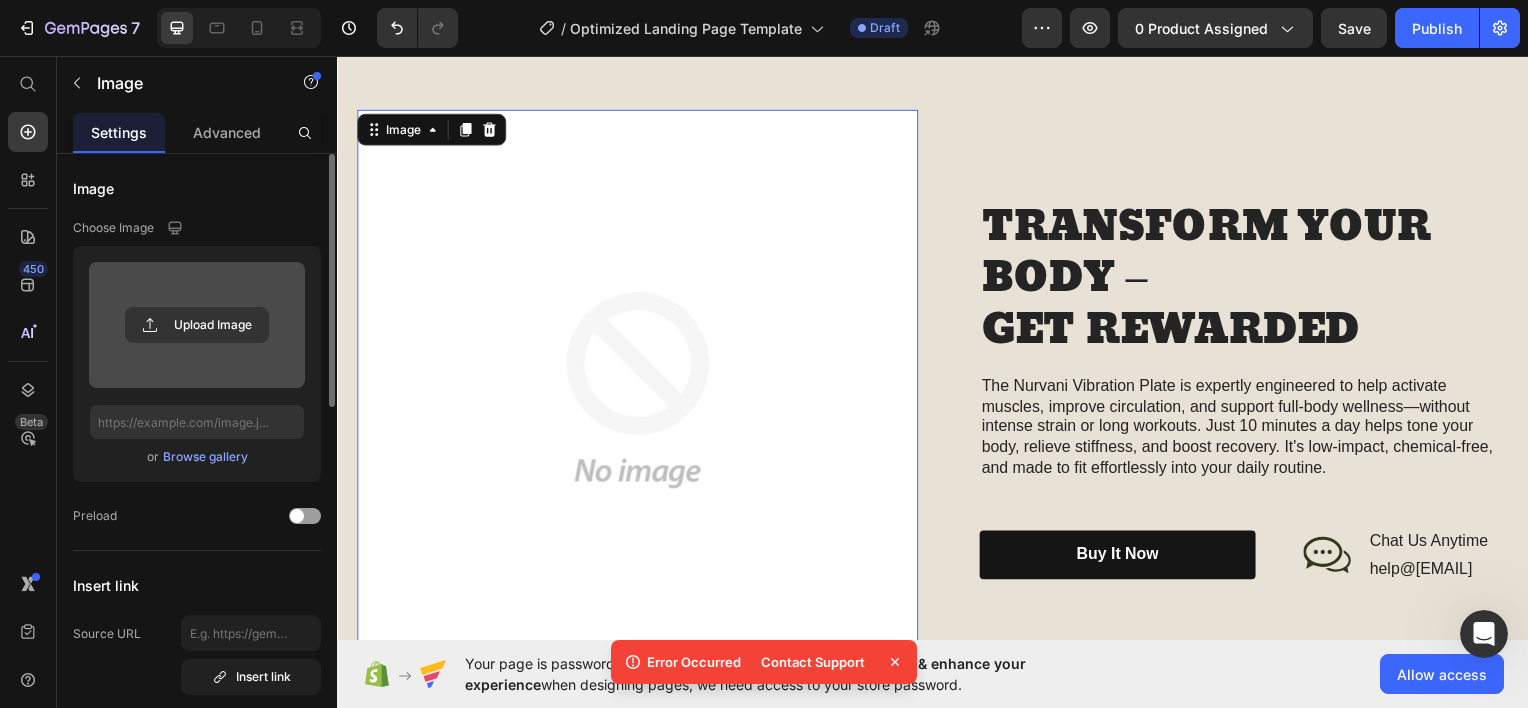 click 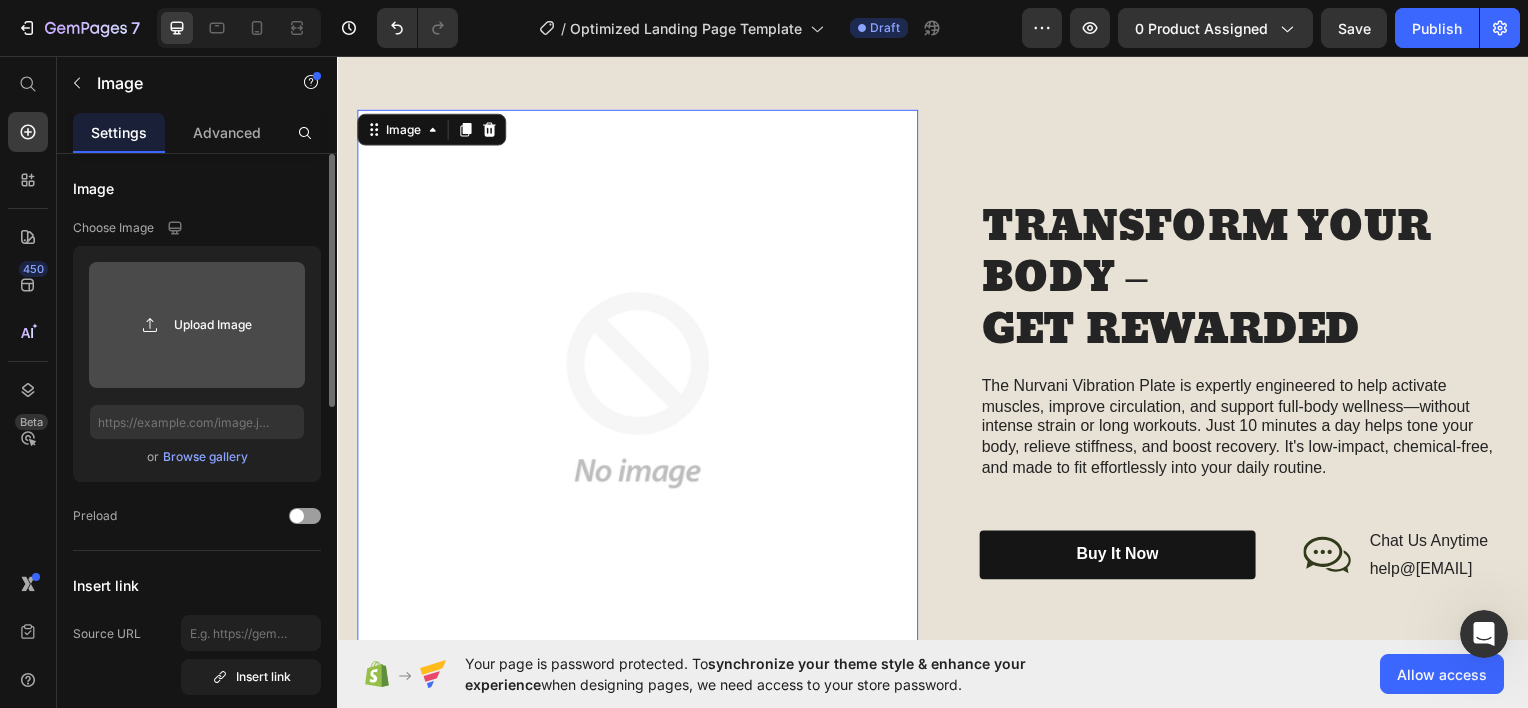 click 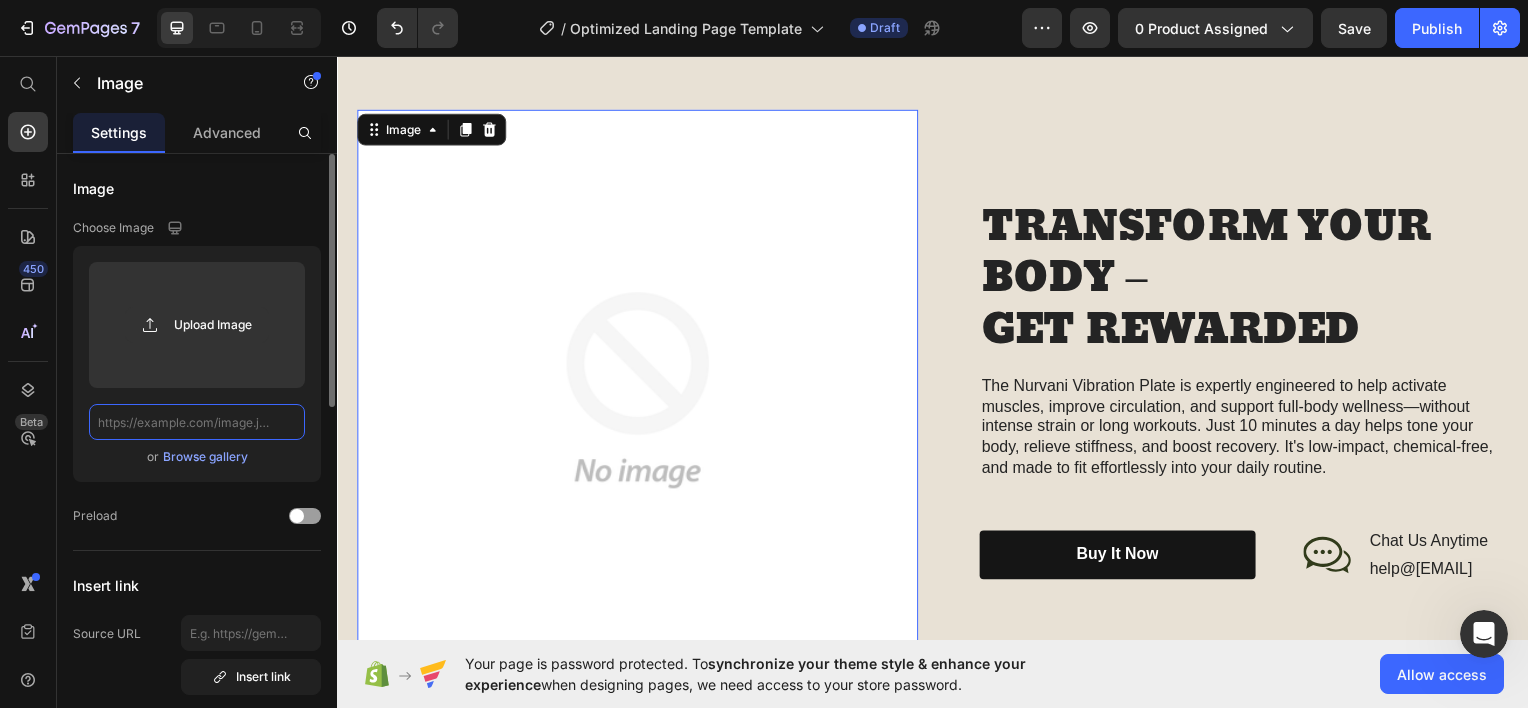 click 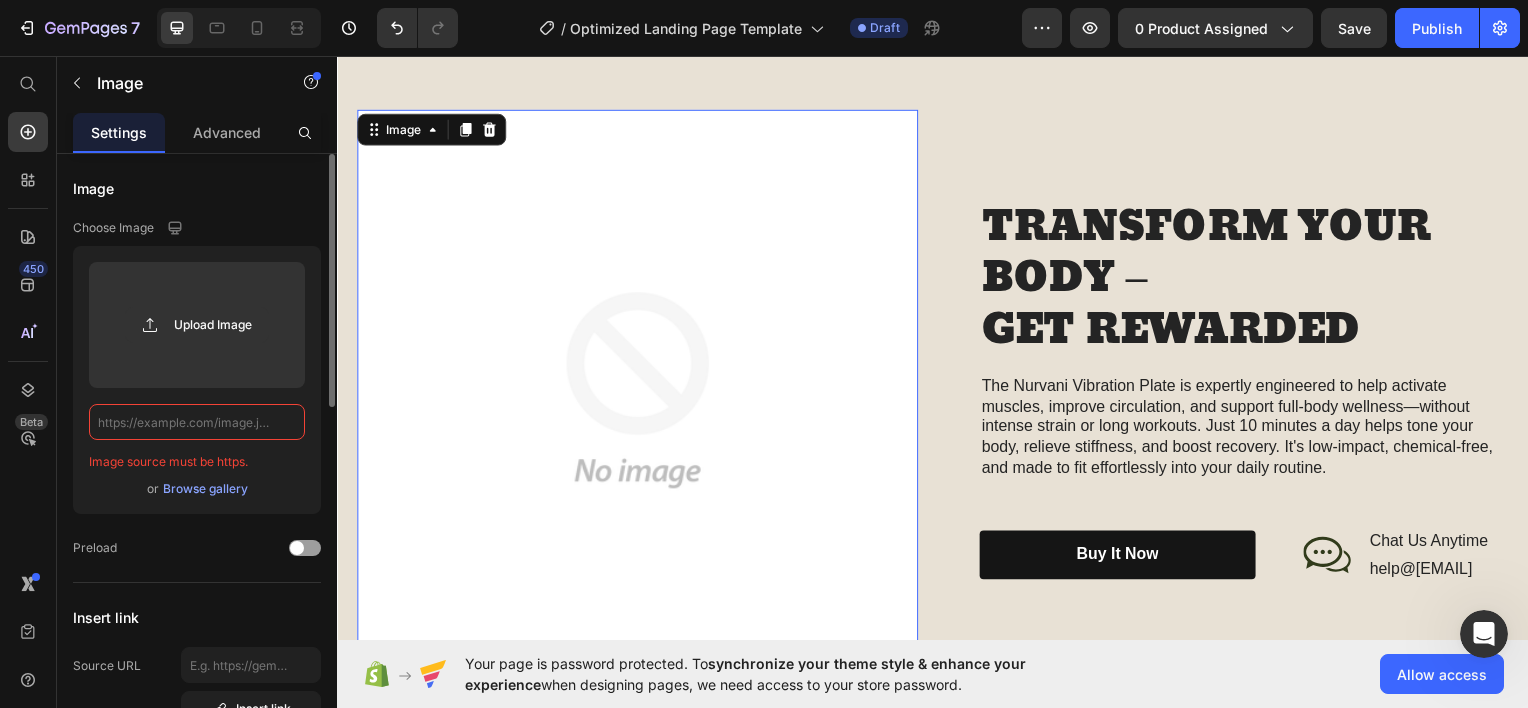 type on "V" 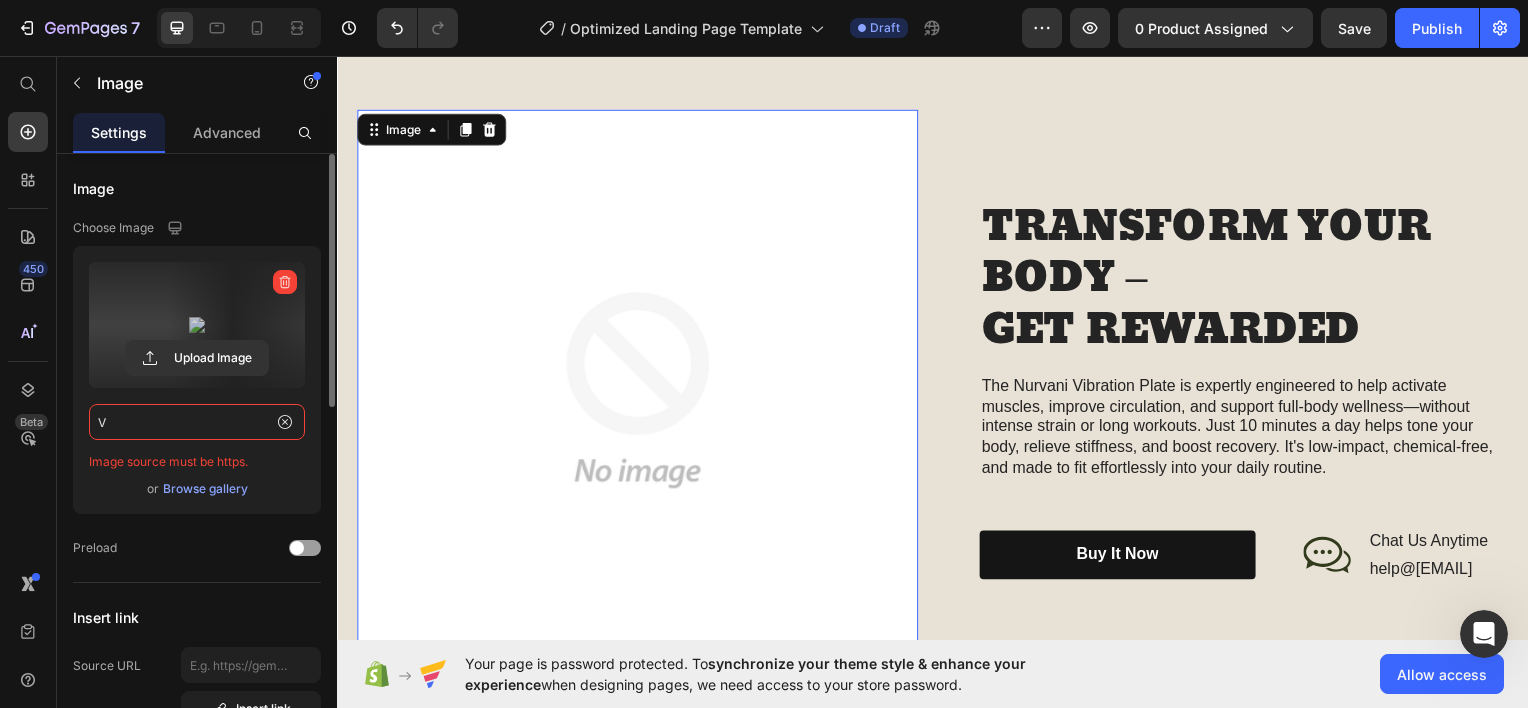 type on "V" 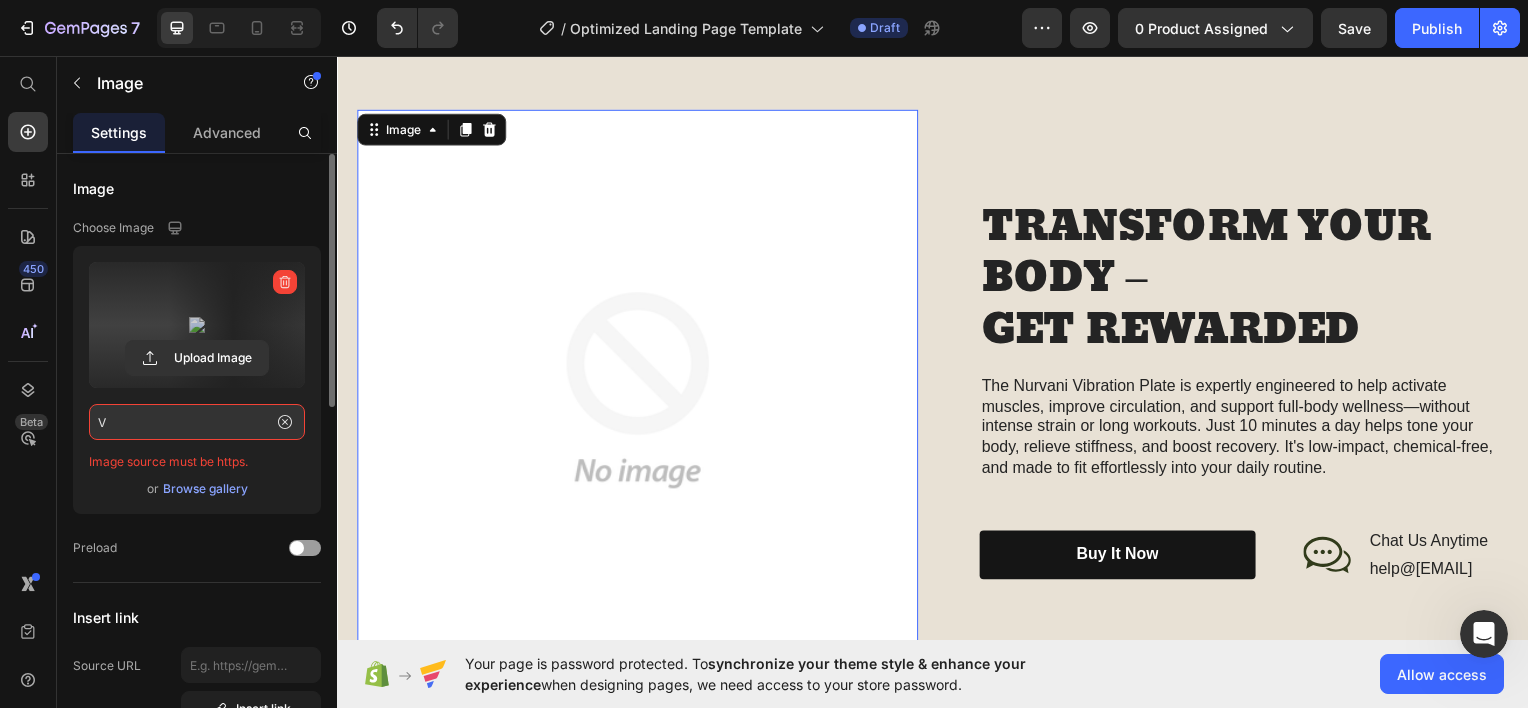 click at bounding box center [197, 325] 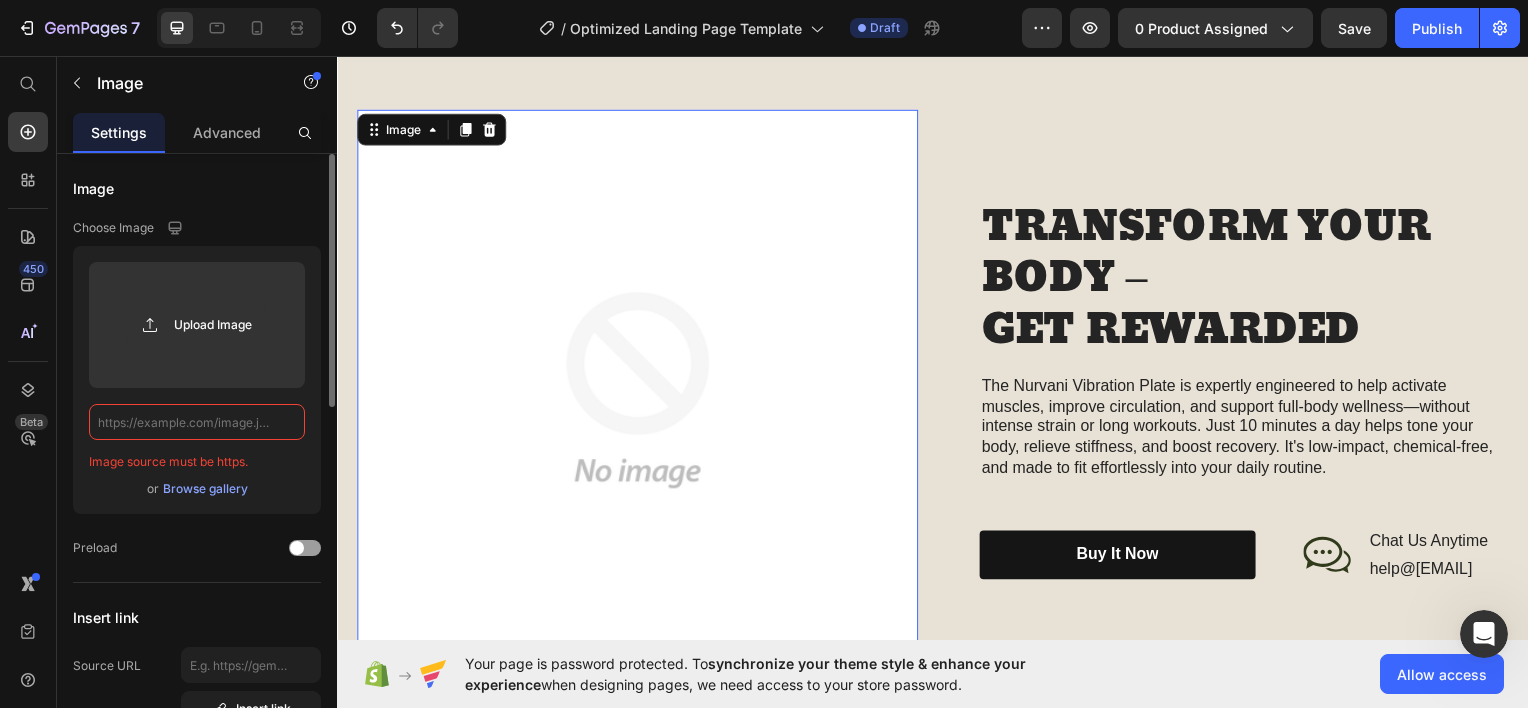 click 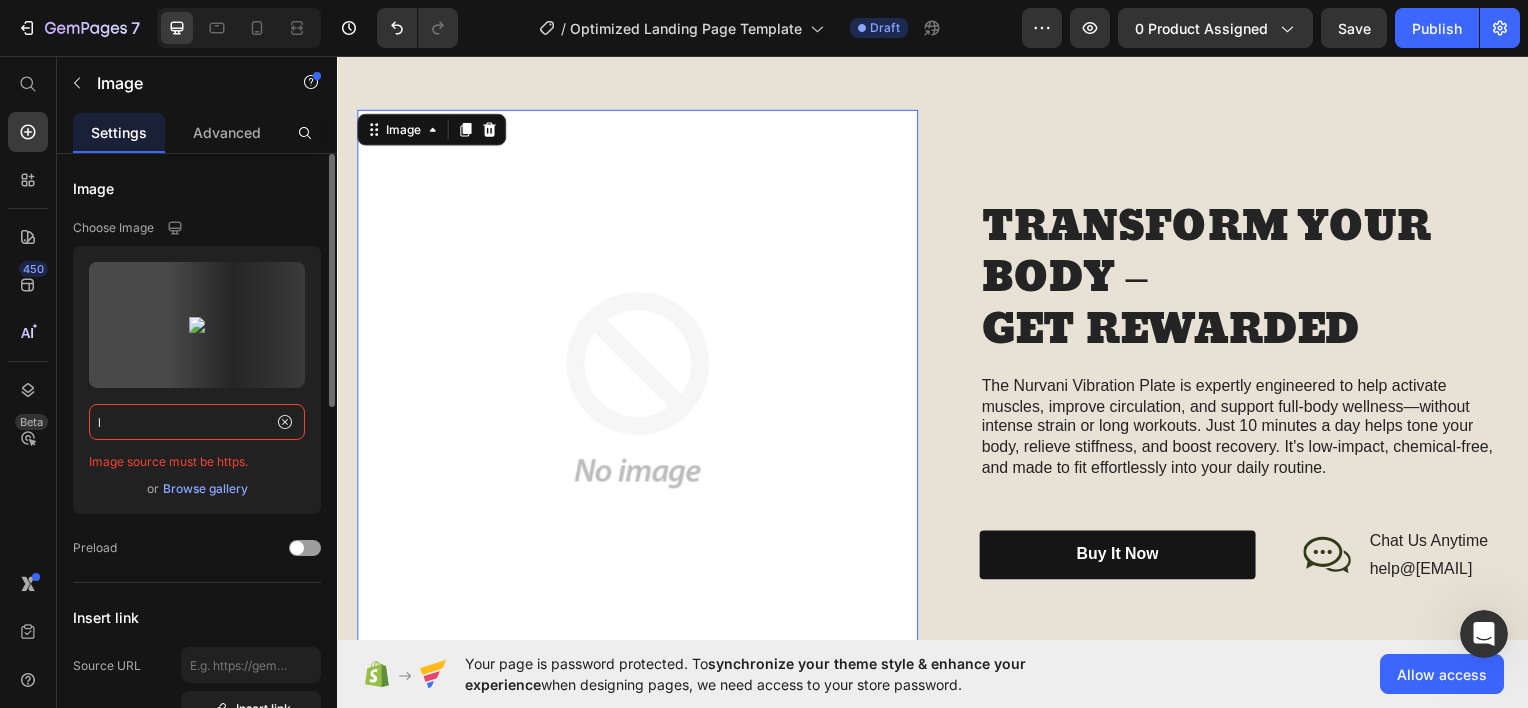 drag, startPoint x: 100, startPoint y: 429, endPoint x: 108, endPoint y: 437, distance: 11.313708 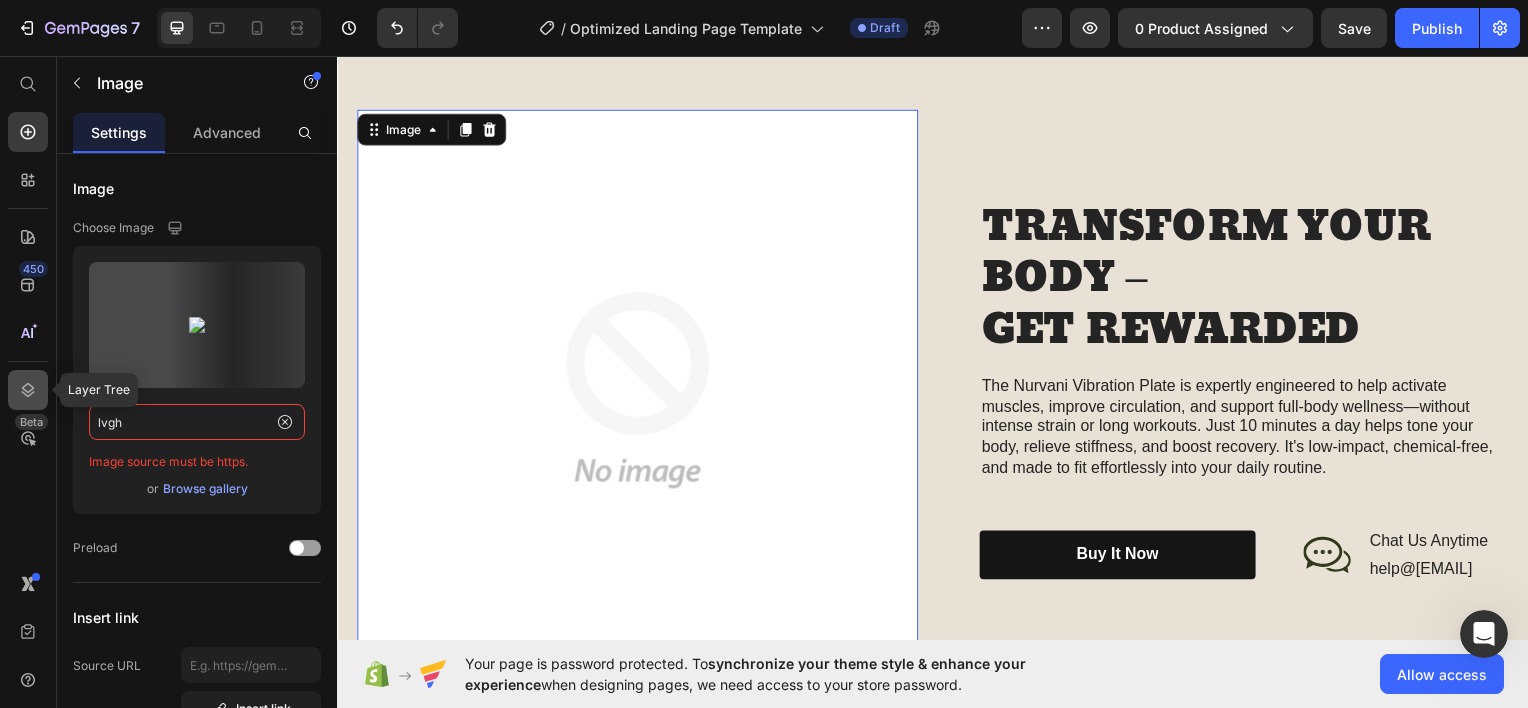 type on "lvgh" 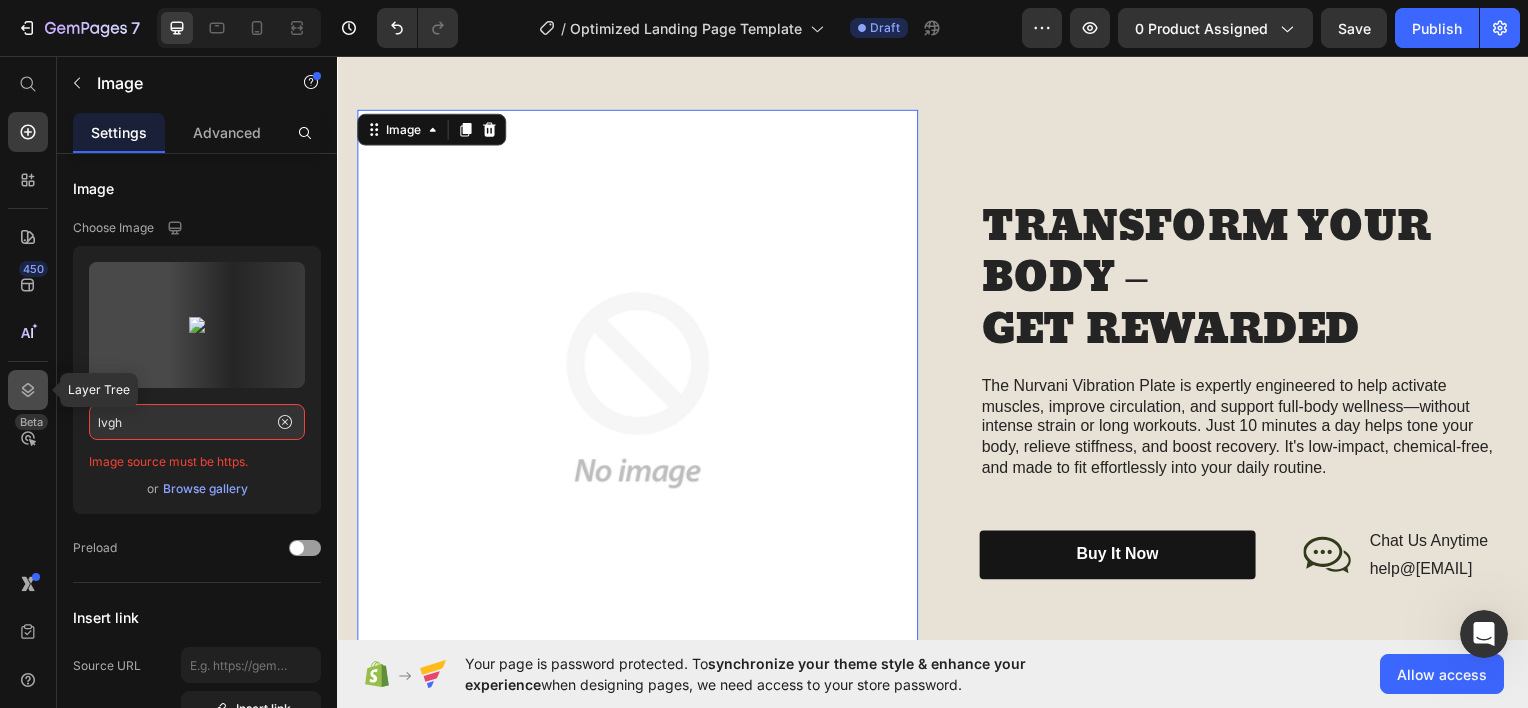 click 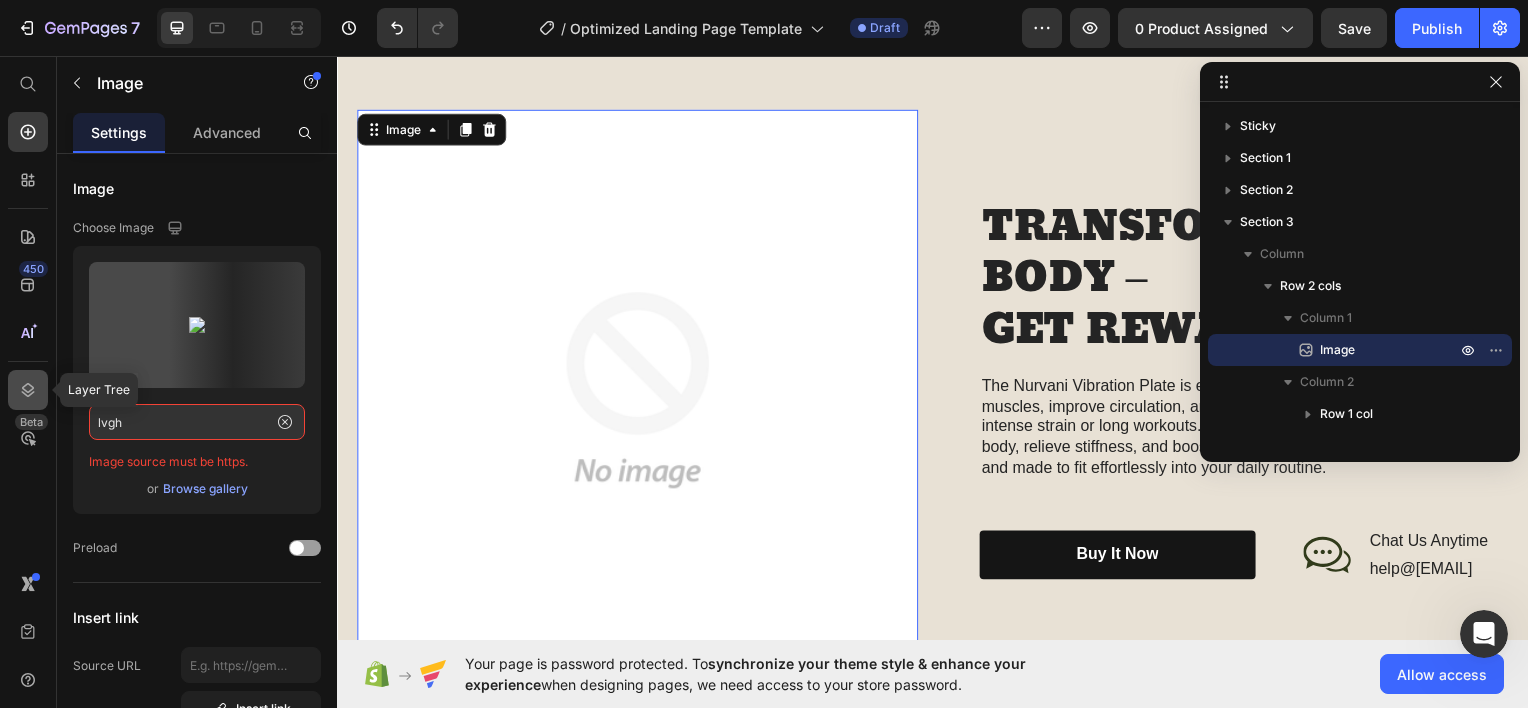 click 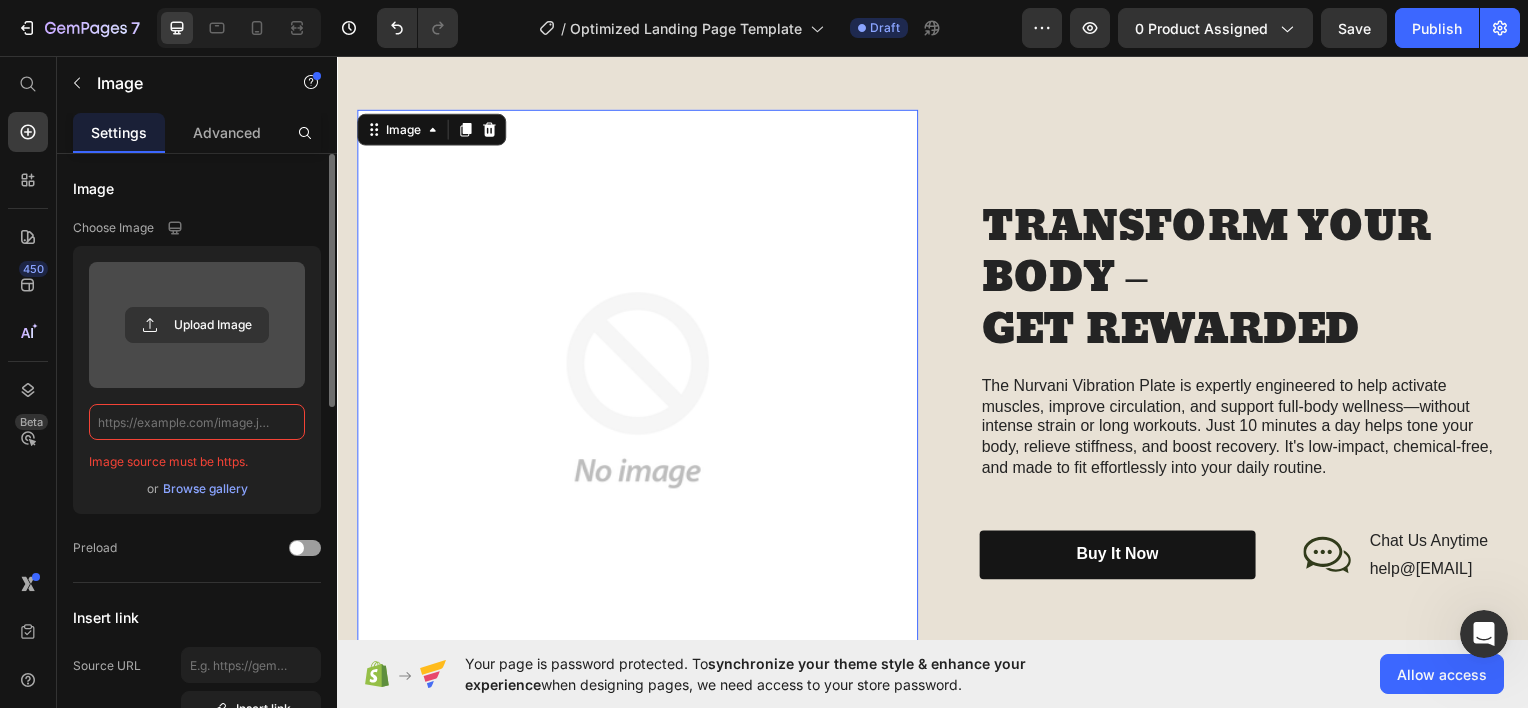 type 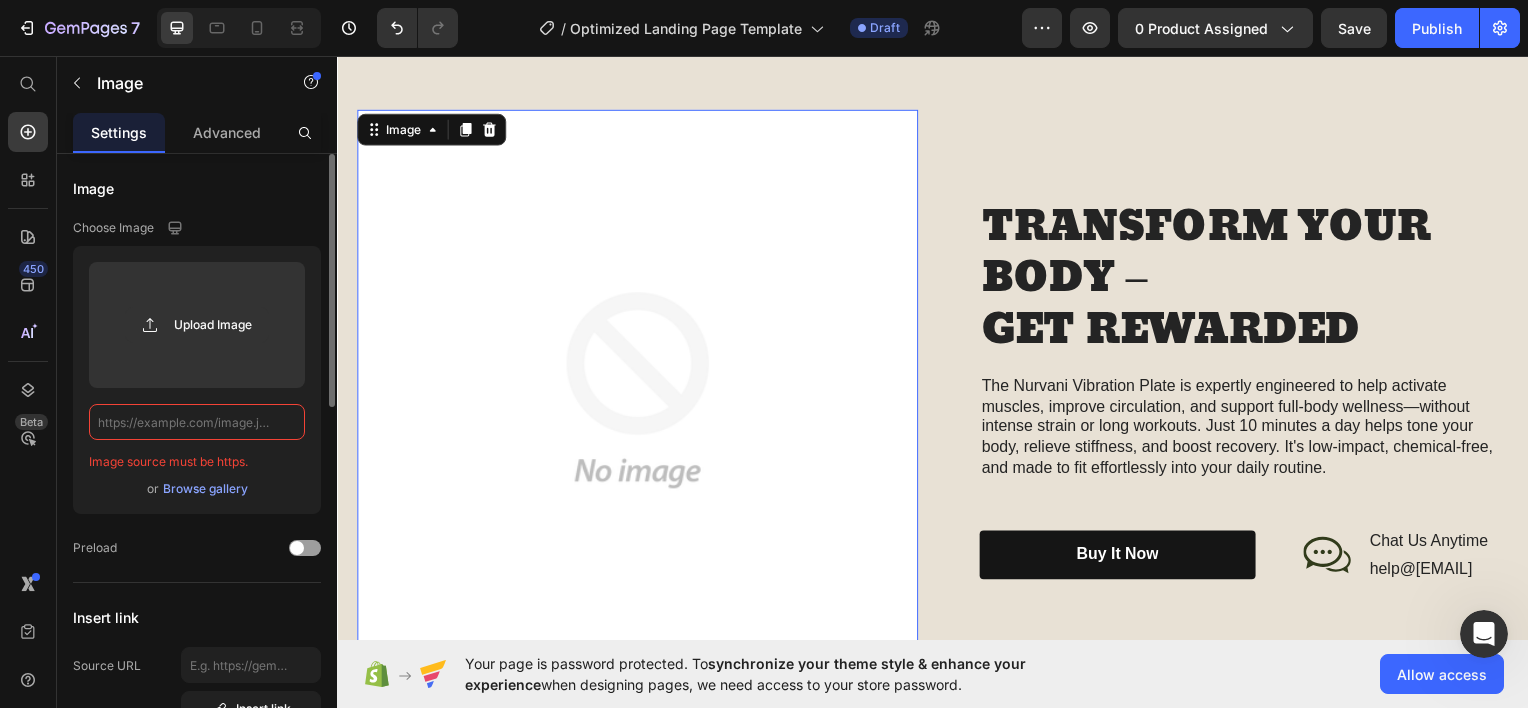 drag, startPoint x: 147, startPoint y: 435, endPoint x: 240, endPoint y: 419, distance: 94.36631 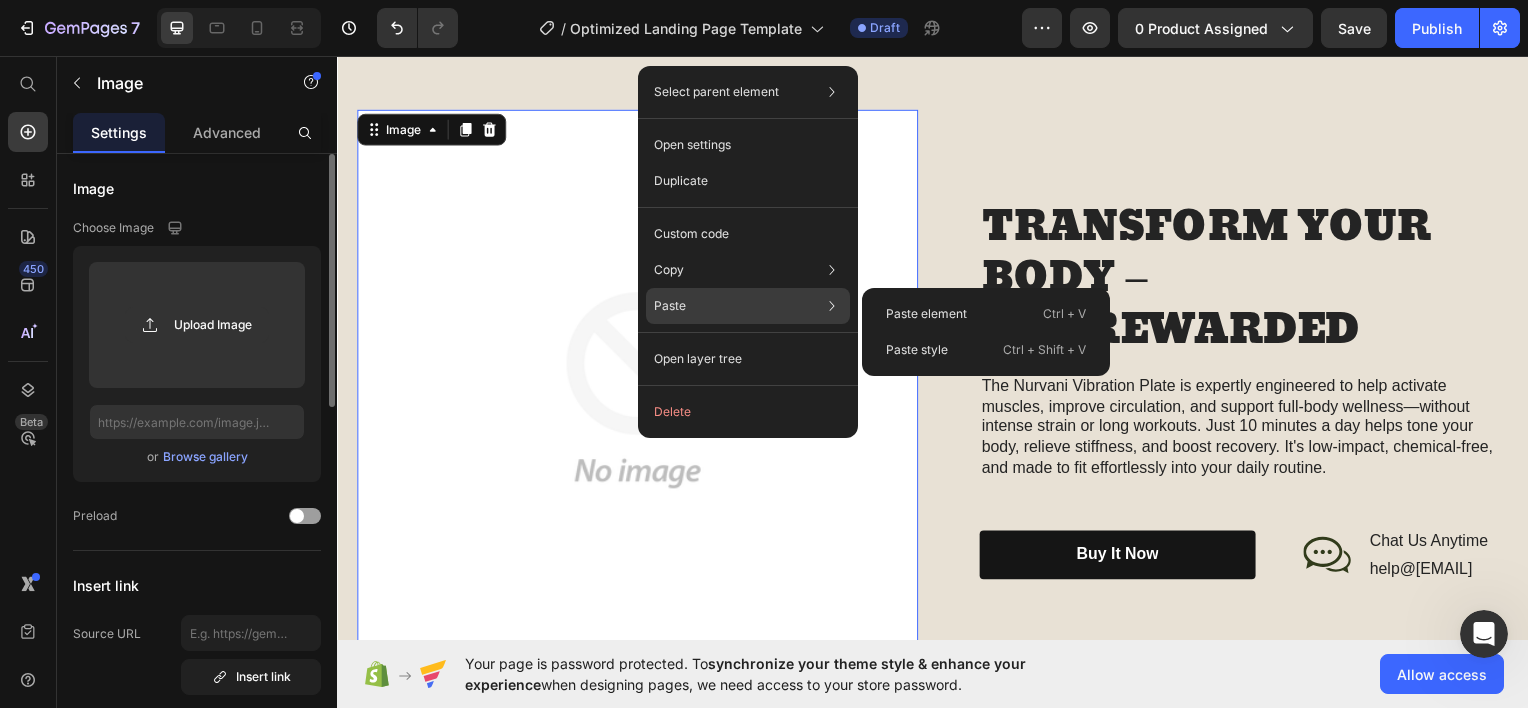 click on "Paste Paste element  Ctrl + V Paste style  Ctrl + Shift + V" 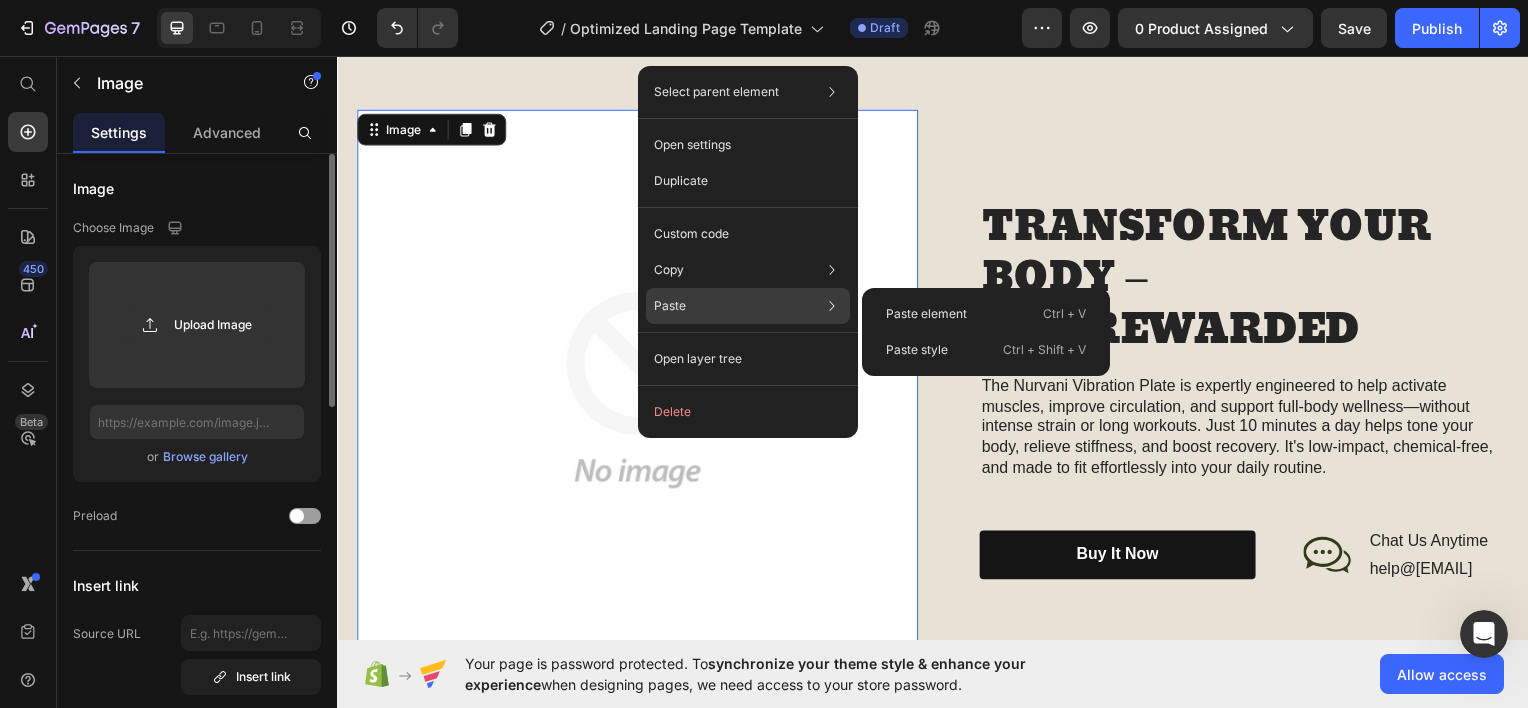 click on "Paste Paste element  Ctrl + V Paste style  Ctrl + Shift + V" 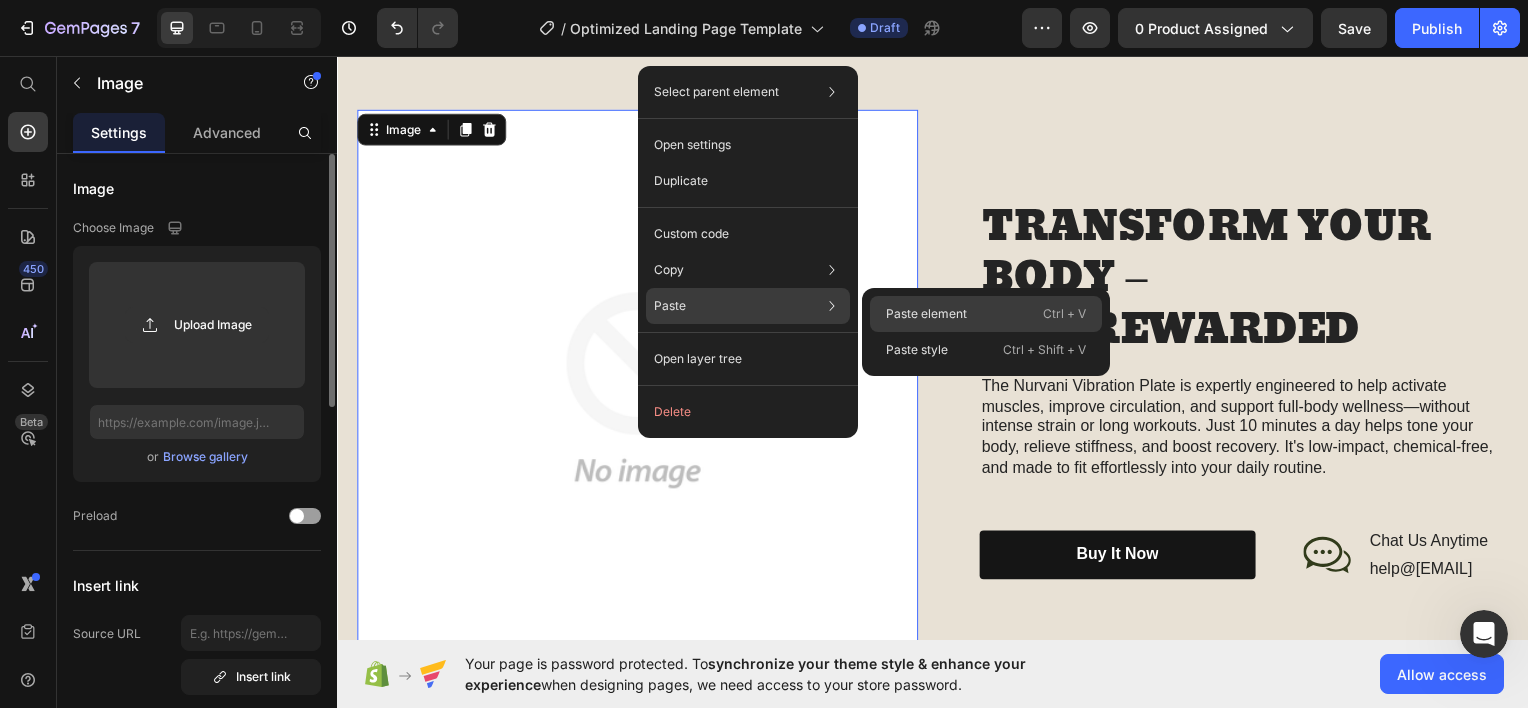 click on "Paste element" at bounding box center [926, 314] 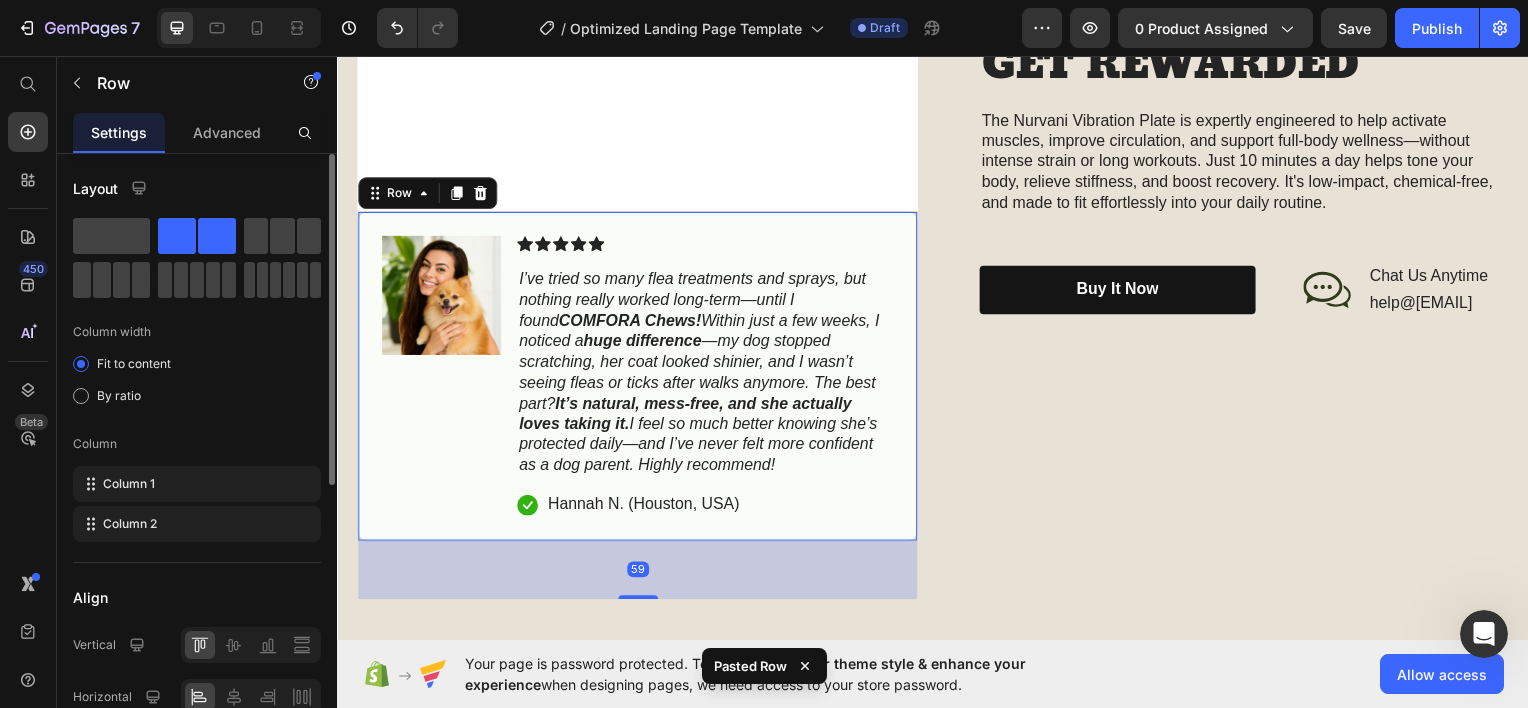 scroll, scrollTop: 2719, scrollLeft: 0, axis: vertical 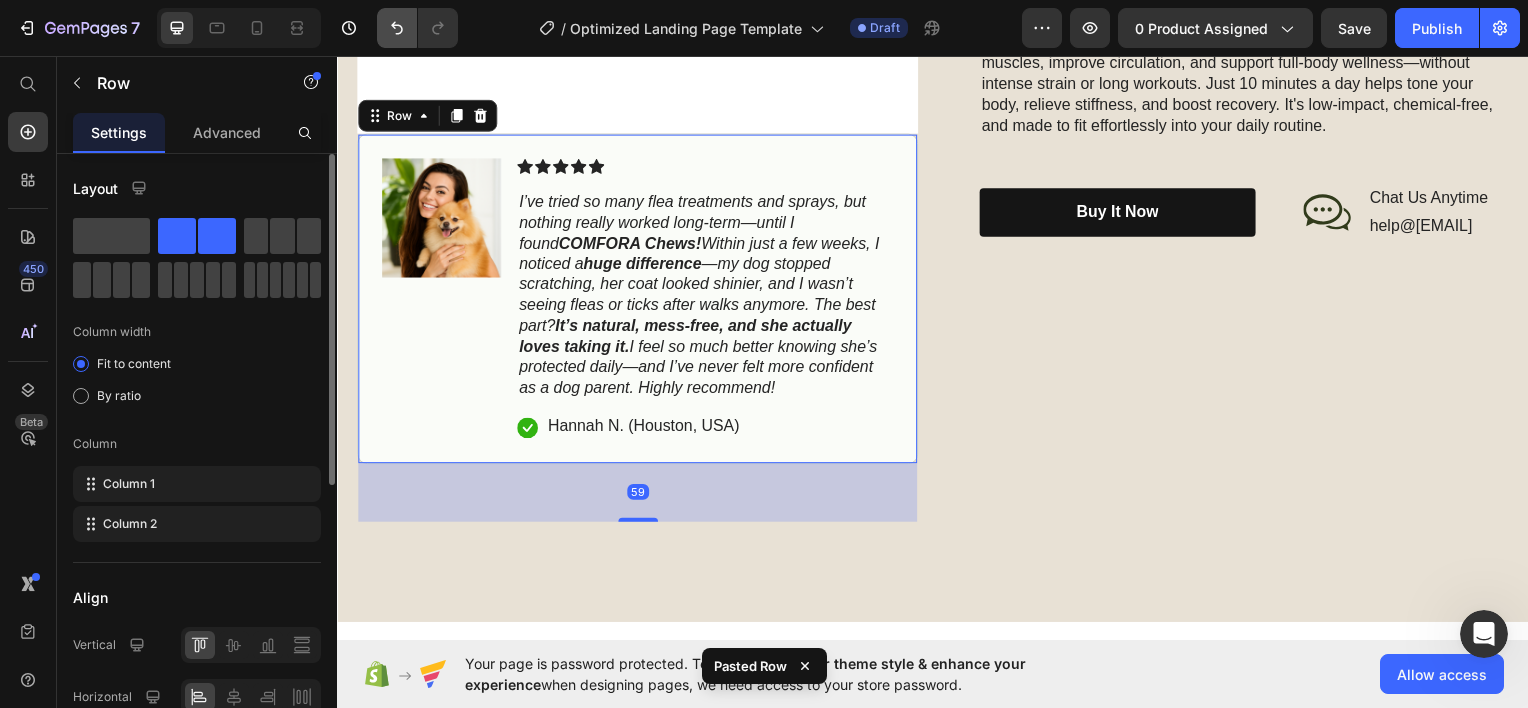 click 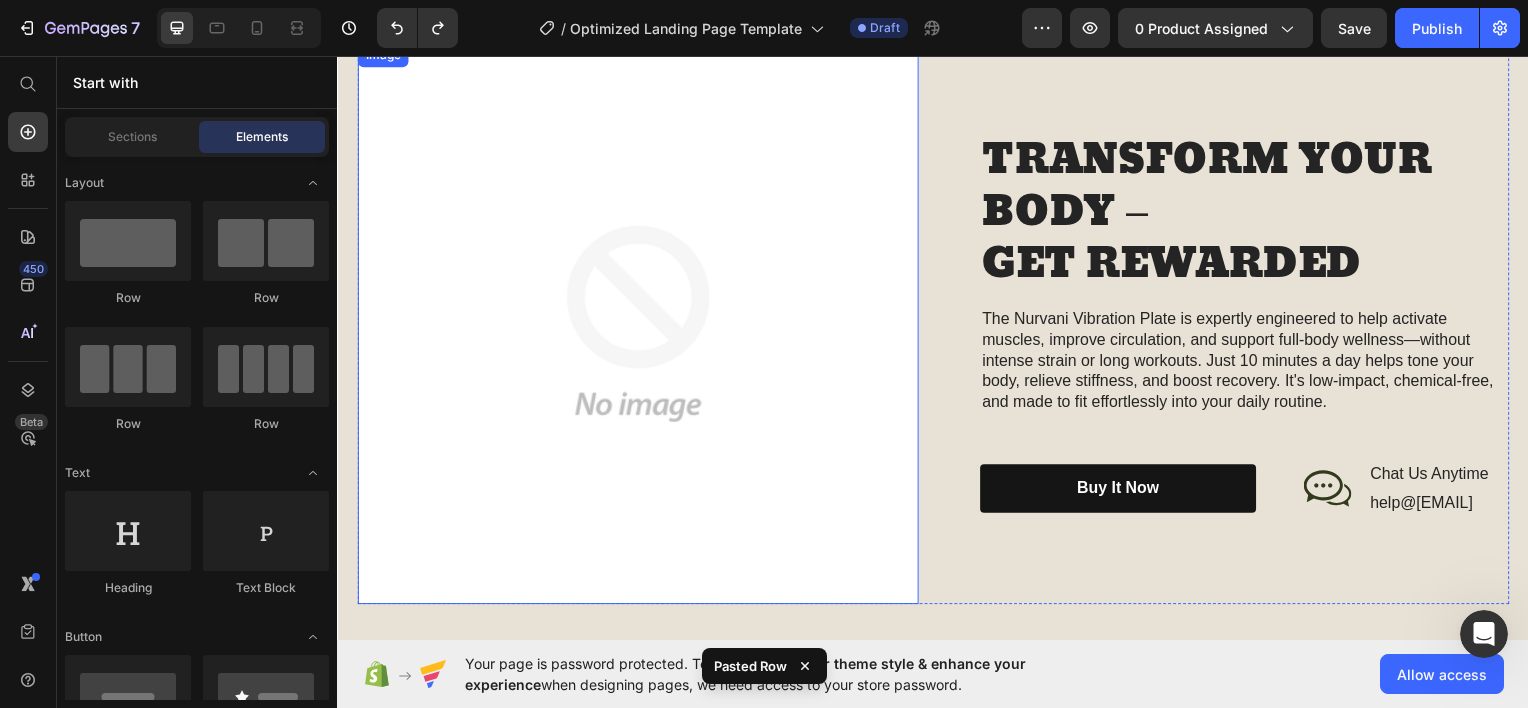 scroll, scrollTop: 2019, scrollLeft: 0, axis: vertical 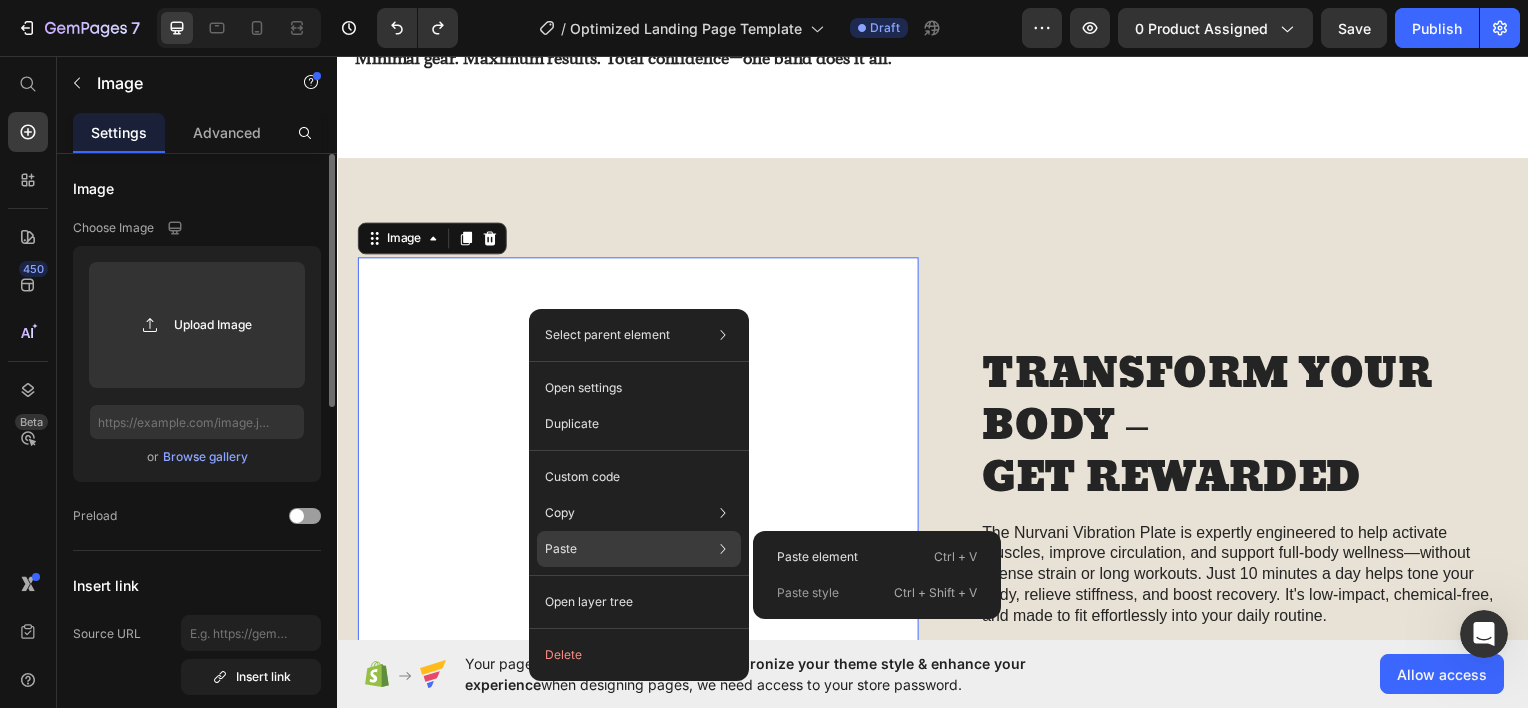 click on "Paste style" at bounding box center (808, 593) 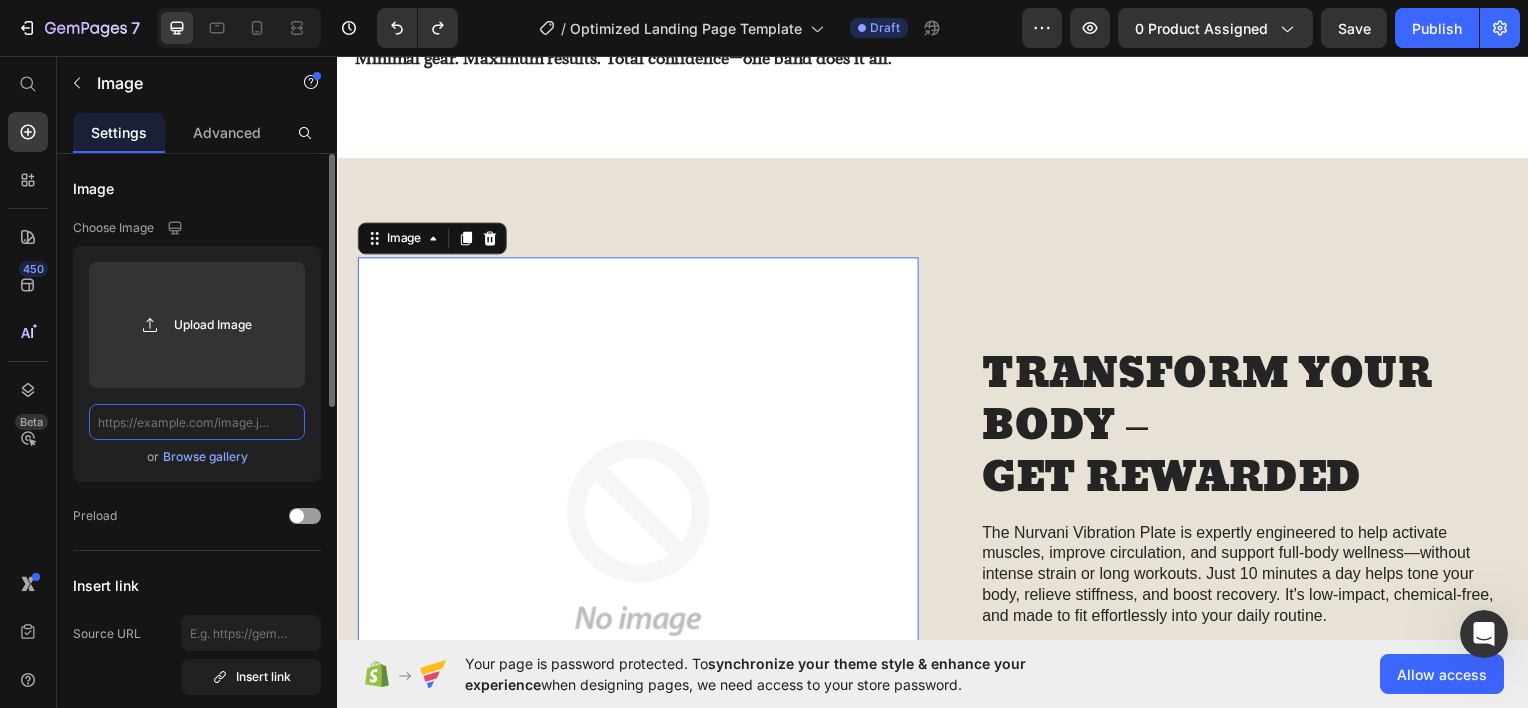 click 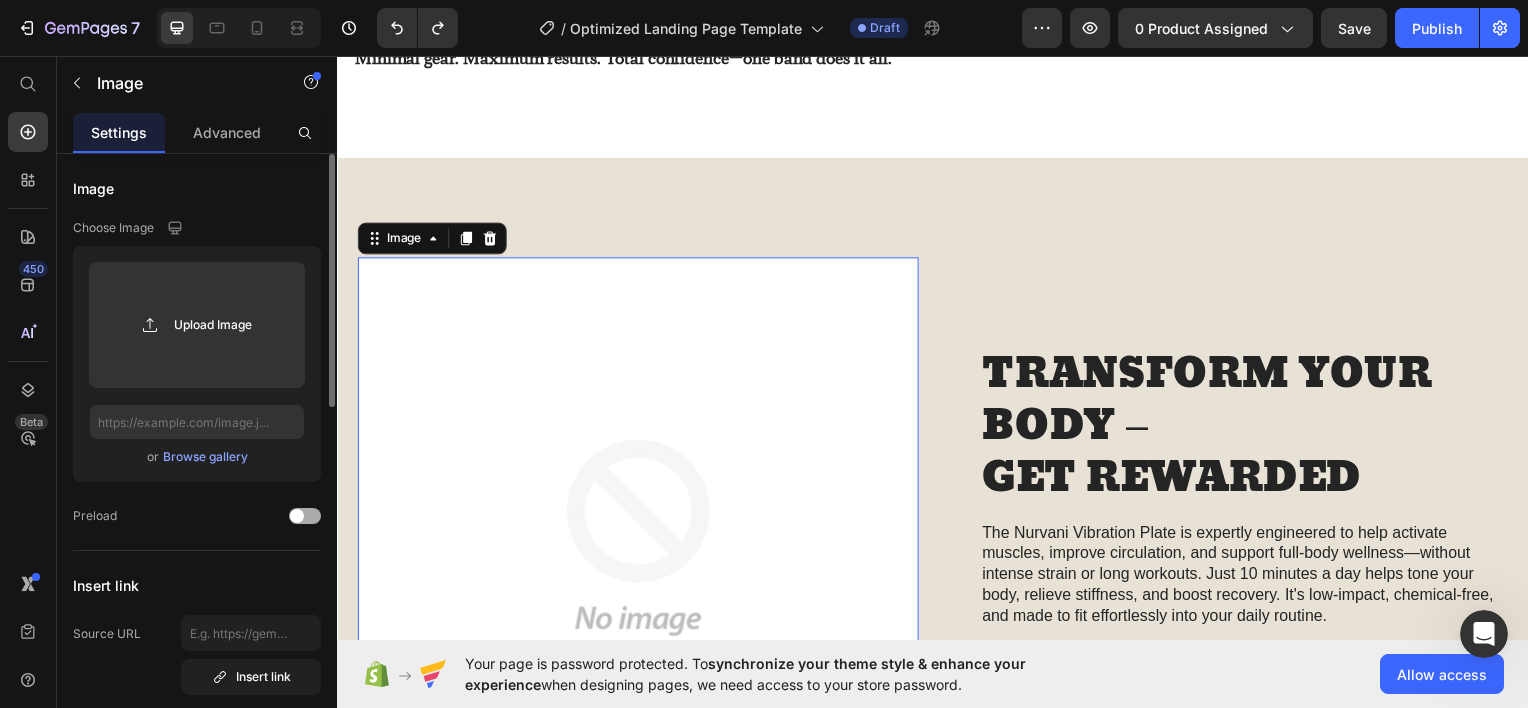 click at bounding box center [305, 516] 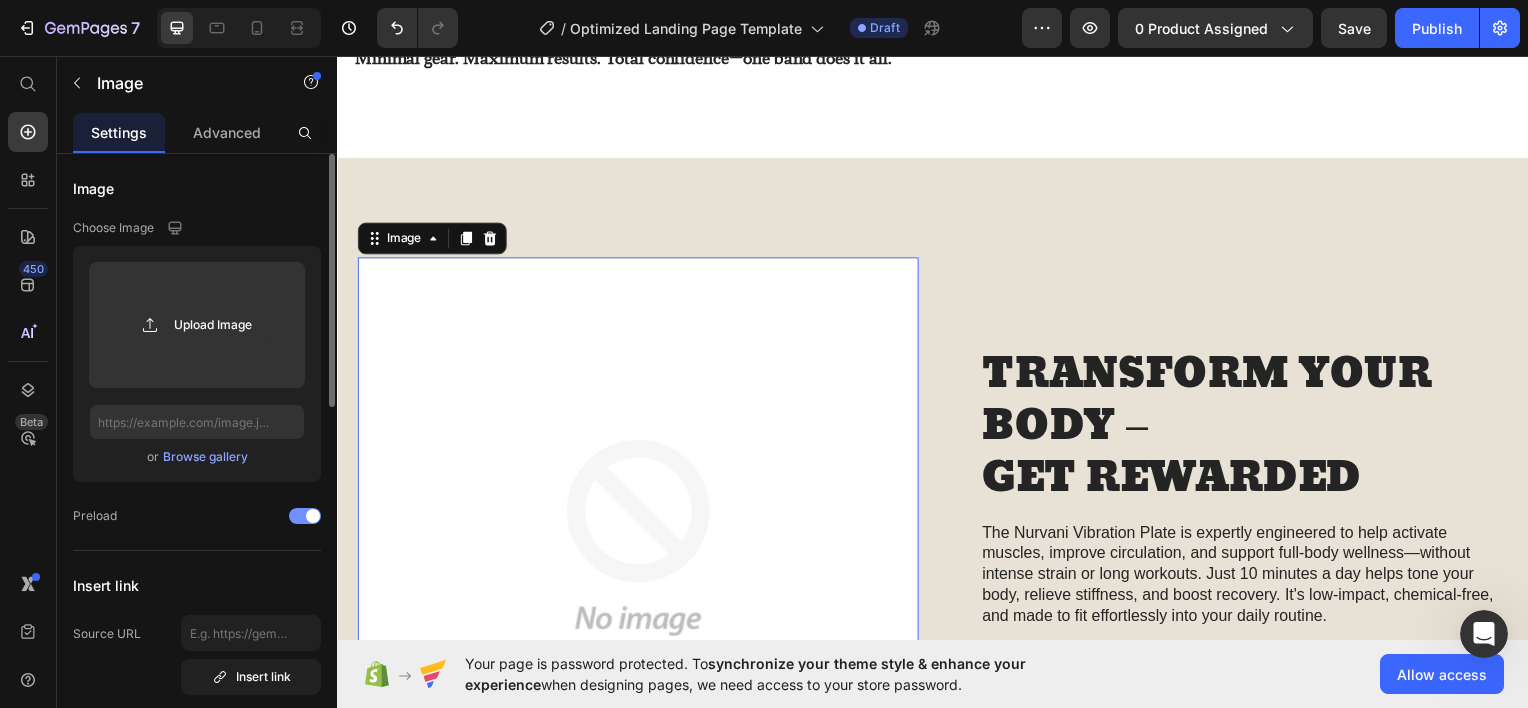 click at bounding box center (305, 516) 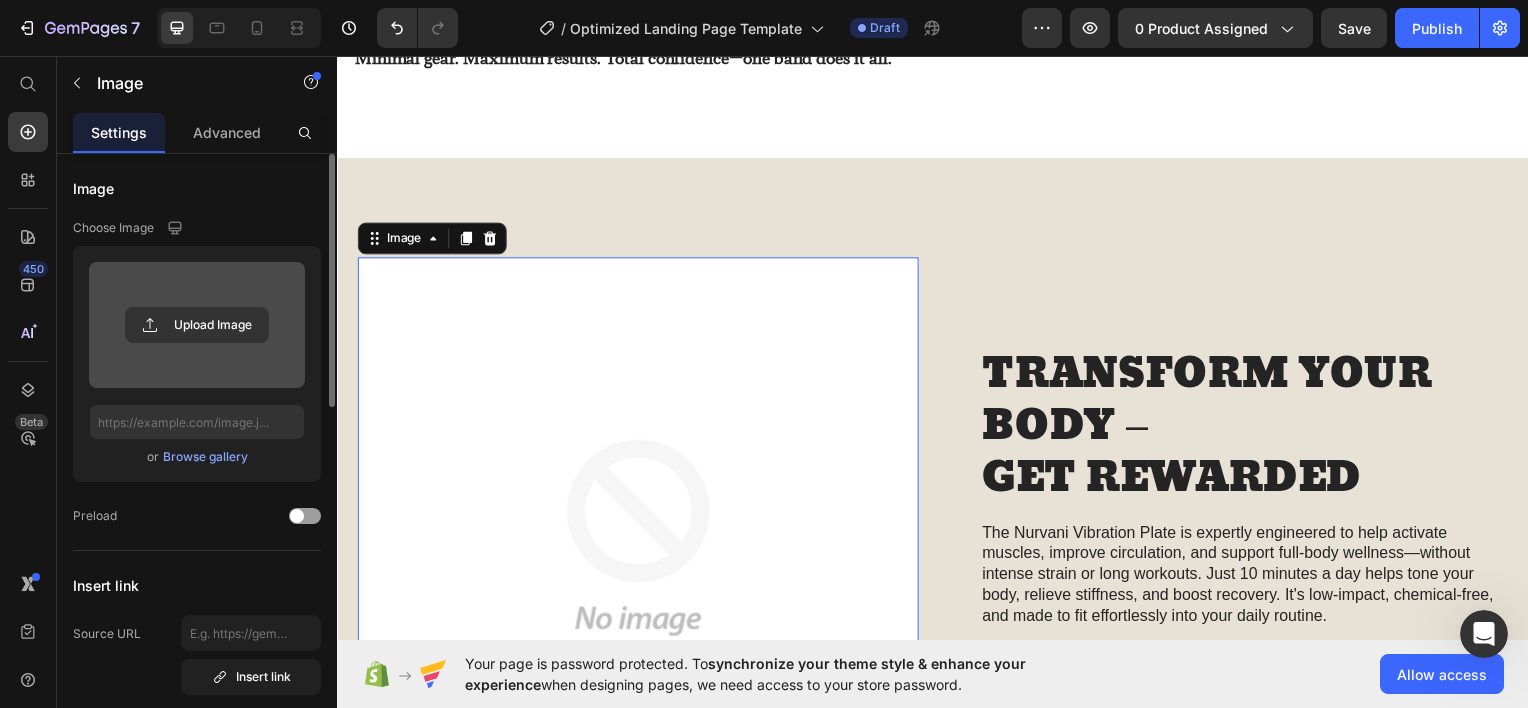 scroll, scrollTop: 100, scrollLeft: 0, axis: vertical 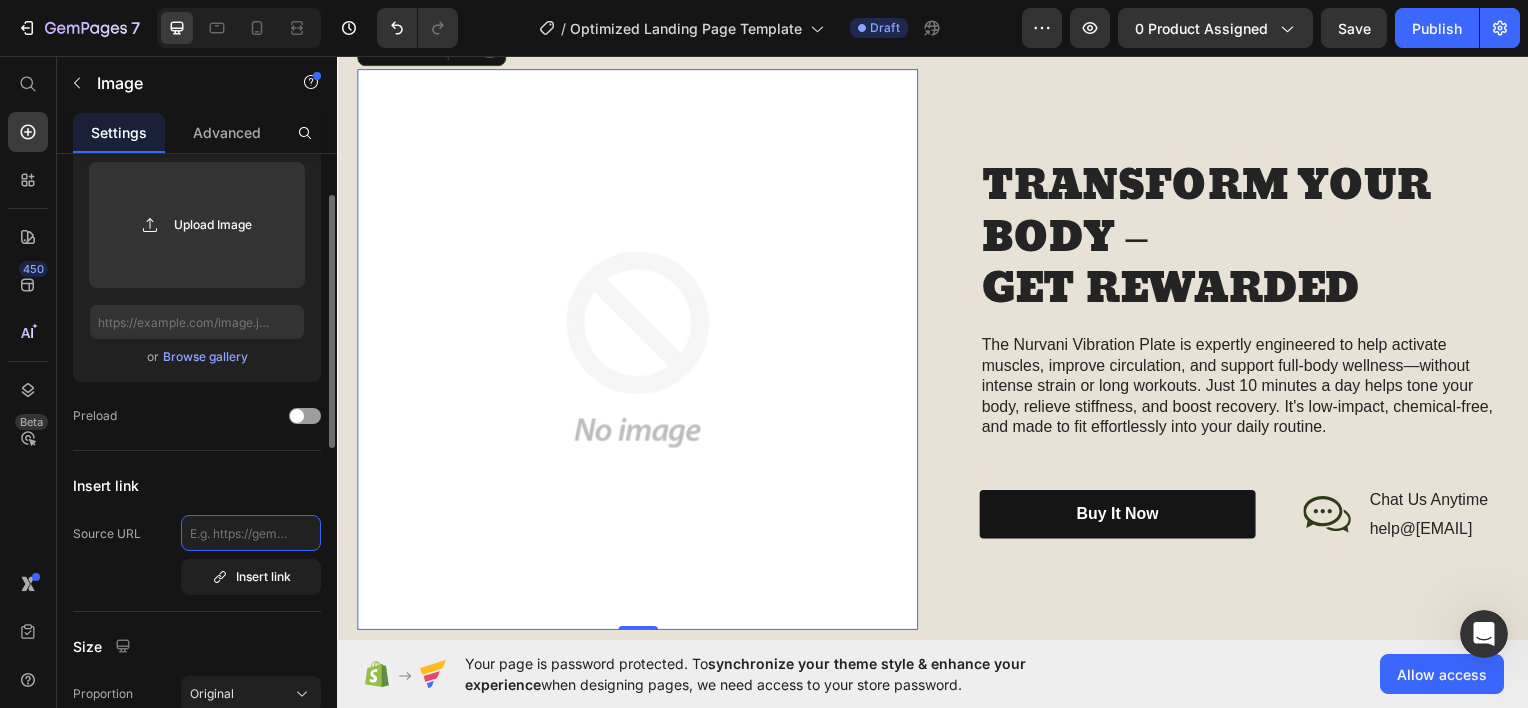 drag, startPoint x: 265, startPoint y: 539, endPoint x: 270, endPoint y: 554, distance: 15.811388 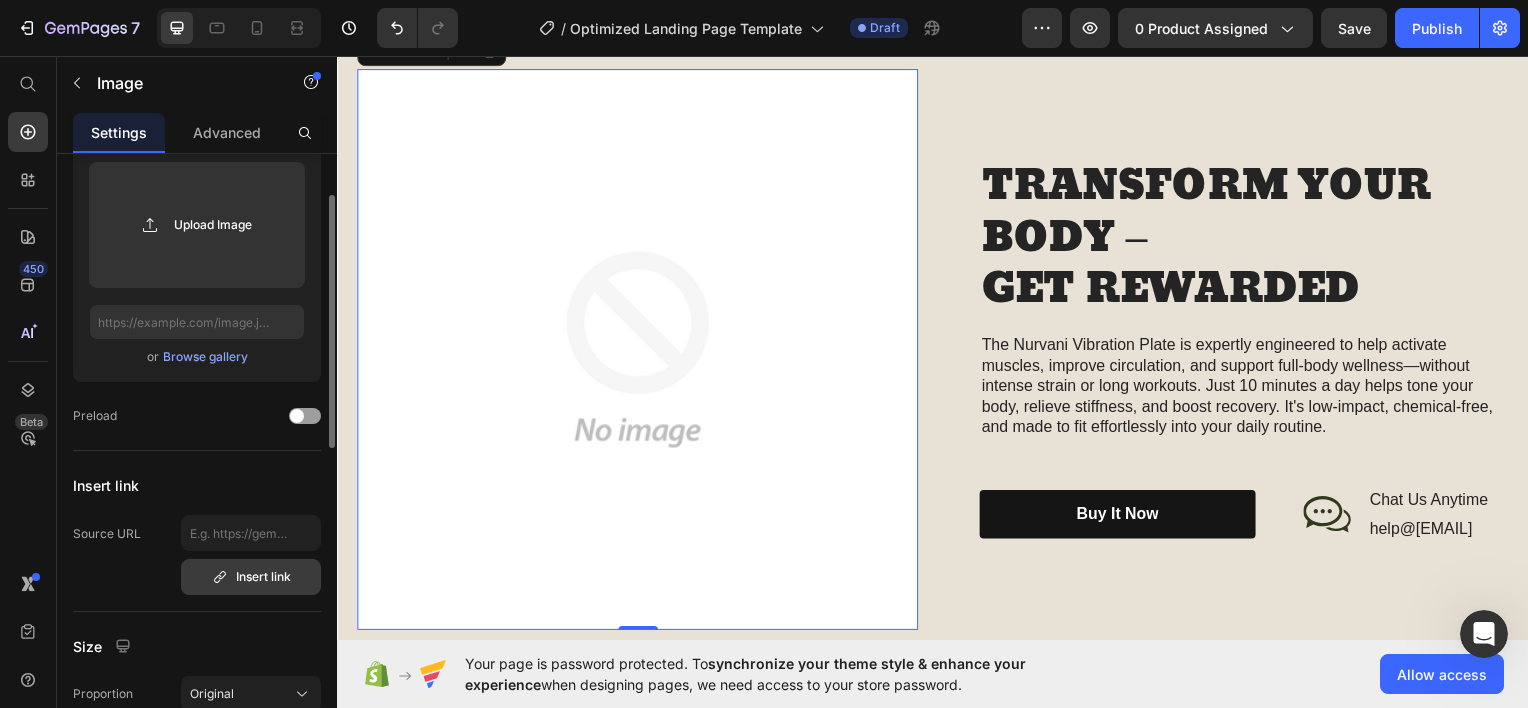 click on "Insert link" at bounding box center [251, 577] 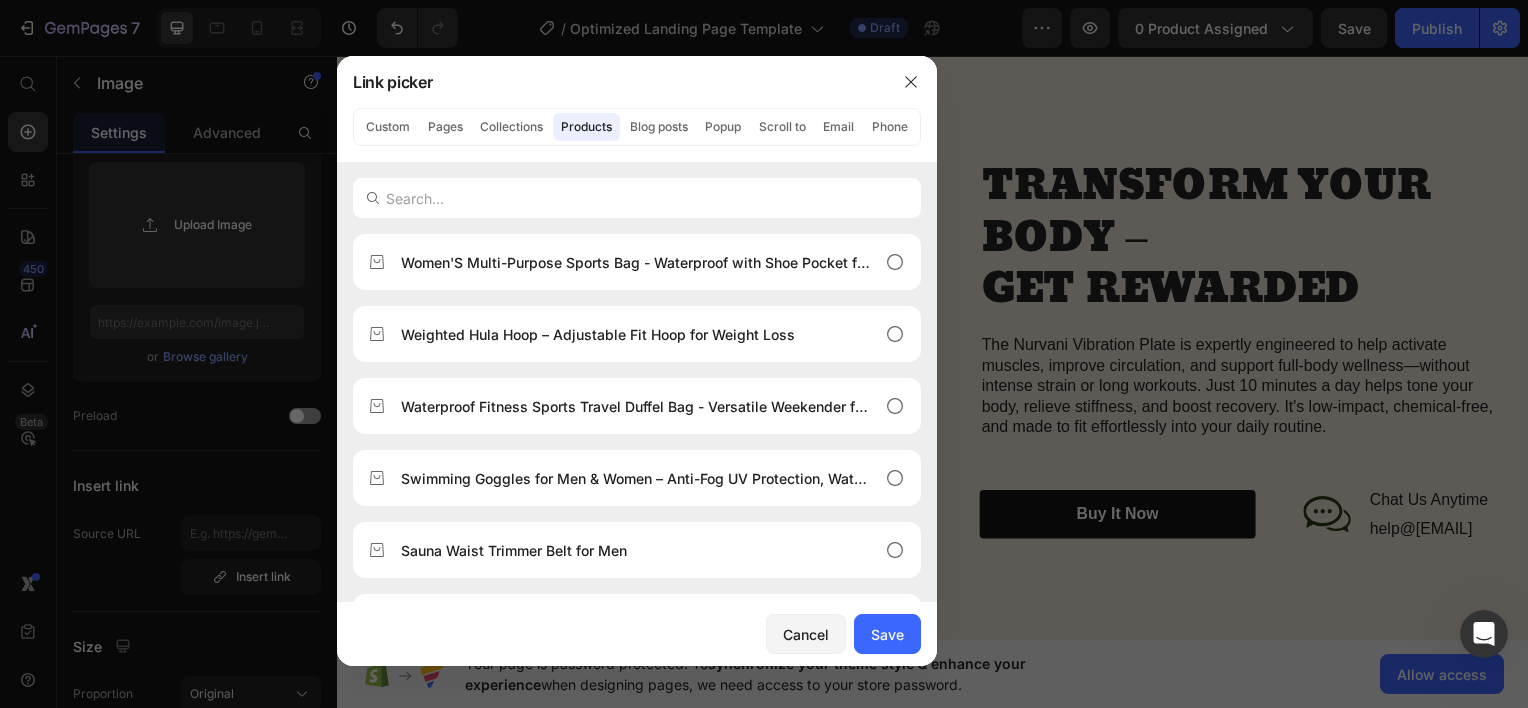 click on "Cancel" 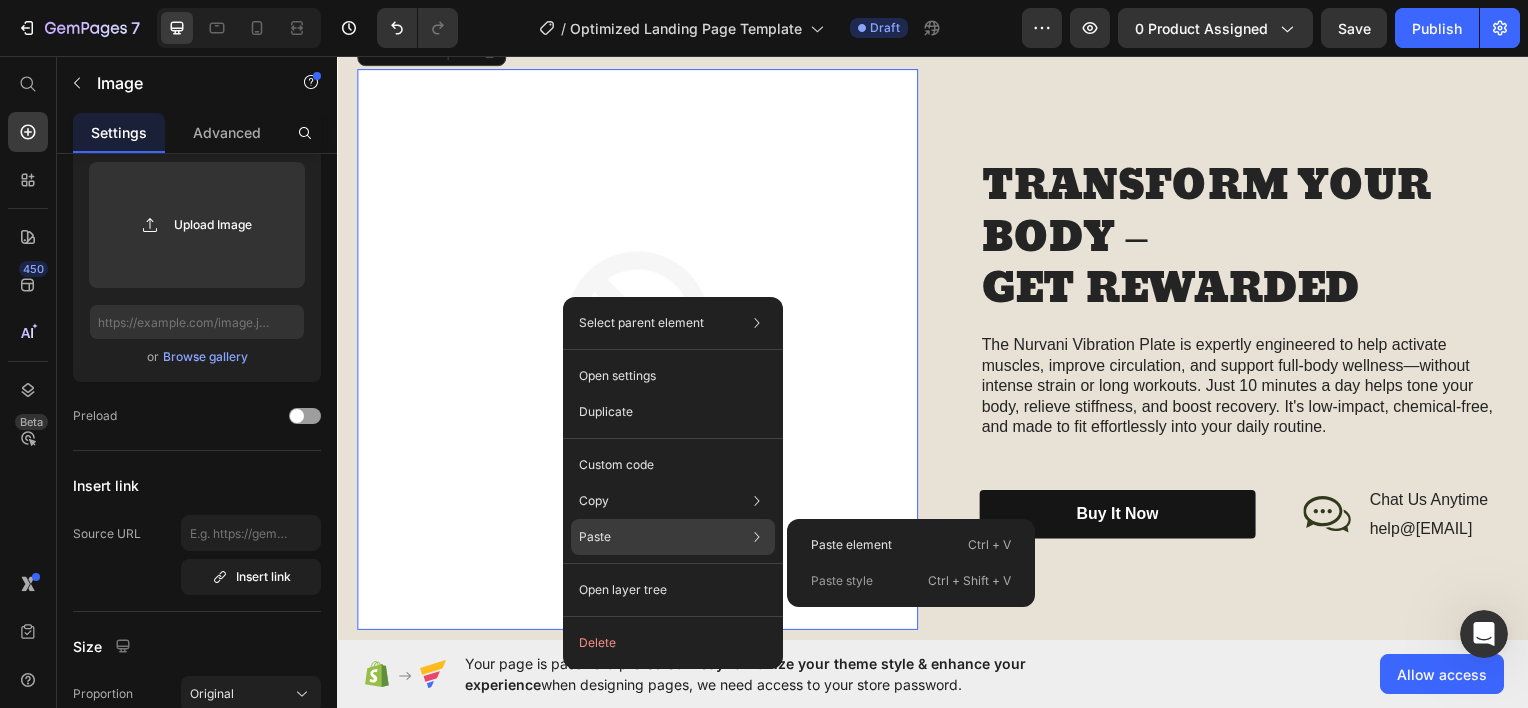 click on "Paste Paste element  Ctrl + V Paste style  Ctrl + Shift + V" 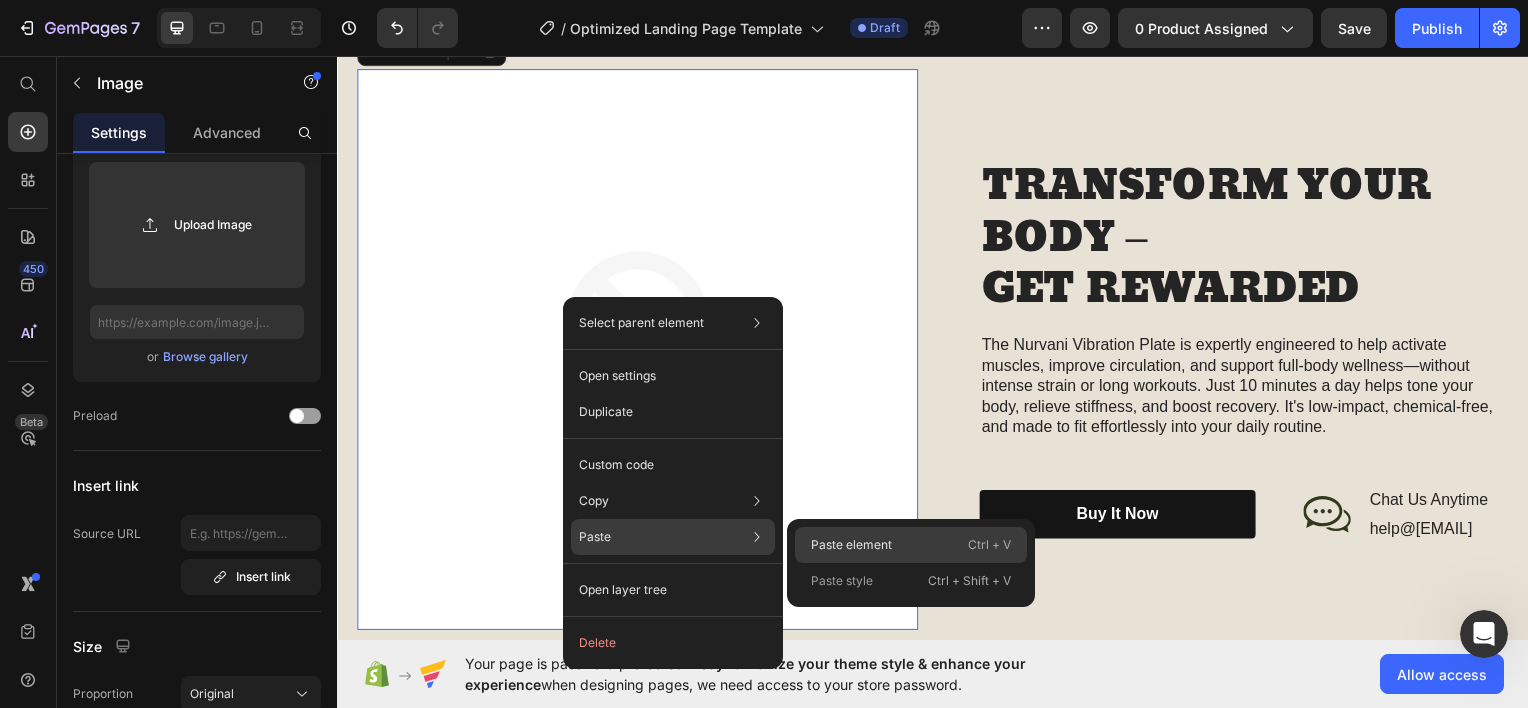 drag, startPoint x: 930, startPoint y: 537, endPoint x: 597, endPoint y: 487, distance: 336.73282 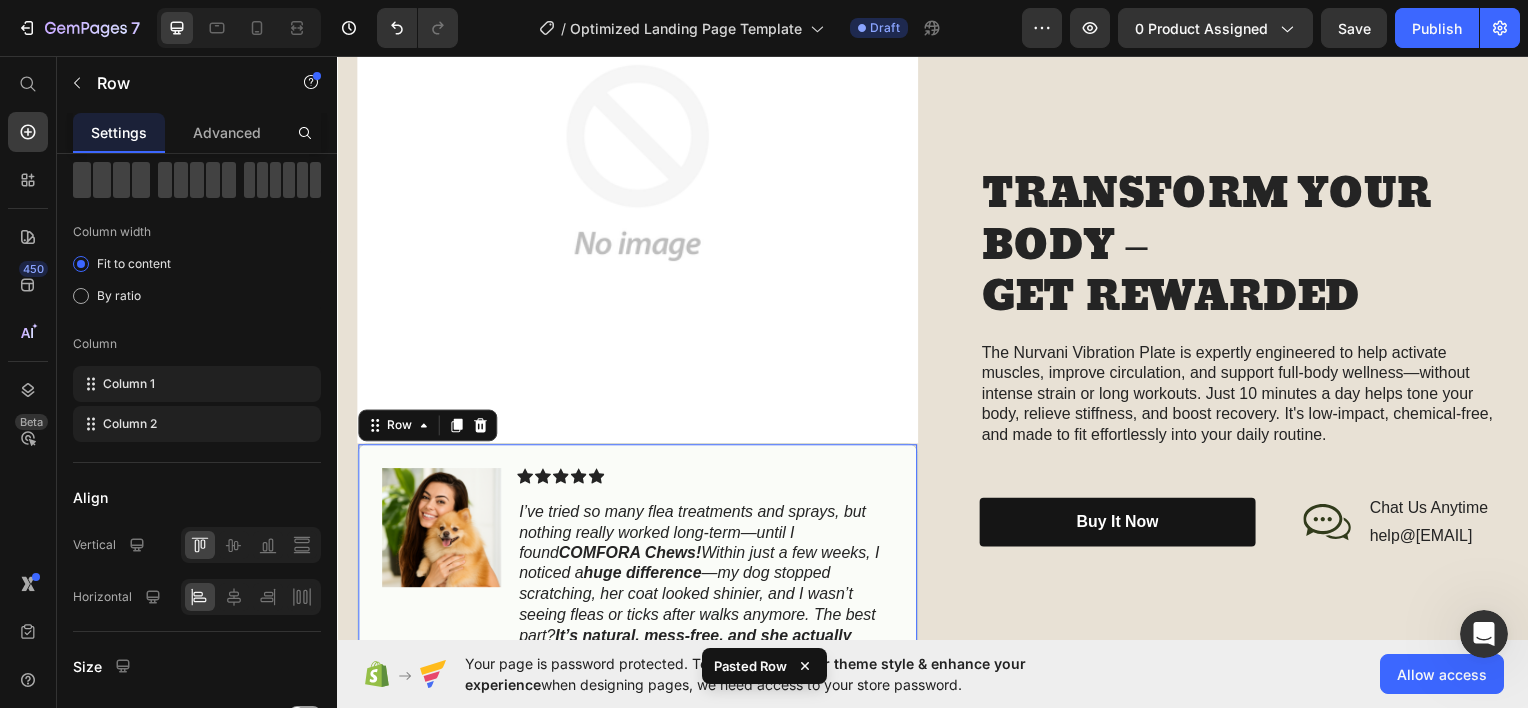 scroll, scrollTop: 0, scrollLeft: 0, axis: both 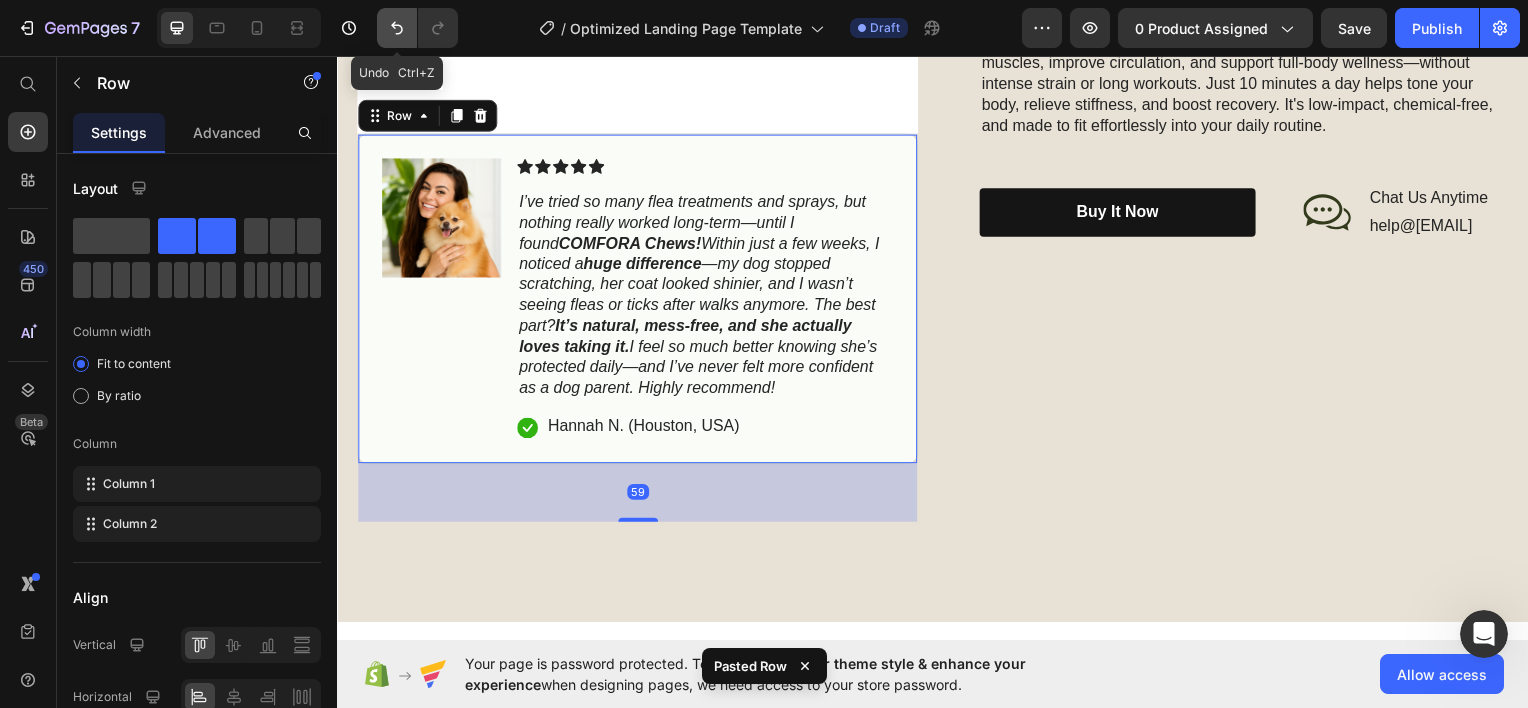 click 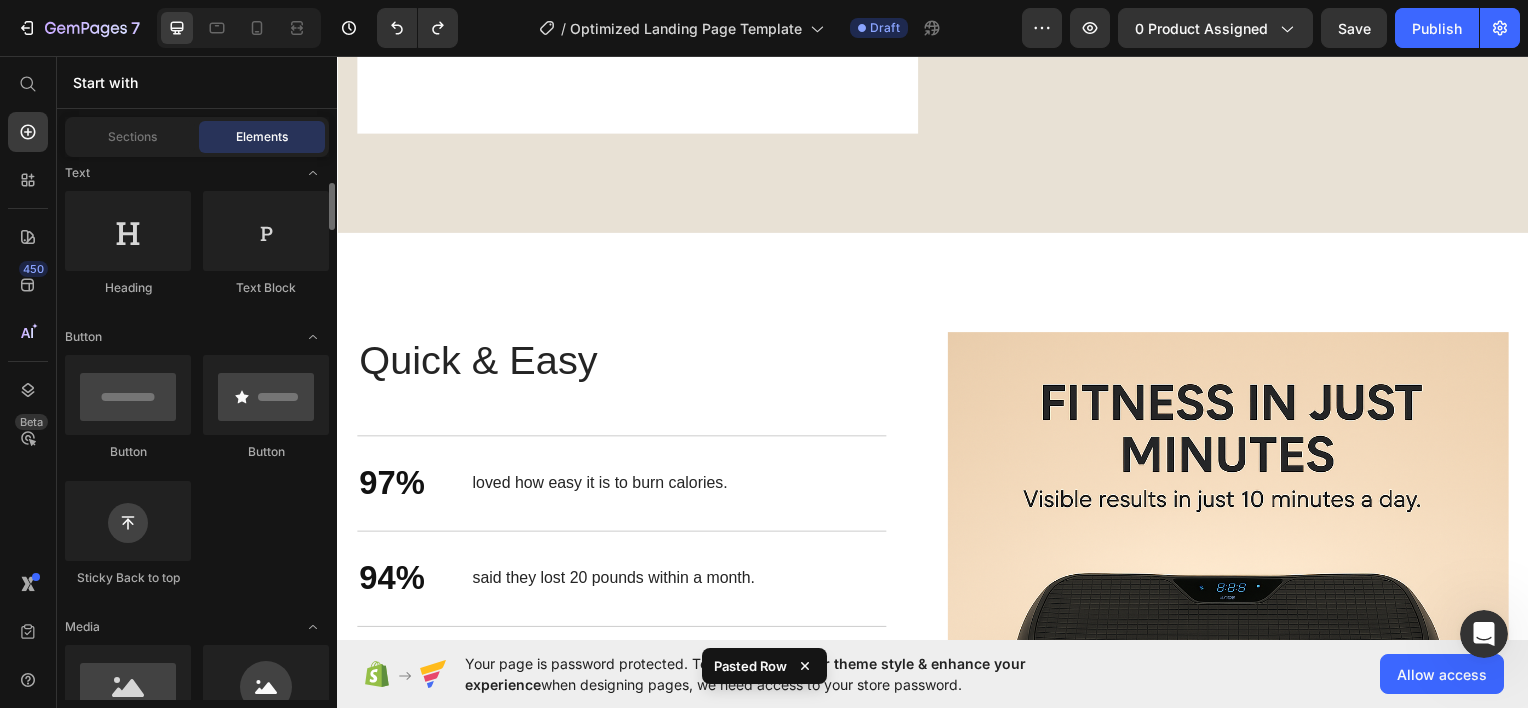 scroll, scrollTop: 0, scrollLeft: 0, axis: both 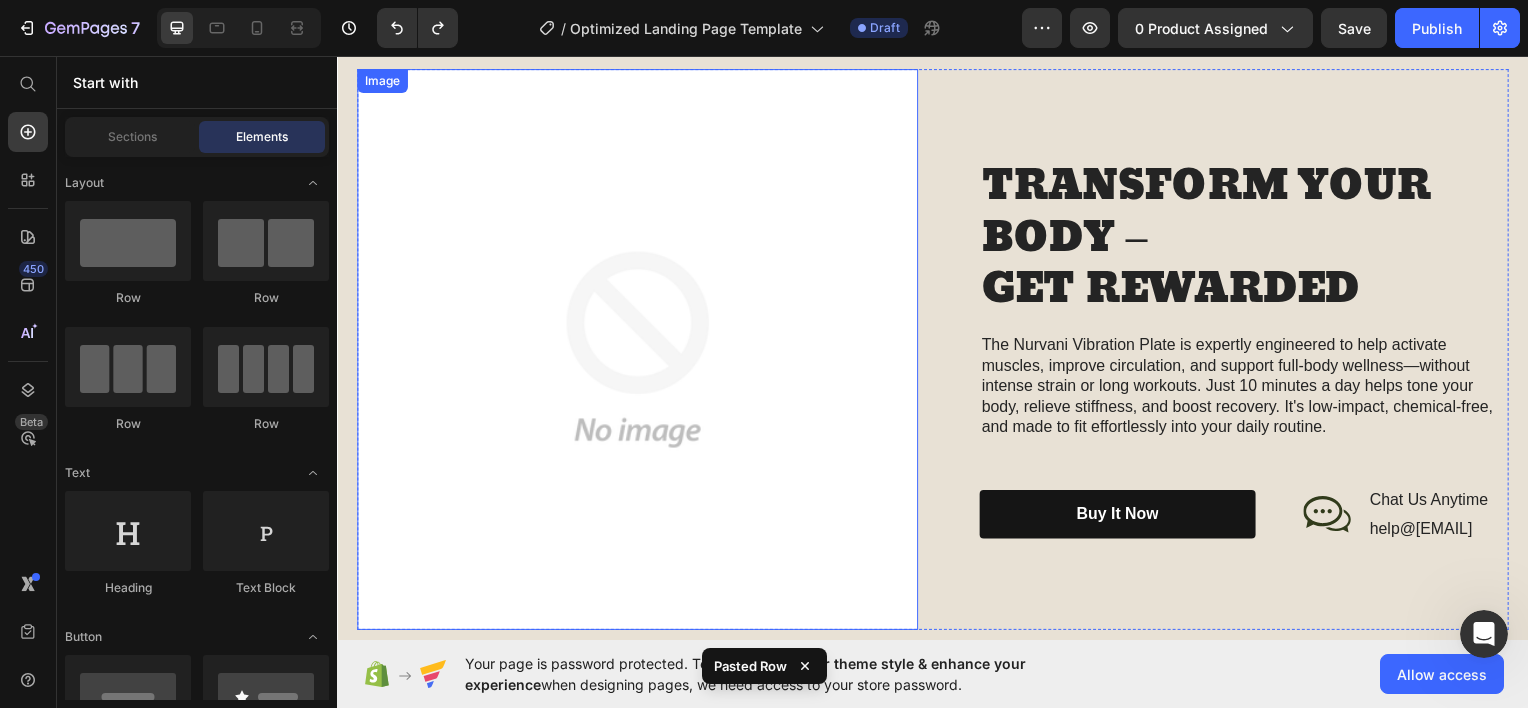 click at bounding box center [639, 350] 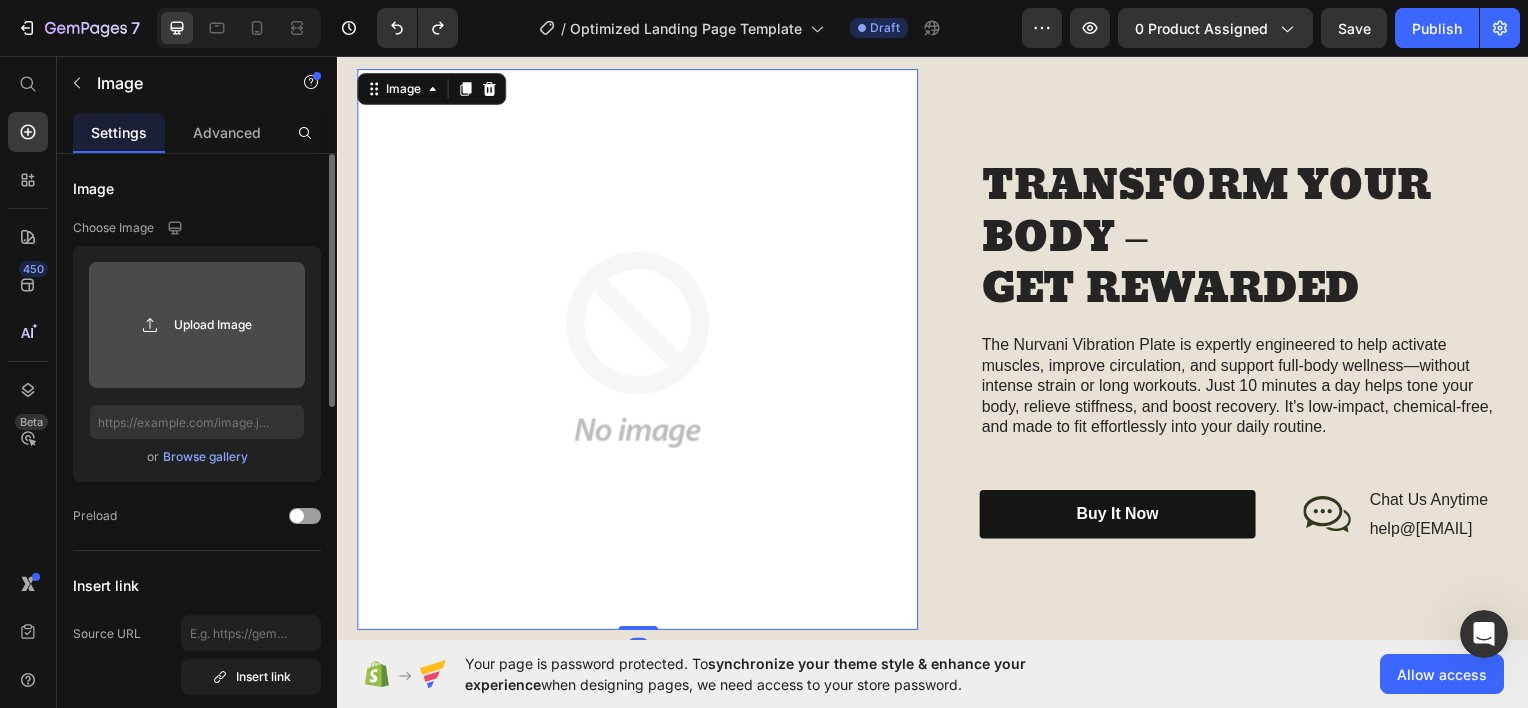 click 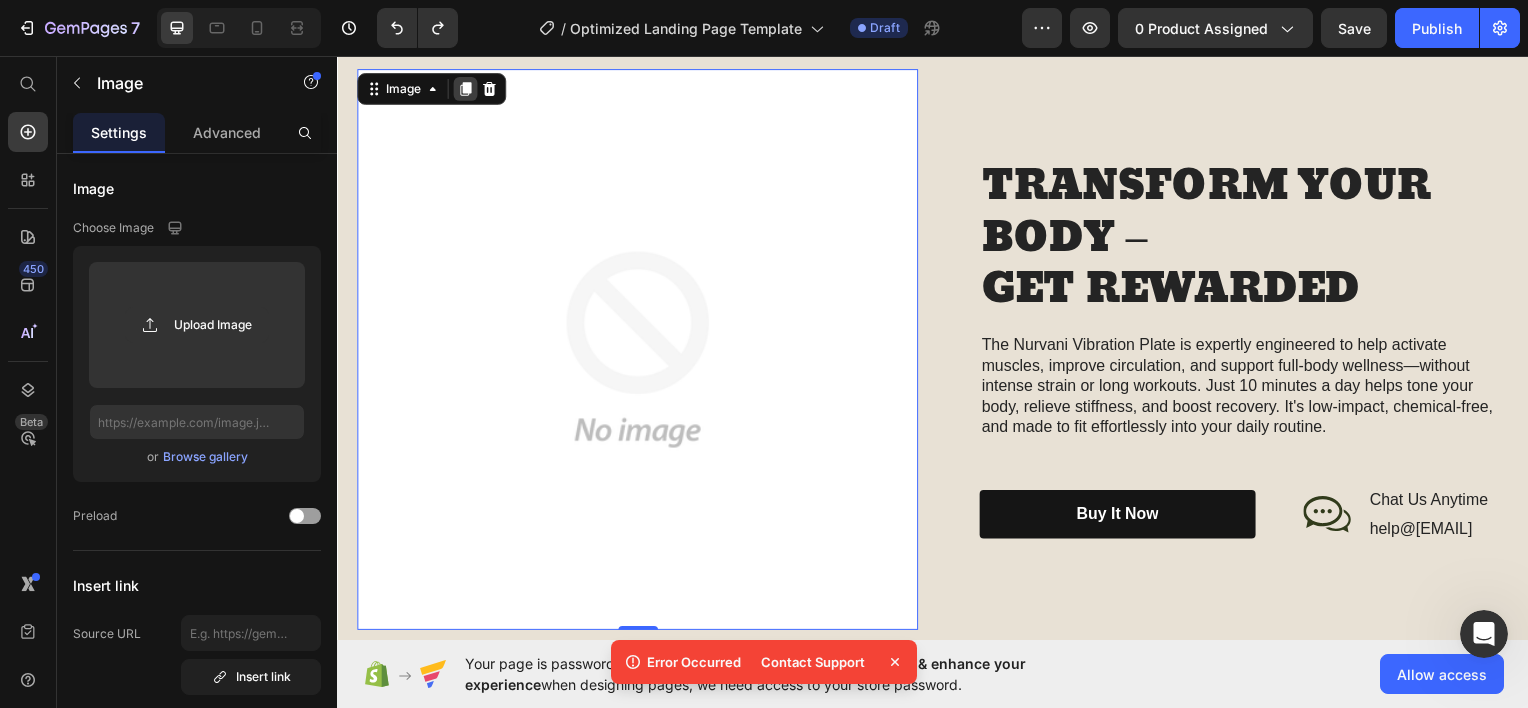 click 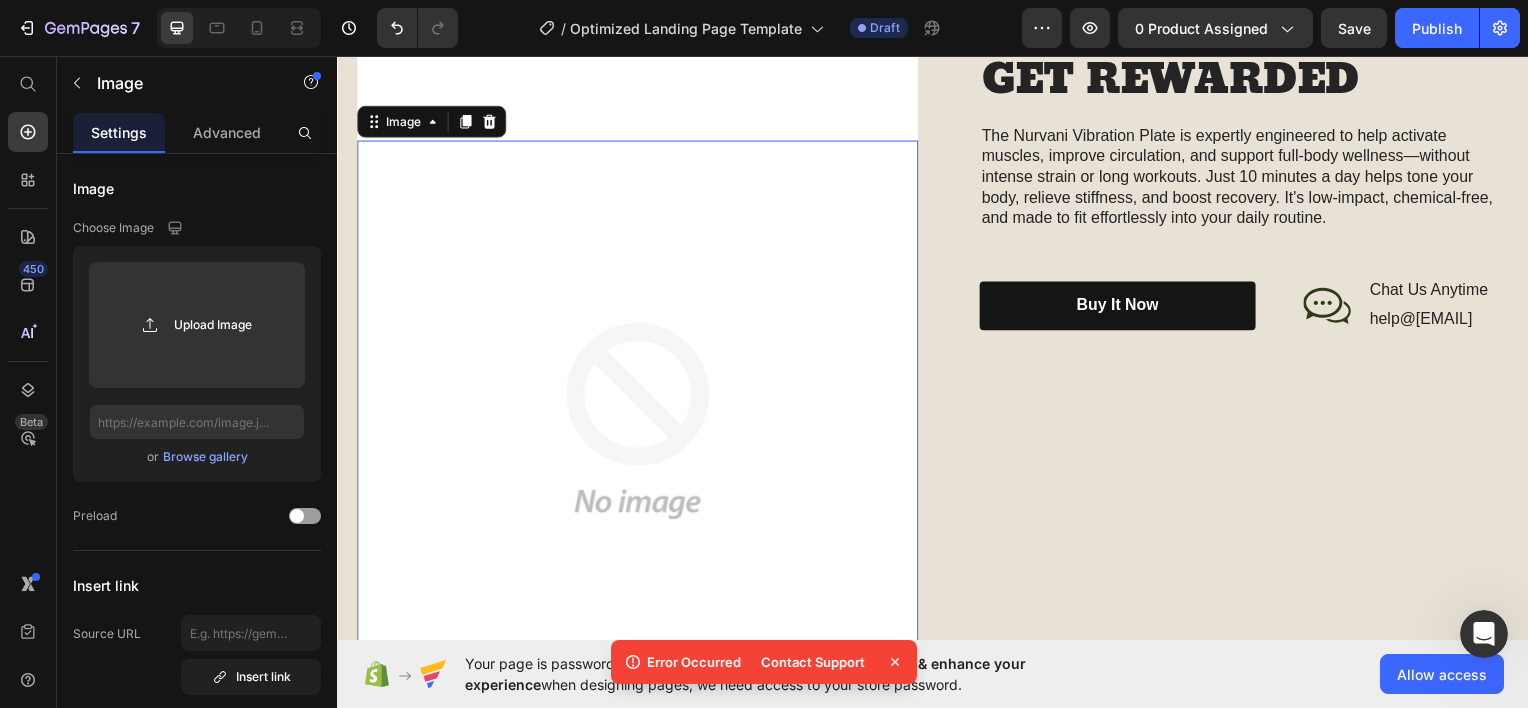 scroll, scrollTop: 2719, scrollLeft: 0, axis: vertical 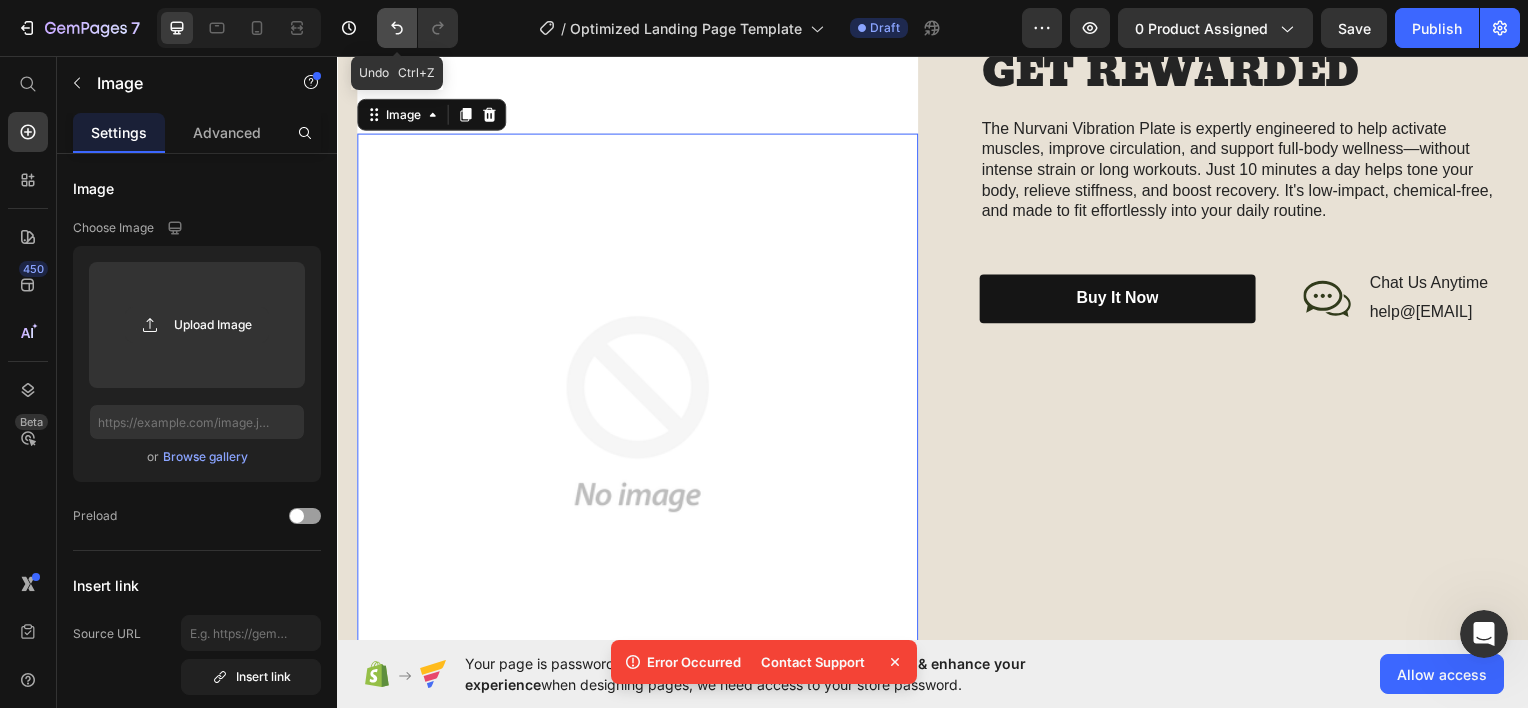 click 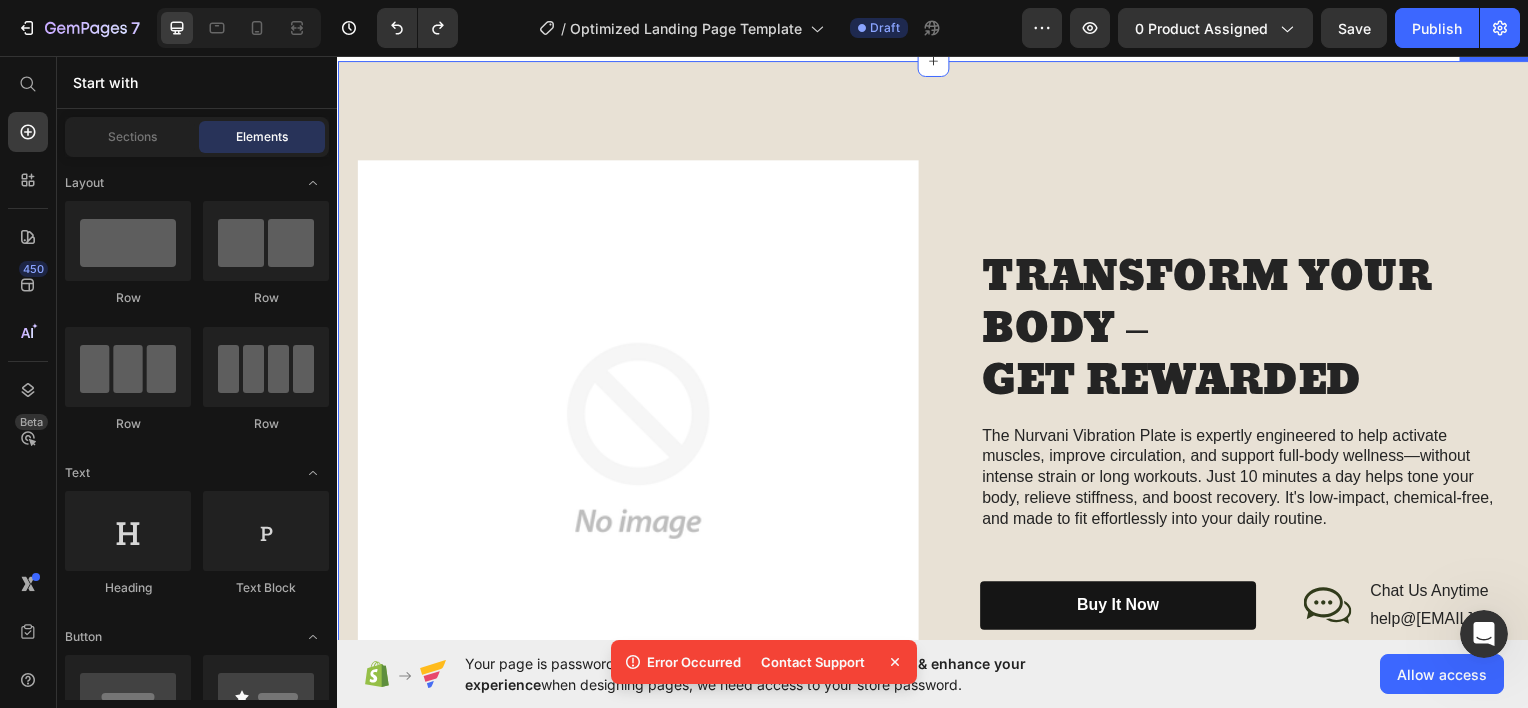 scroll, scrollTop: 2119, scrollLeft: 0, axis: vertical 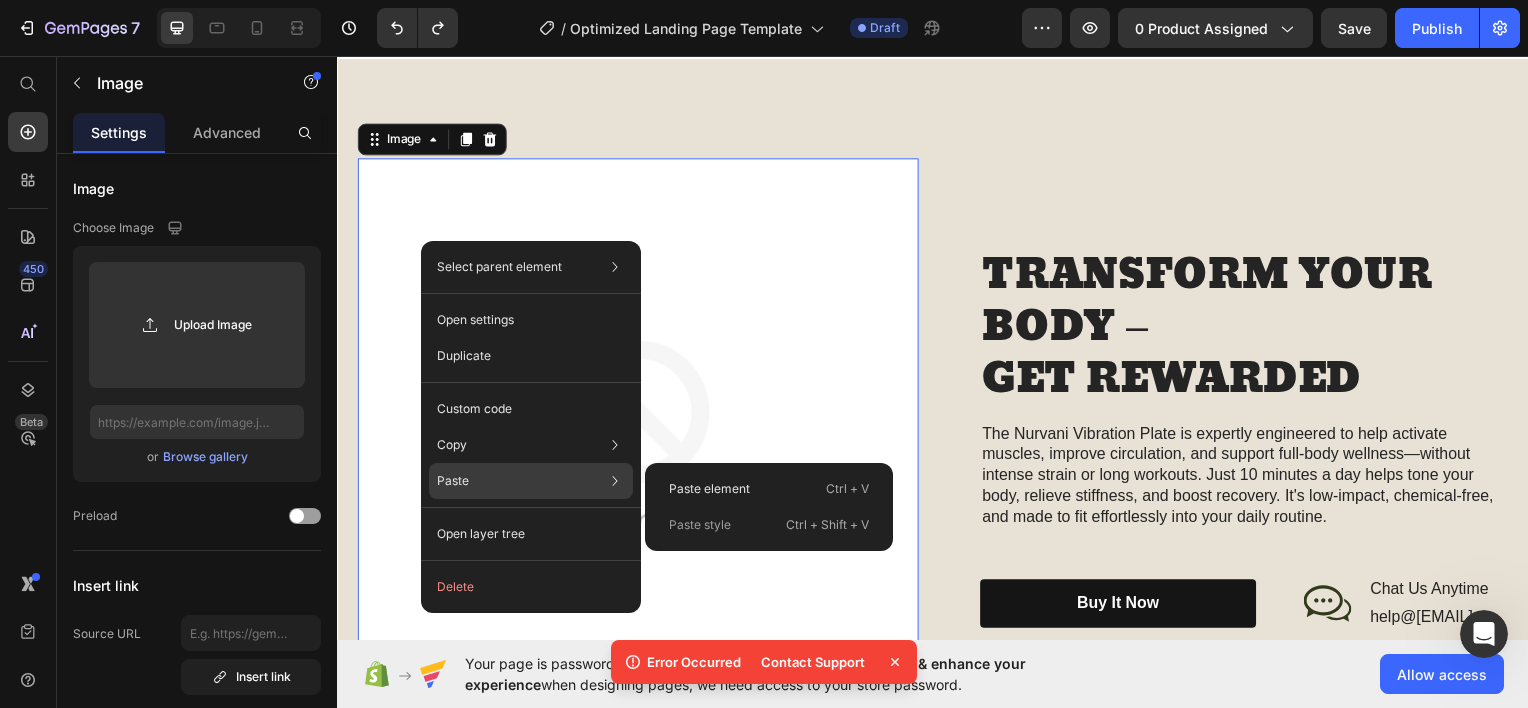 click on "Paste Paste element  Ctrl + V Paste style  Ctrl + Shift + V" 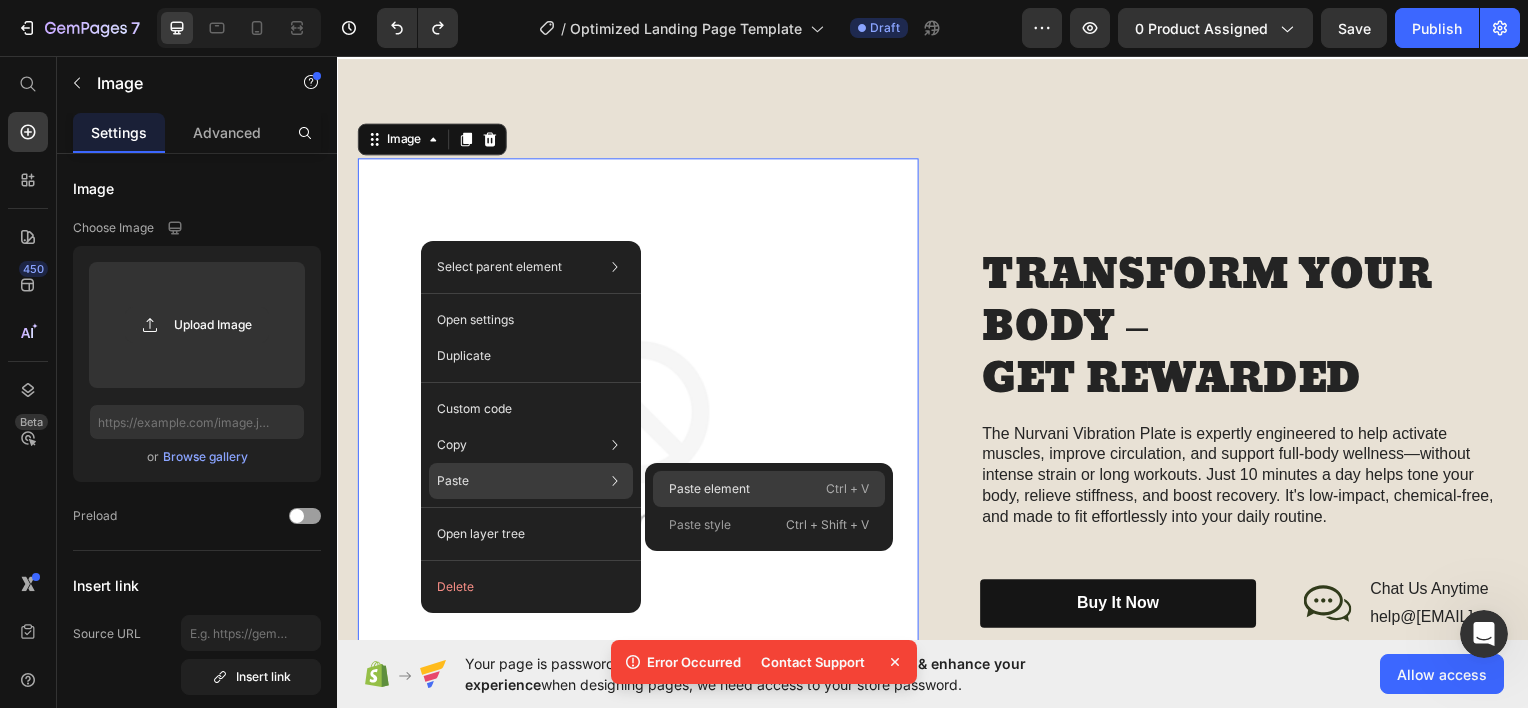 click on "Paste element" at bounding box center (709, 489) 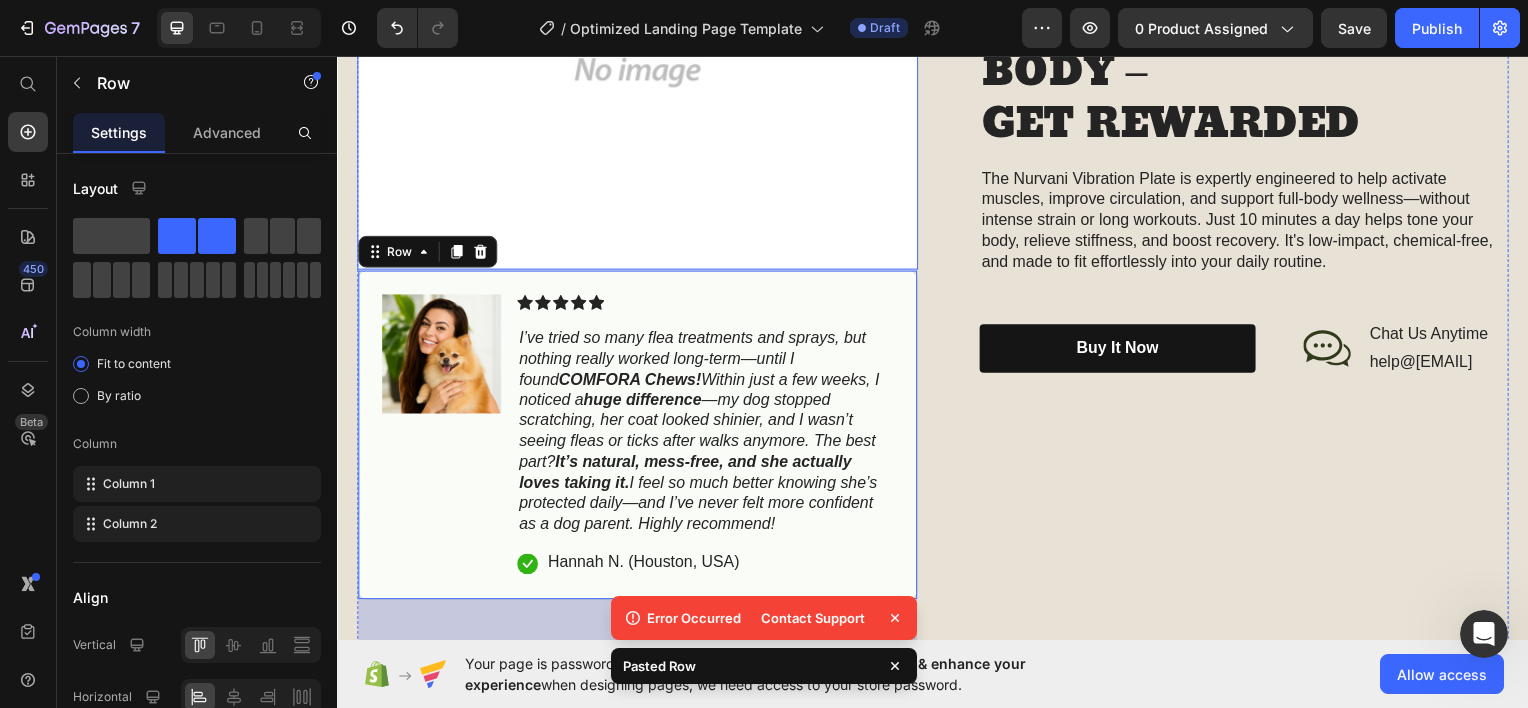 scroll, scrollTop: 2719, scrollLeft: 0, axis: vertical 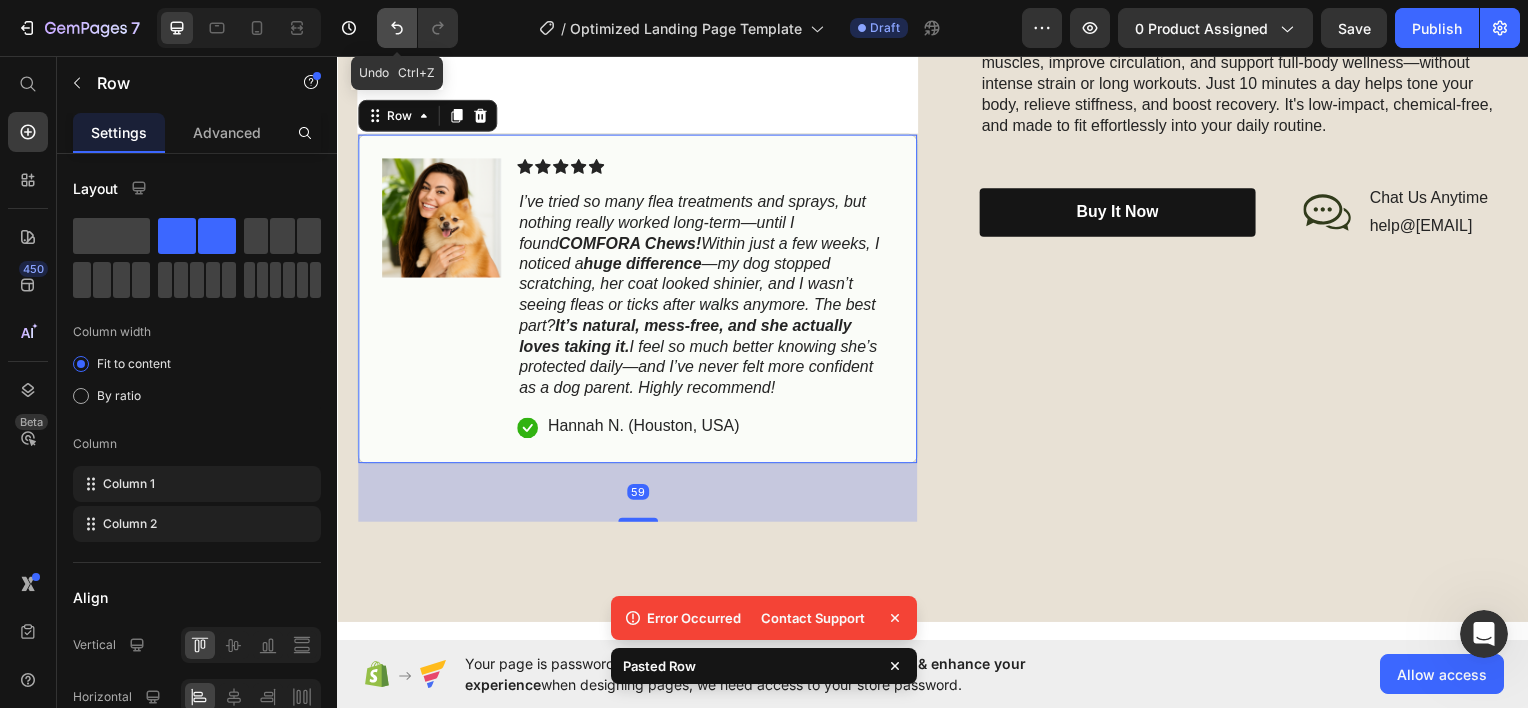 click 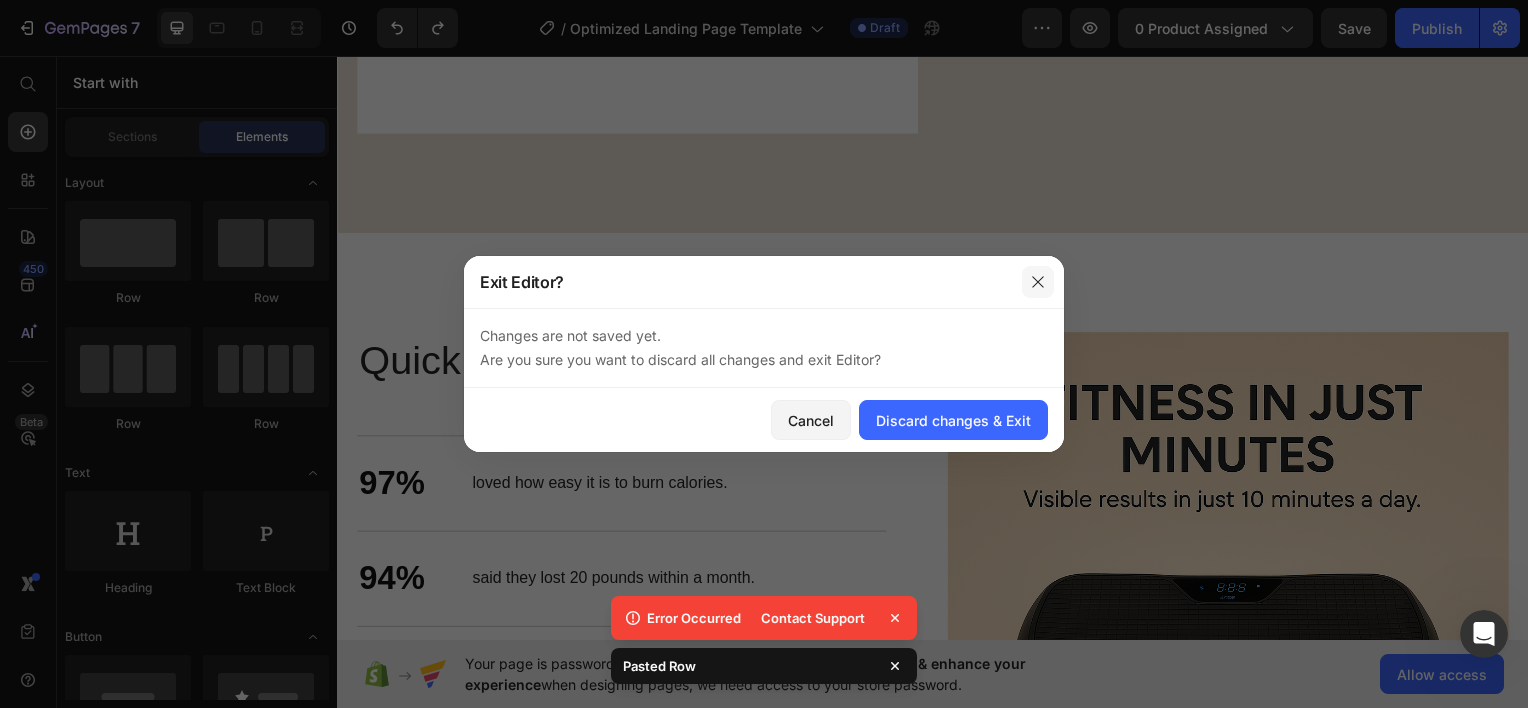 click at bounding box center [1038, 282] 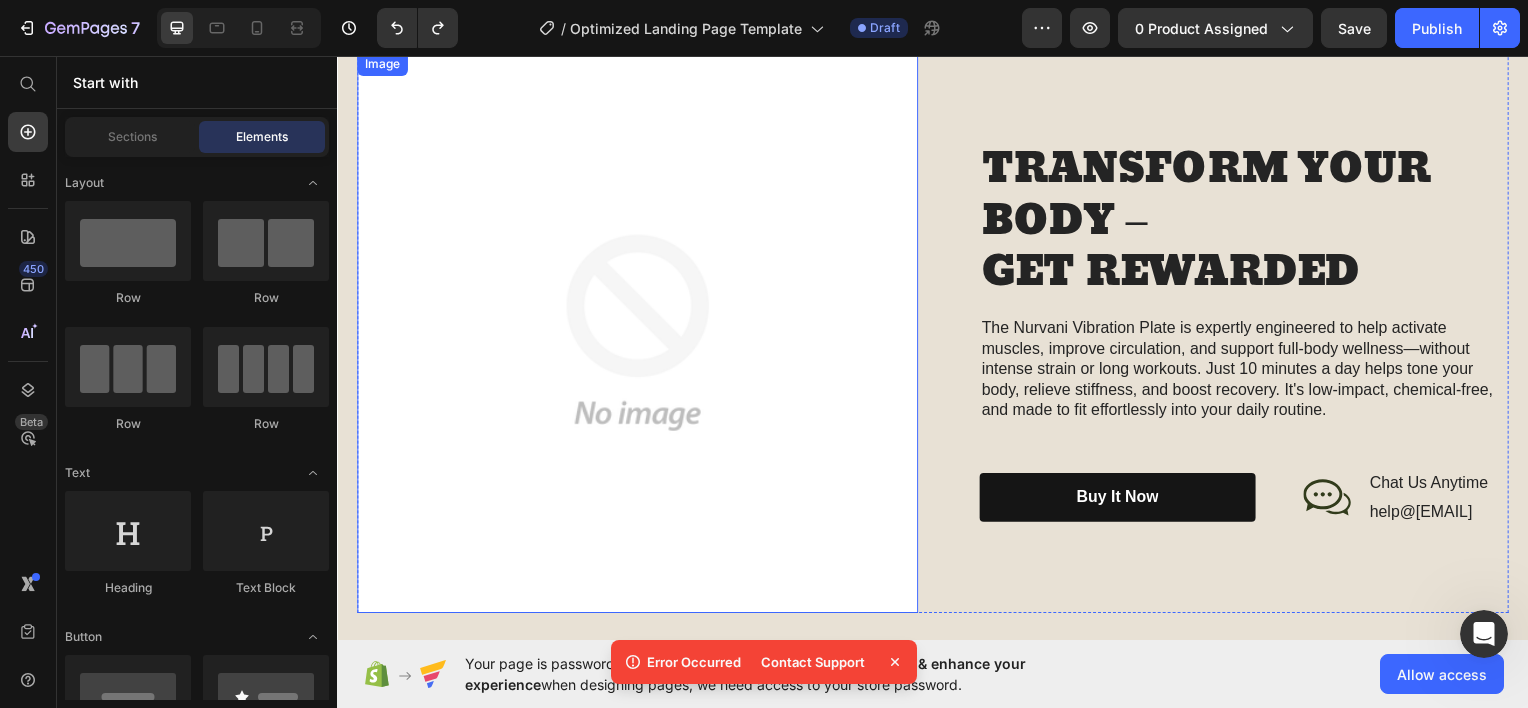 scroll, scrollTop: 2219, scrollLeft: 0, axis: vertical 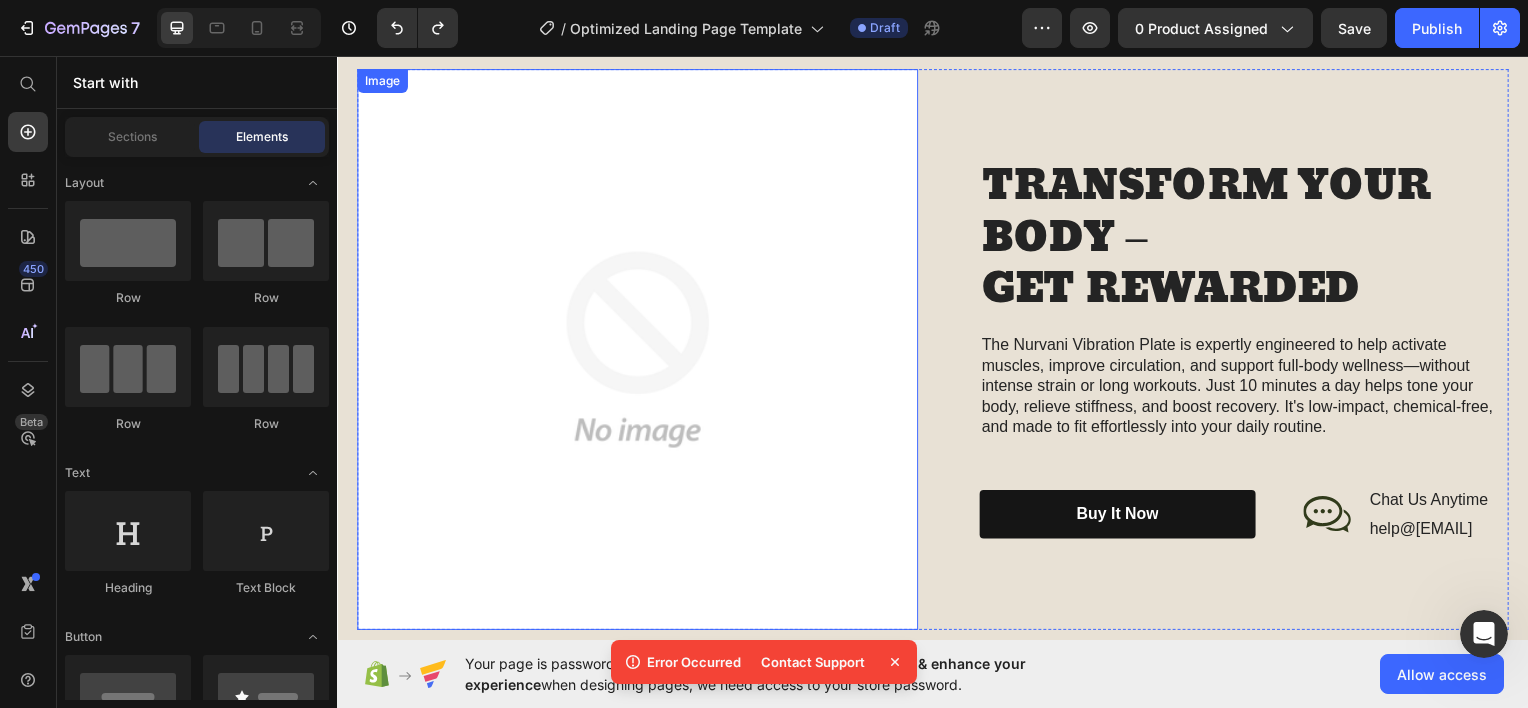 click at bounding box center [639, 350] 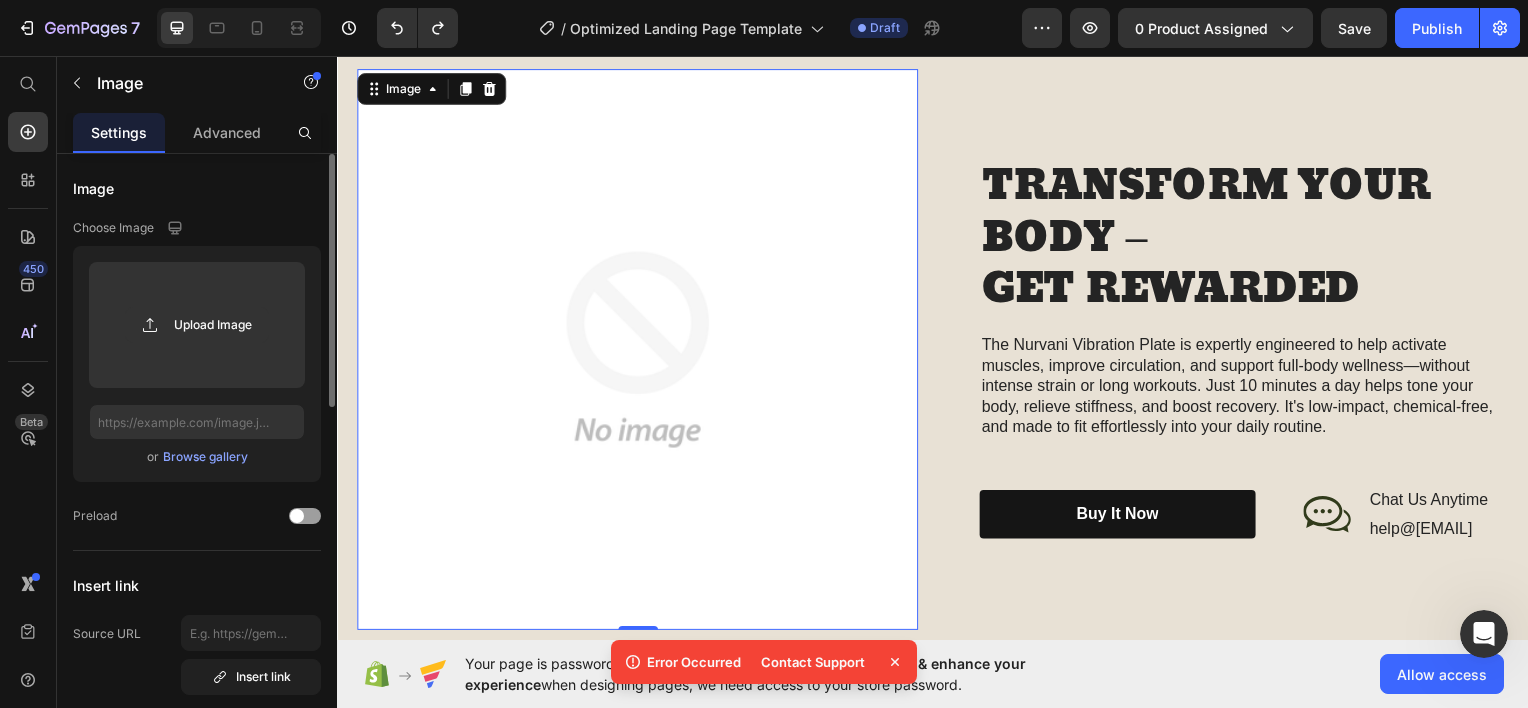 click on "Browse gallery" at bounding box center [205, 457] 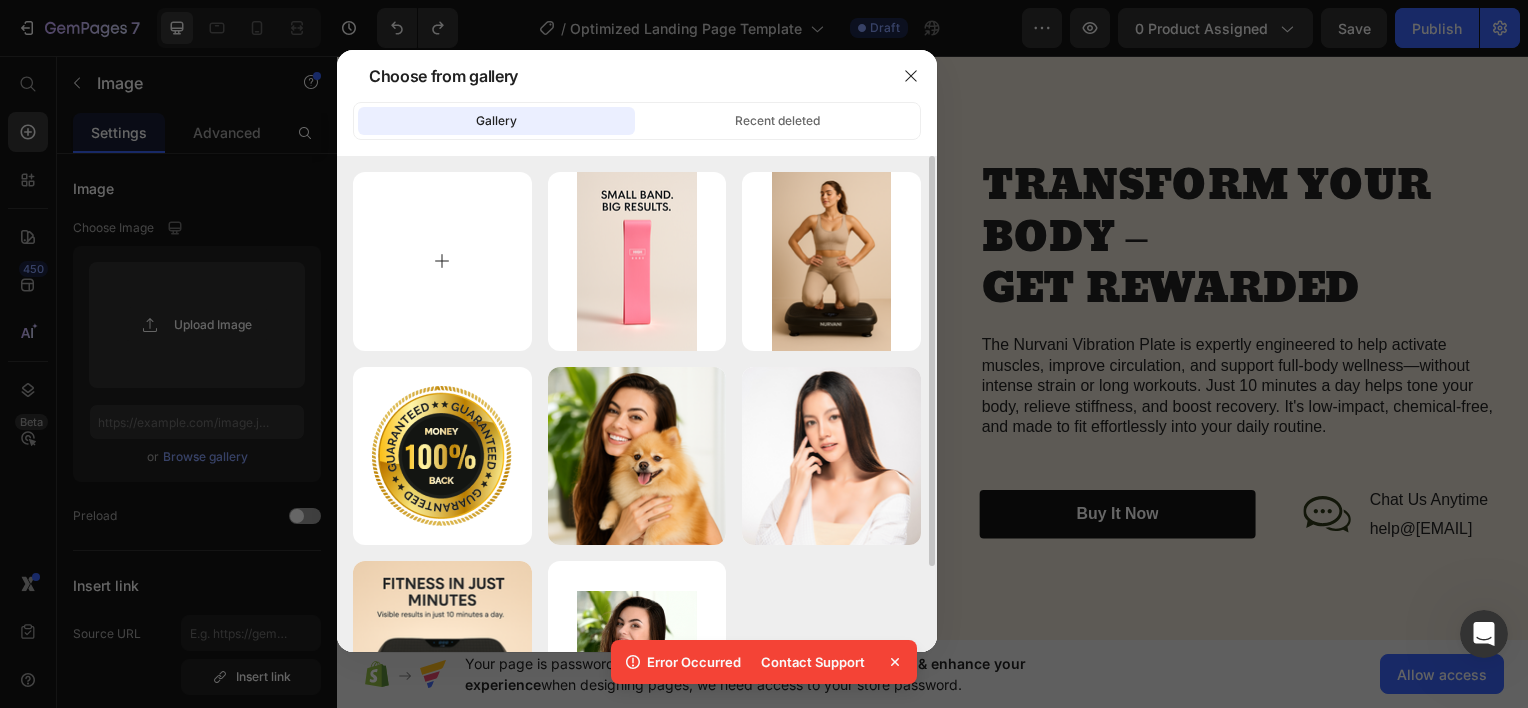 click at bounding box center (442, 261) 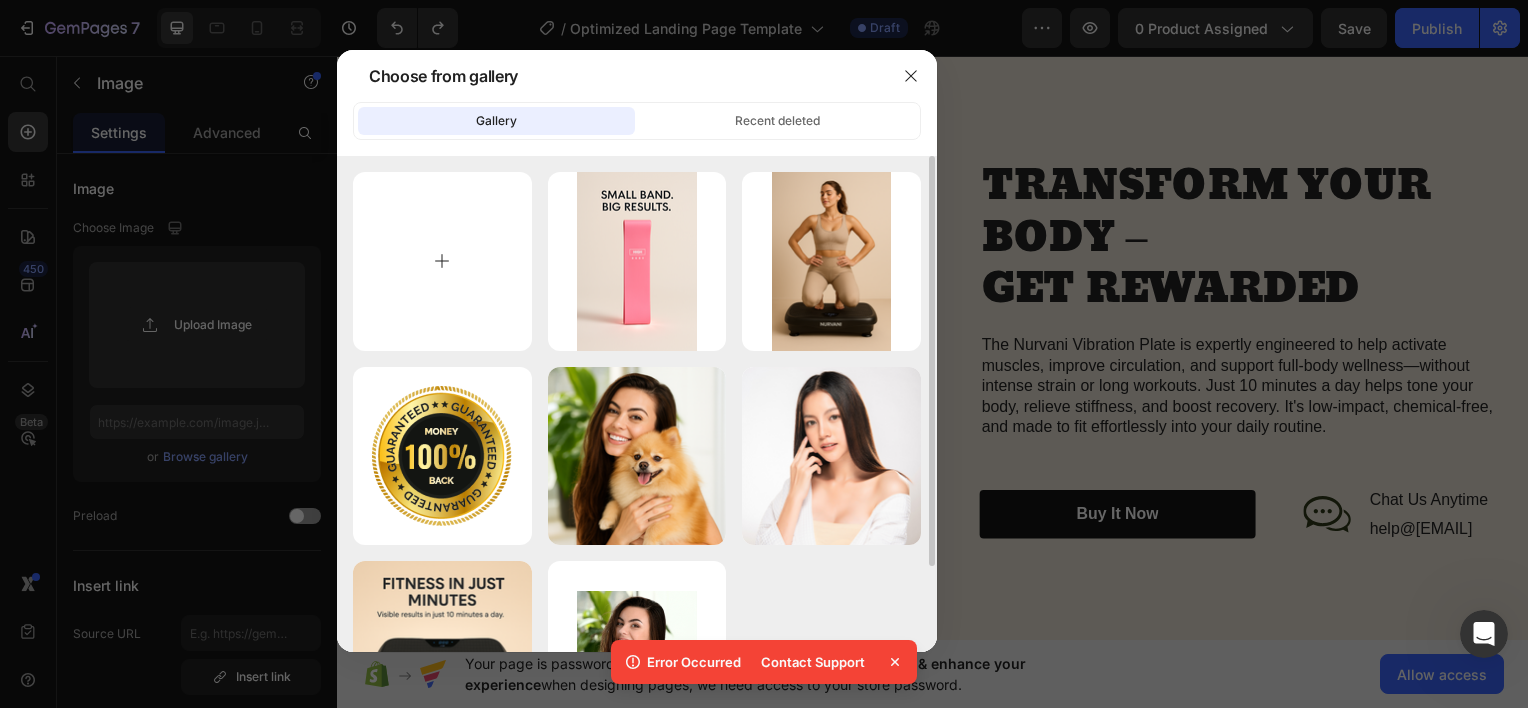 type on "C:\fakepath\ChatGPT Image Jul 11, 2025, 01_38_36 PM.png" 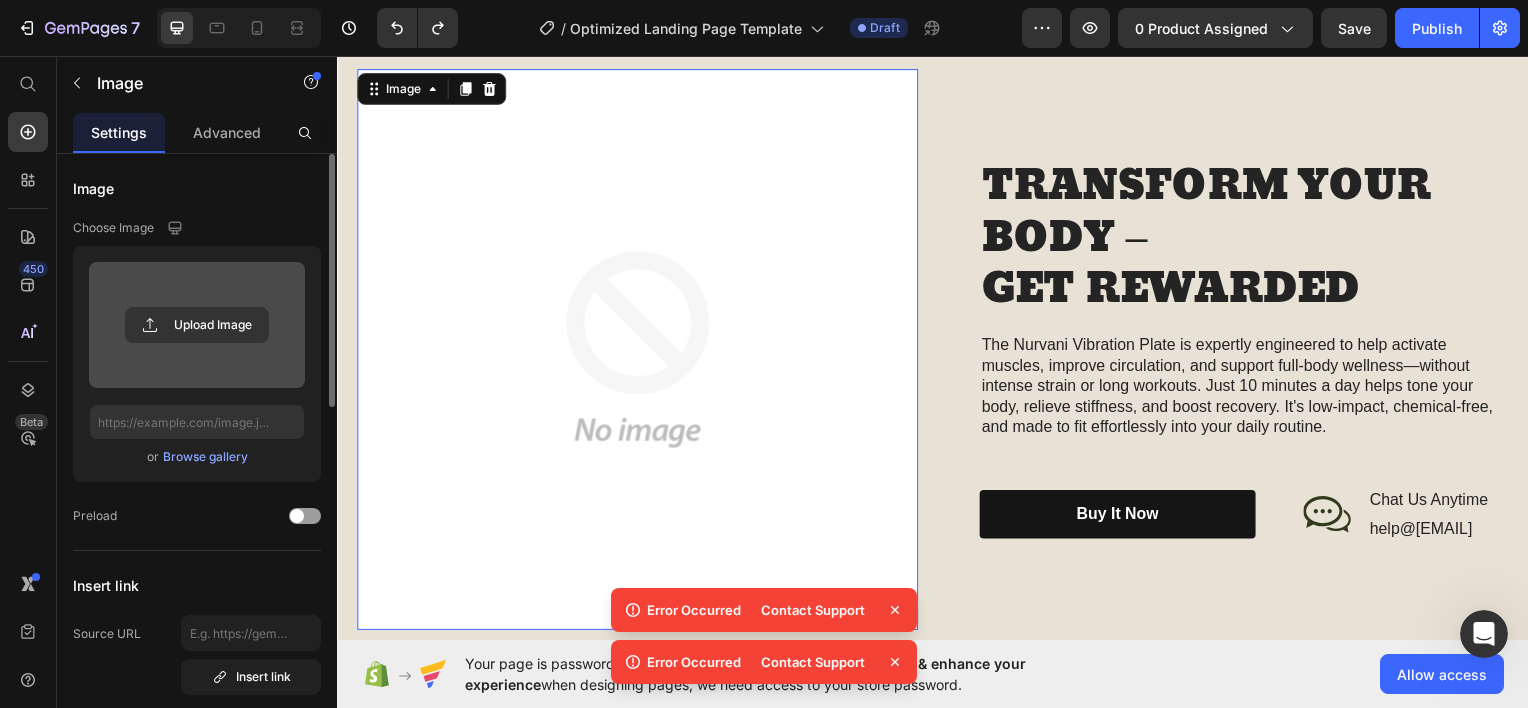 click at bounding box center [197, 325] 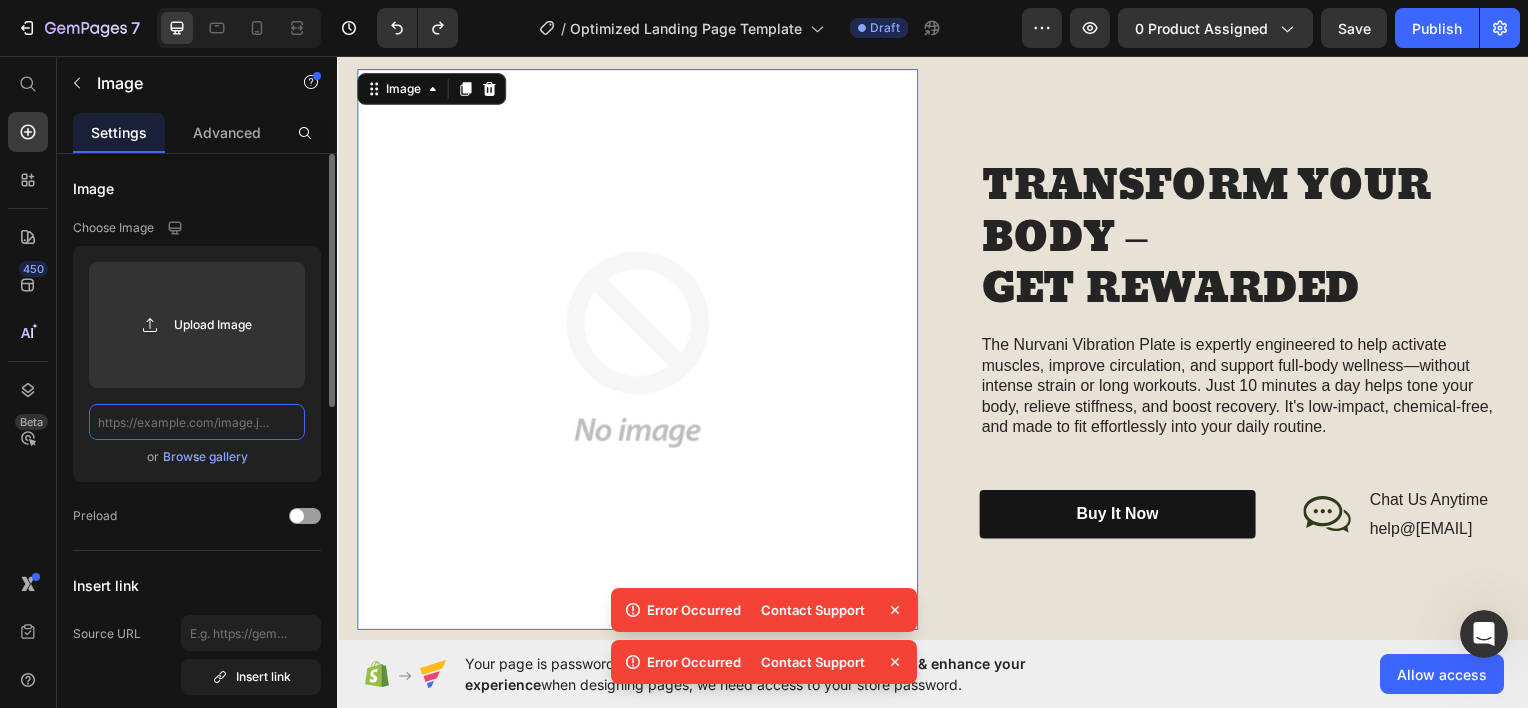 click 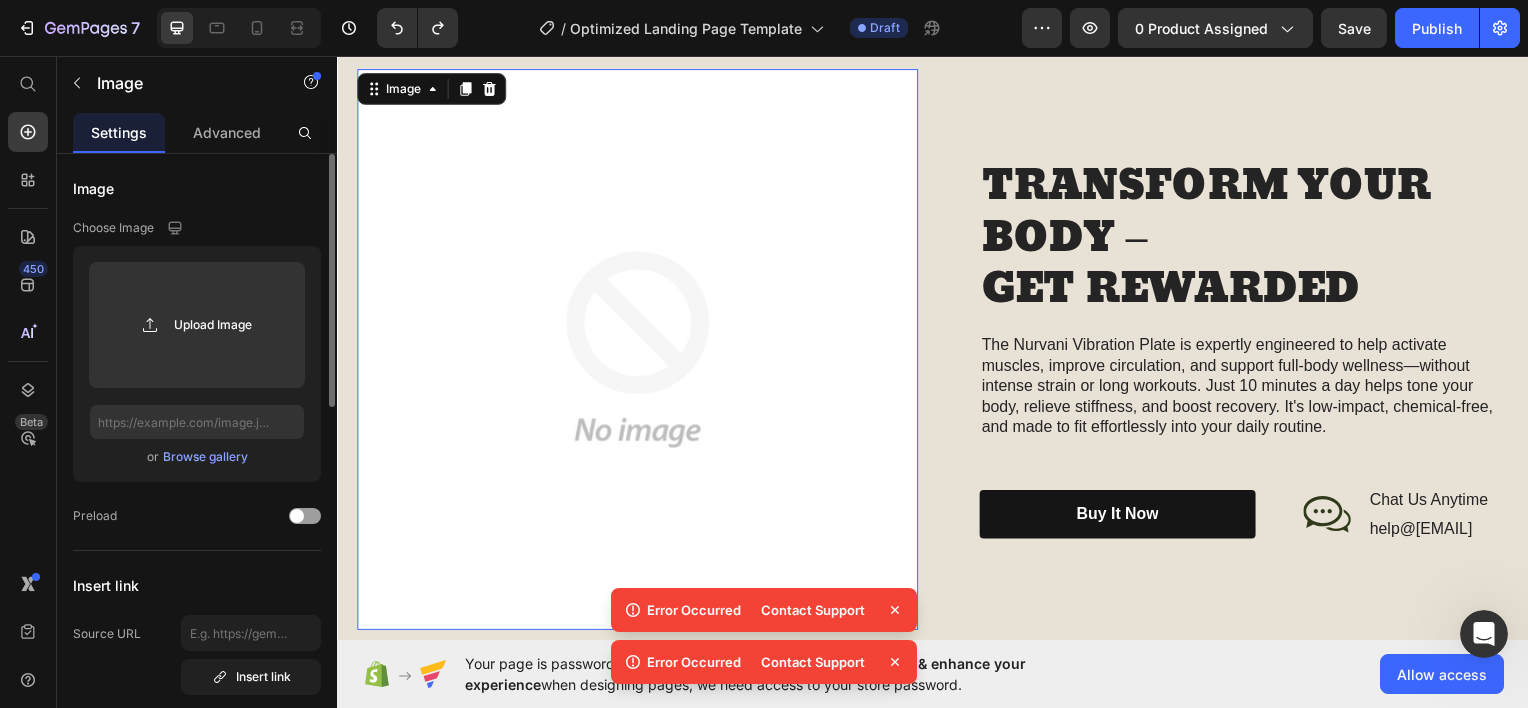 click on "Browse gallery" at bounding box center [205, 457] 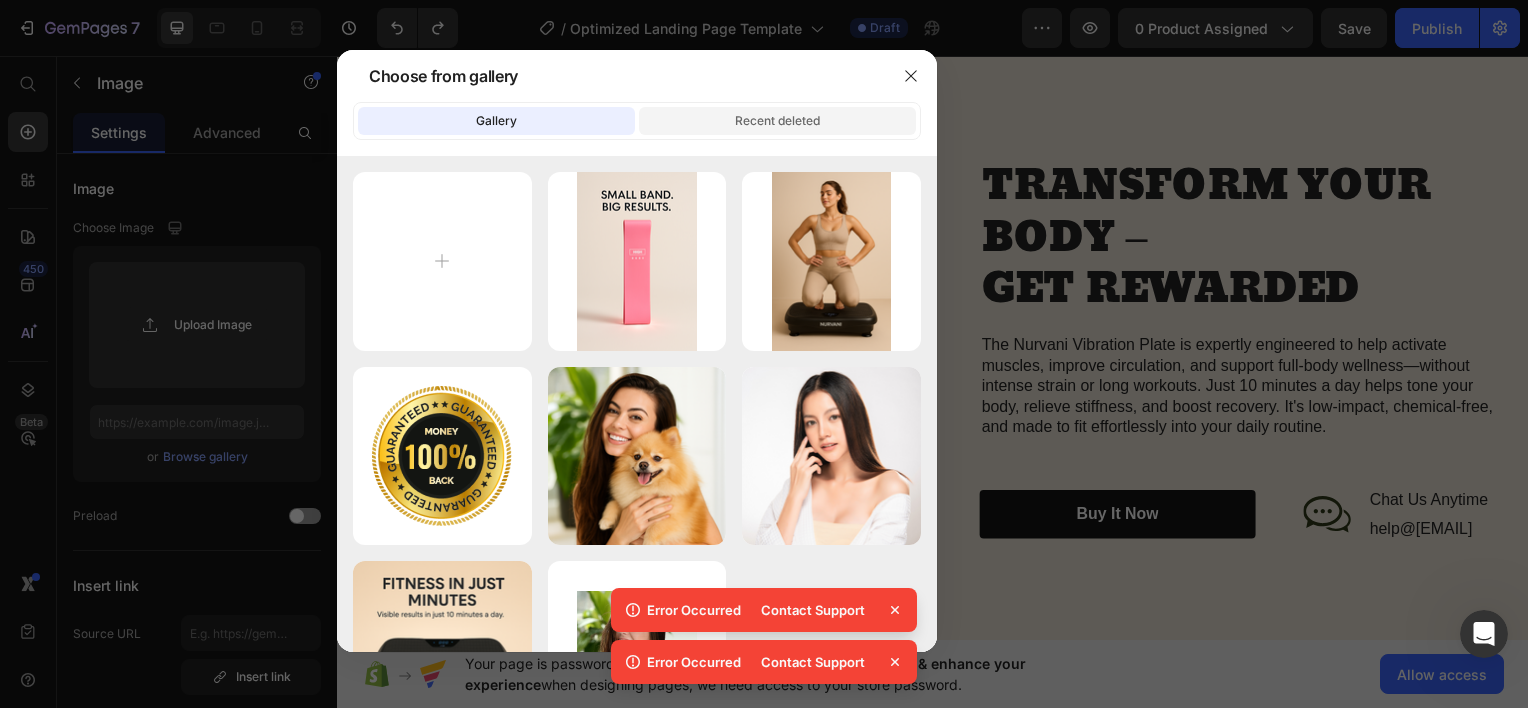 click on "Recent deleted" 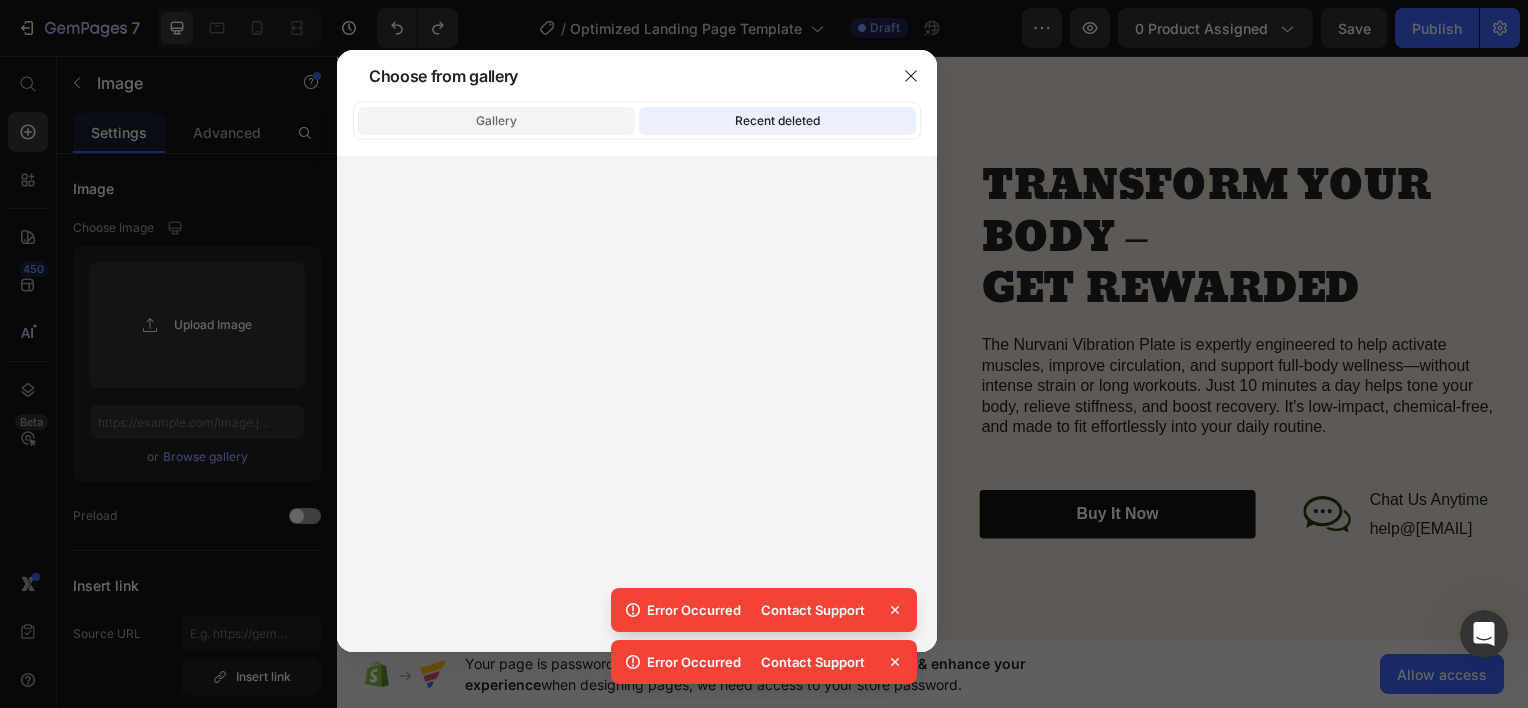 click on "Gallery" 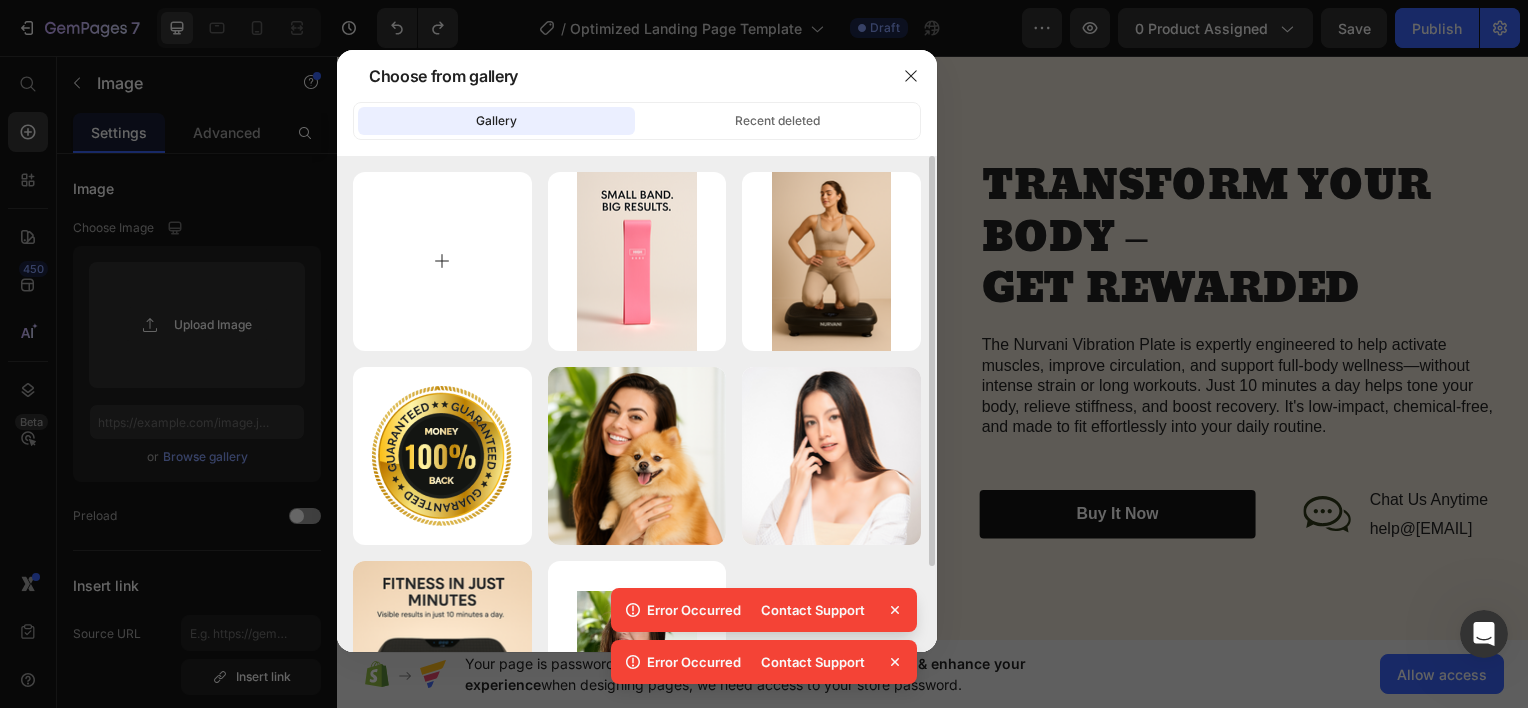 click at bounding box center (442, 261) 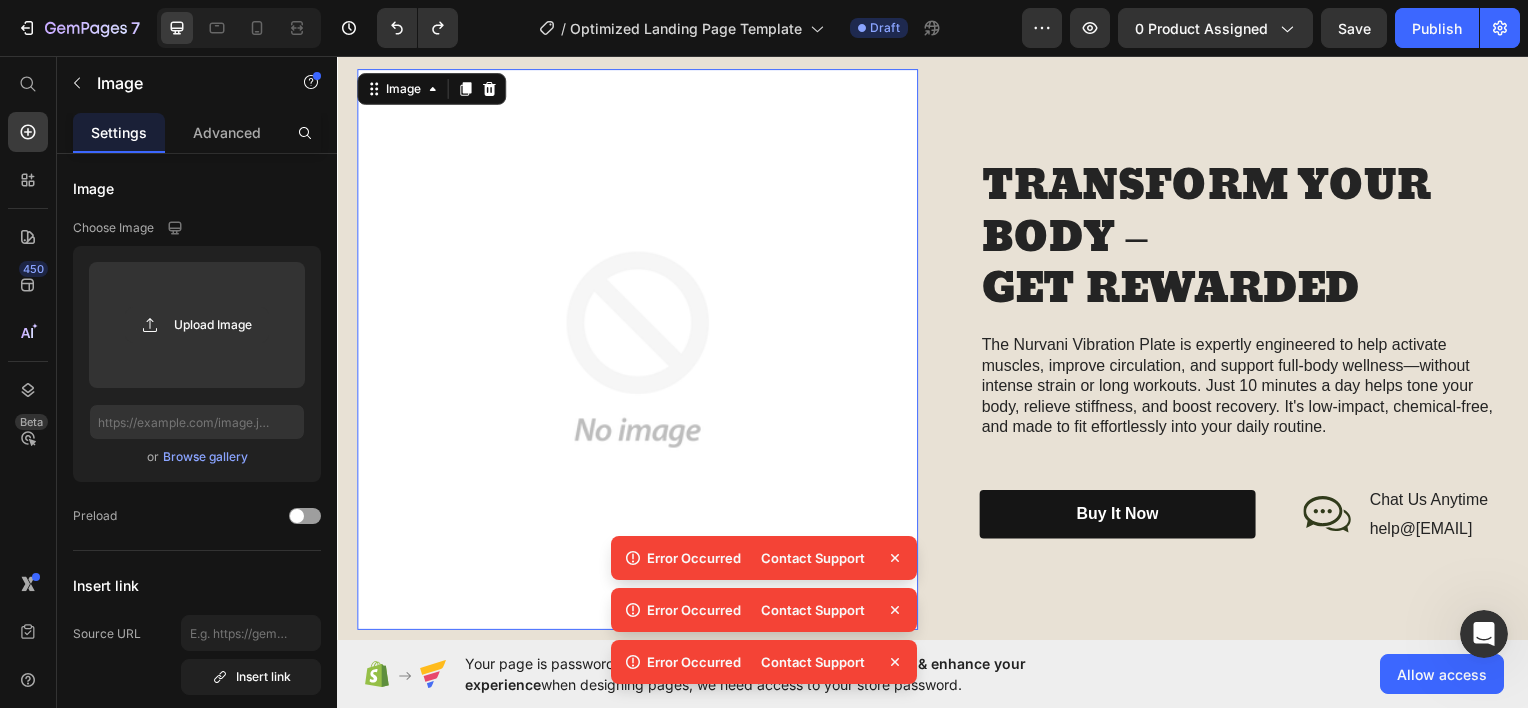 click 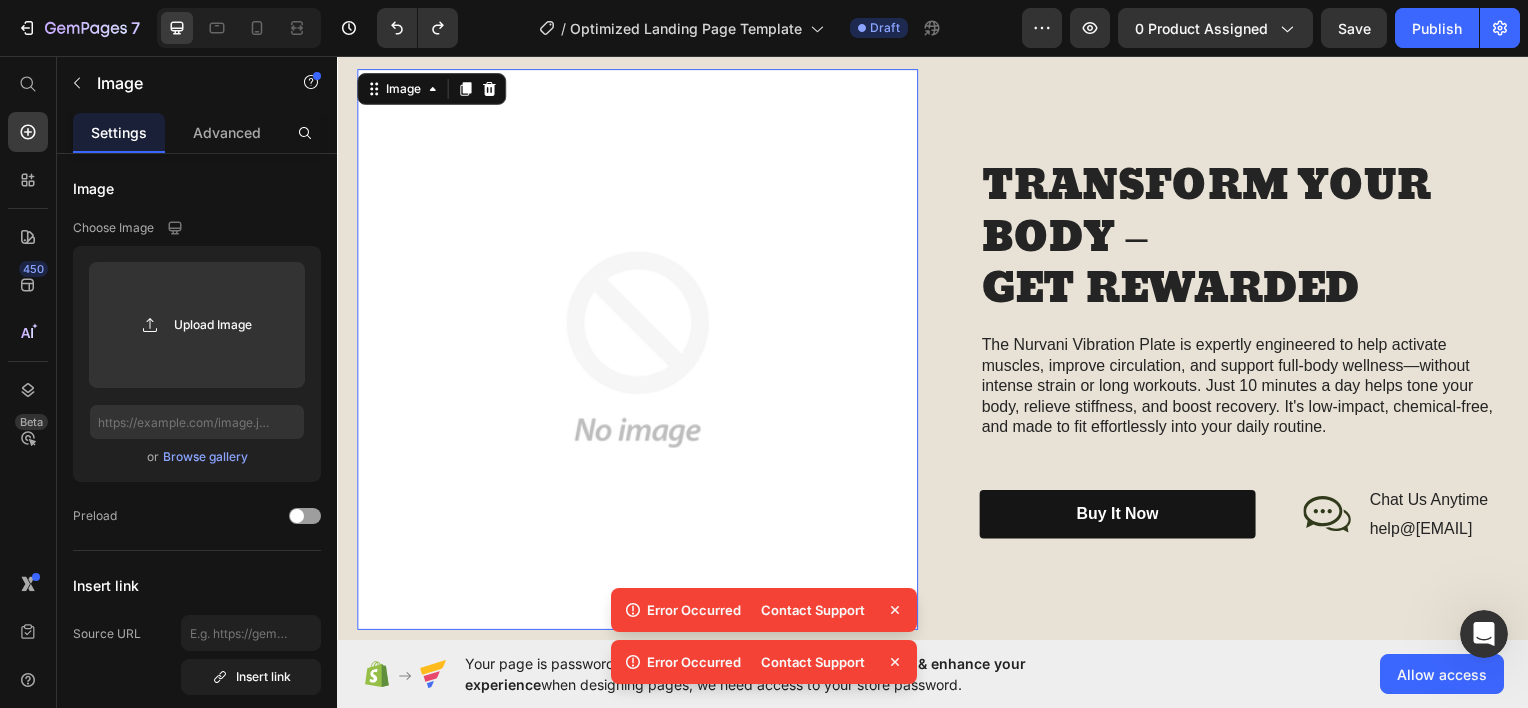 drag, startPoint x: 896, startPoint y: 600, endPoint x: 897, endPoint y: 632, distance: 32.01562 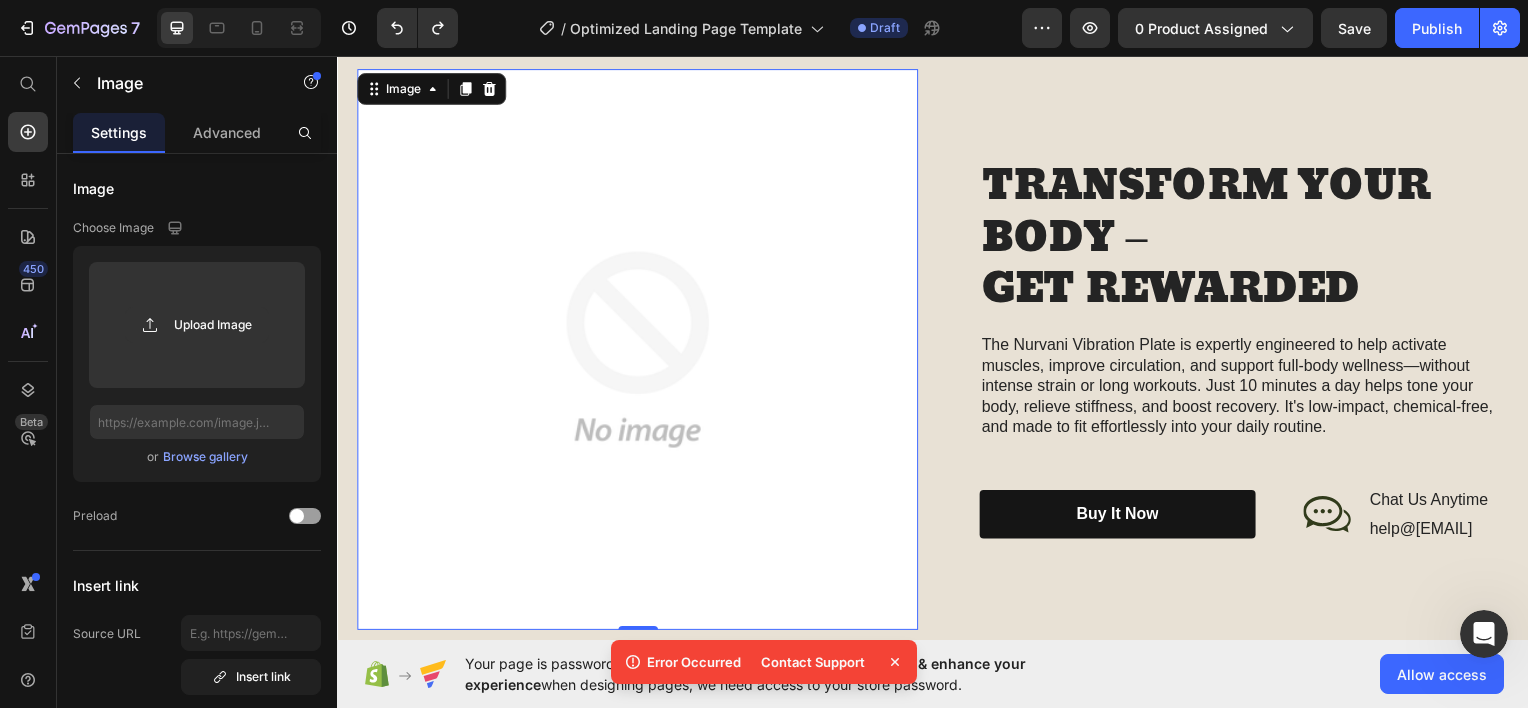 click on "Error Occurred Contact Support" 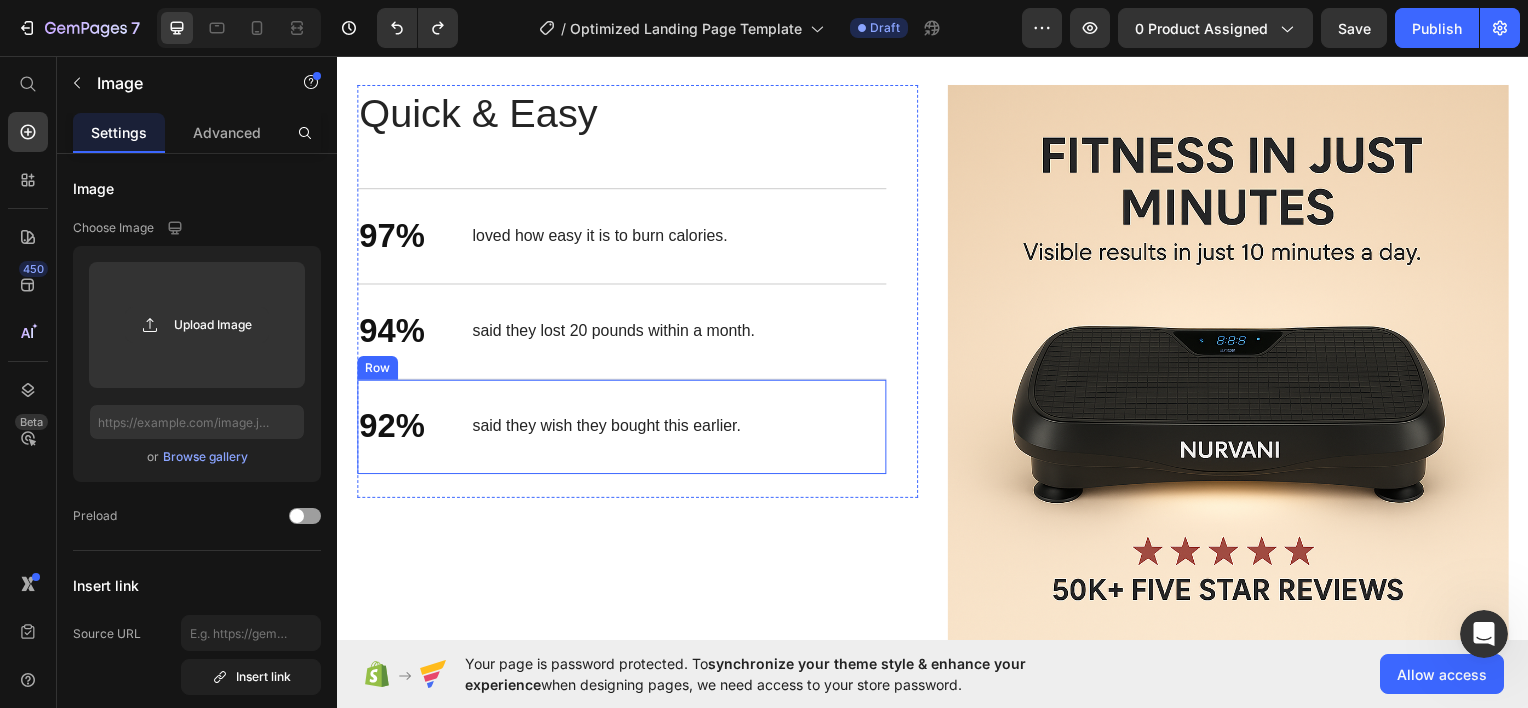 scroll, scrollTop: 2919, scrollLeft: 0, axis: vertical 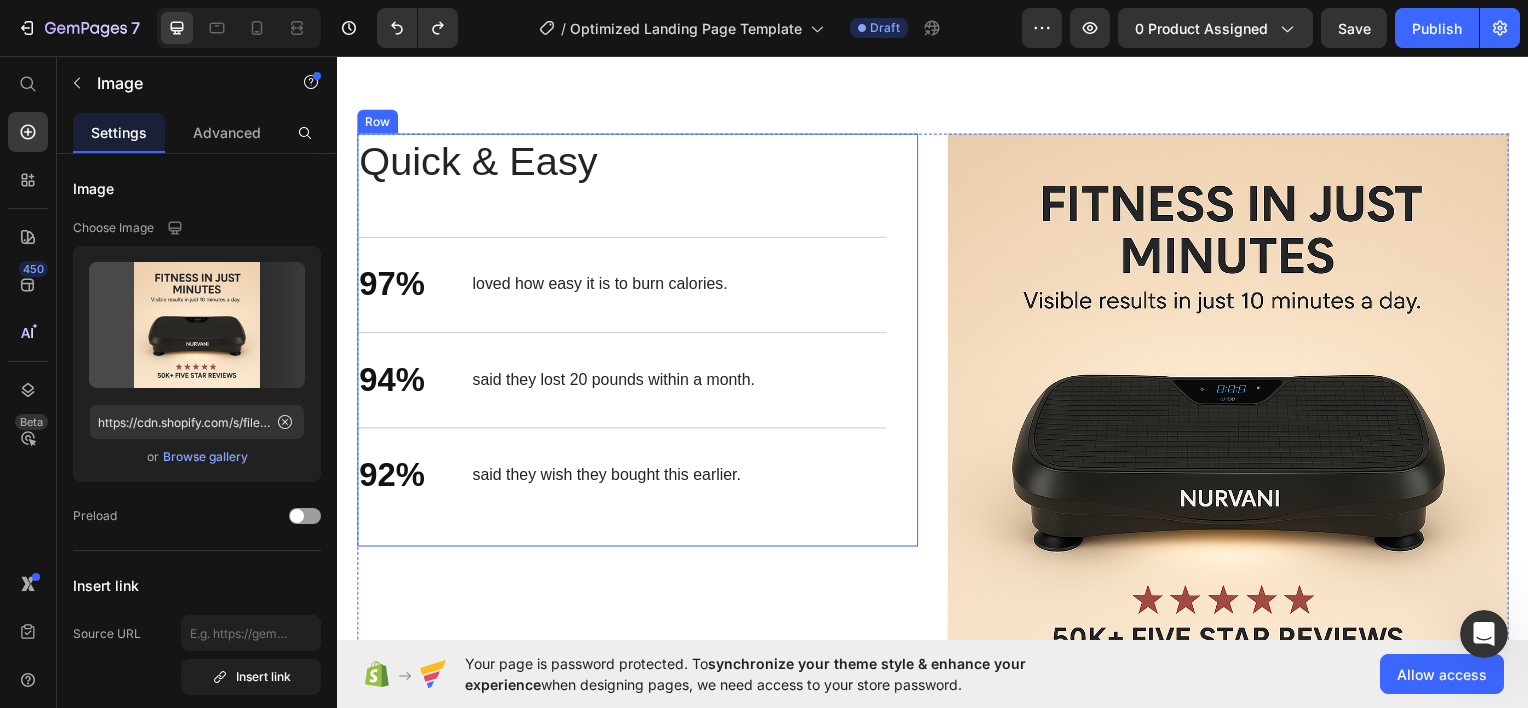 click at bounding box center [1234, 415] 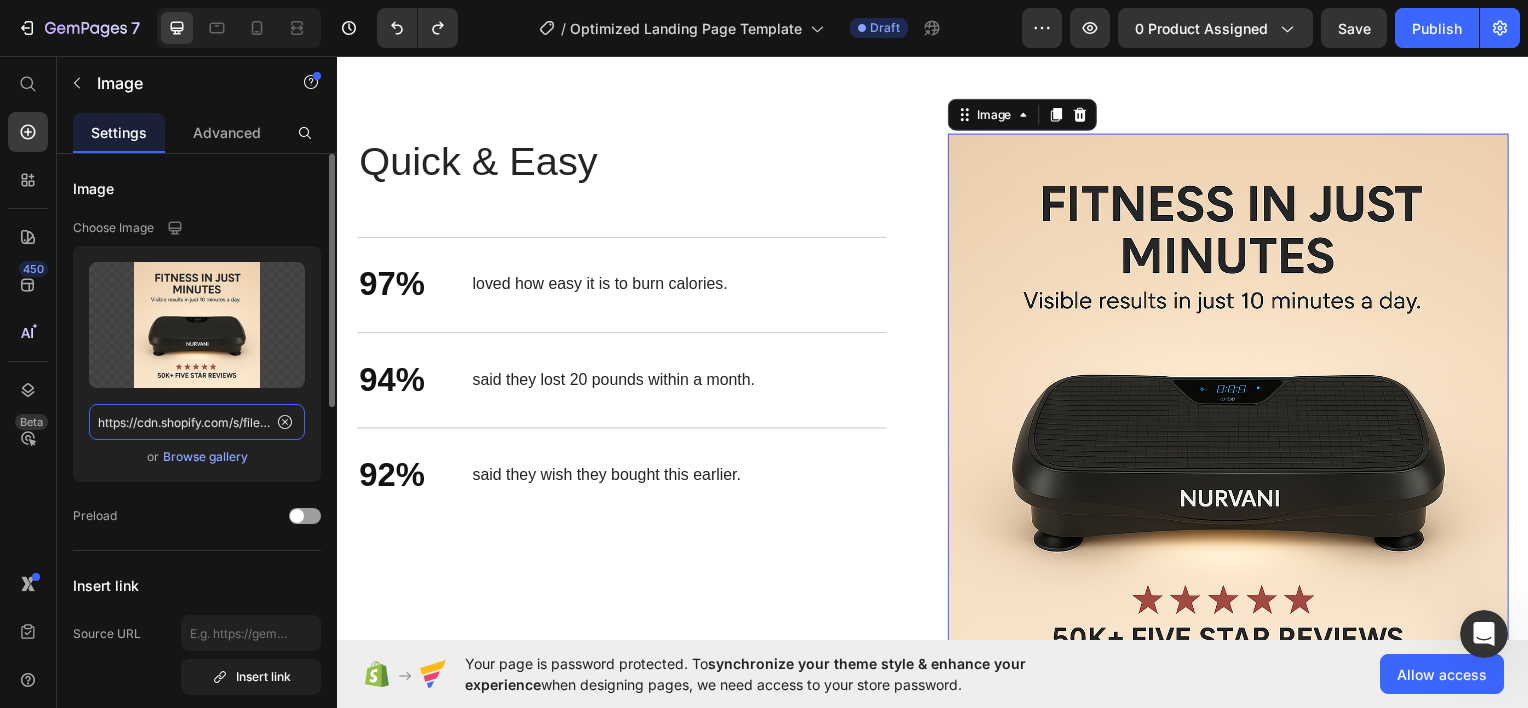 click on "https://cdn.shopify.com/s/files/1/0948/7240/4250/files/gempages_574713311724045541-b1bf65eb-4722-4771-bd63-23536dbb1639.png" 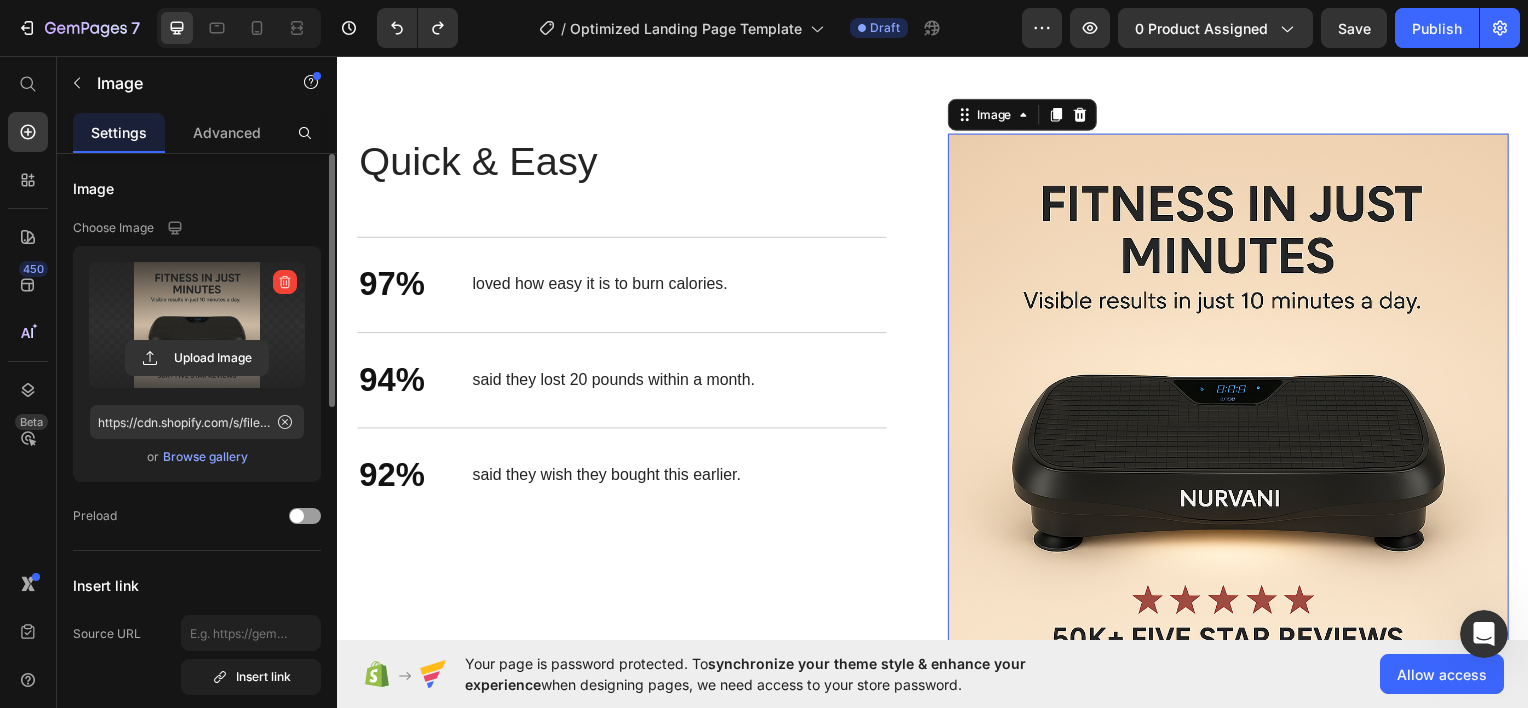 click at bounding box center [197, 325] 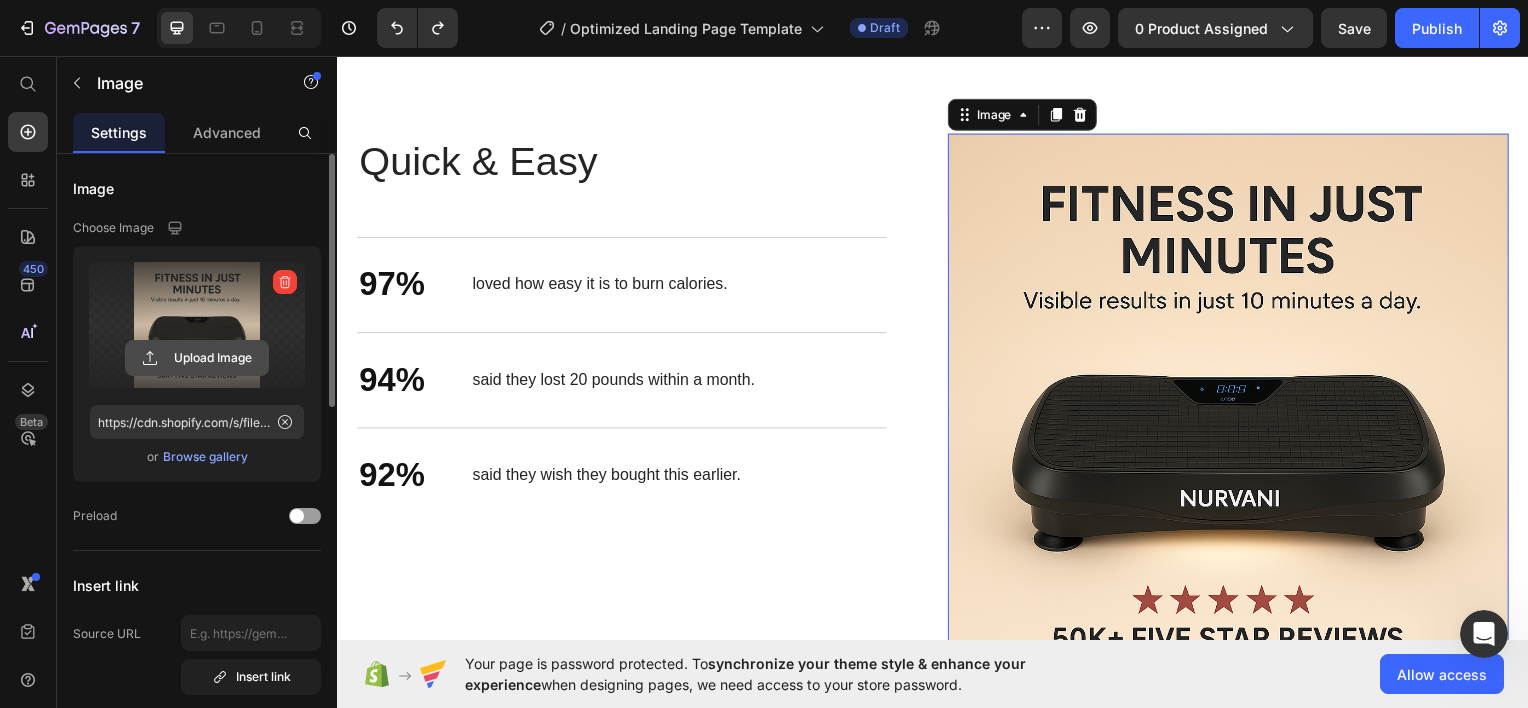 click 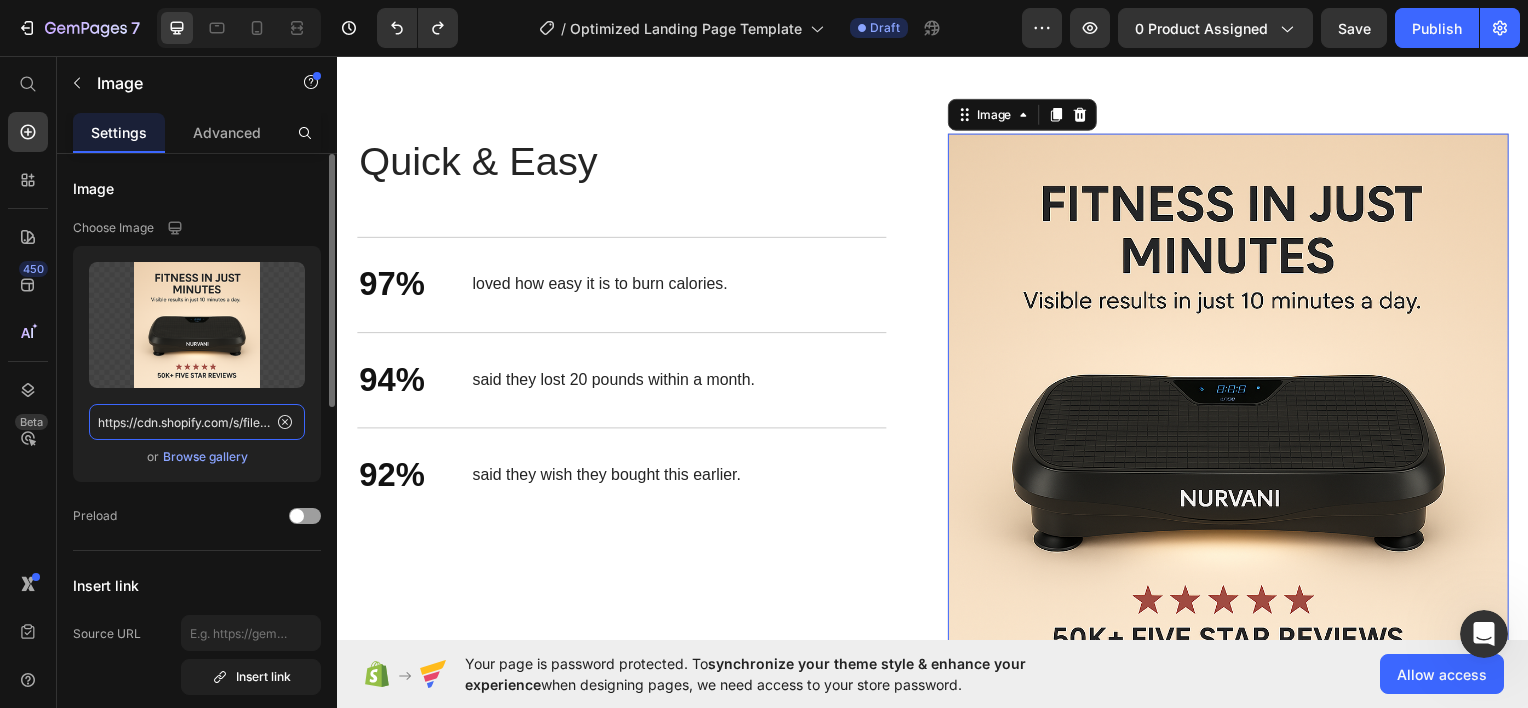click on "https://cdn.shopify.com/s/files/1/0948/7240/4250/files/gempages_574713311724045541-b1bf65eb-4722-4771-bd63-23536dbb1639.png" 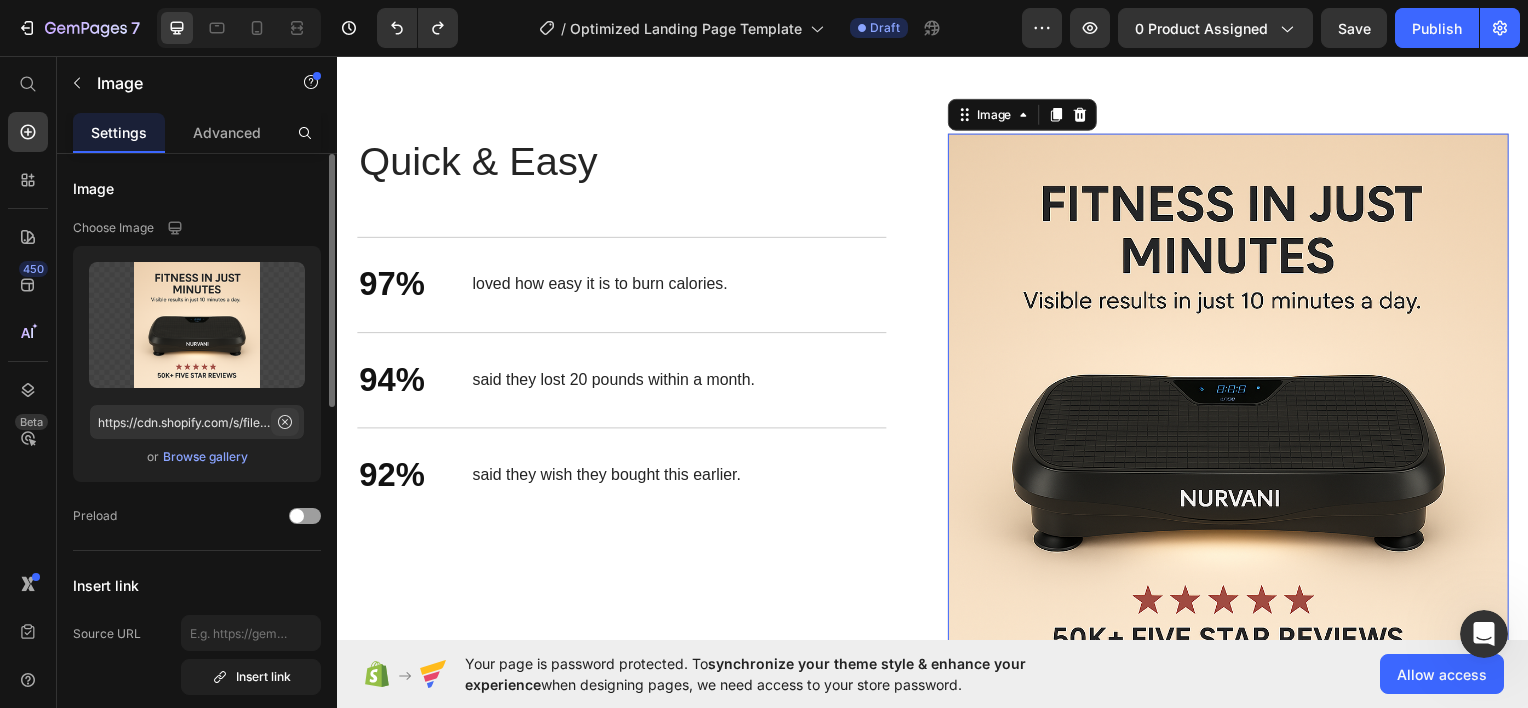 click 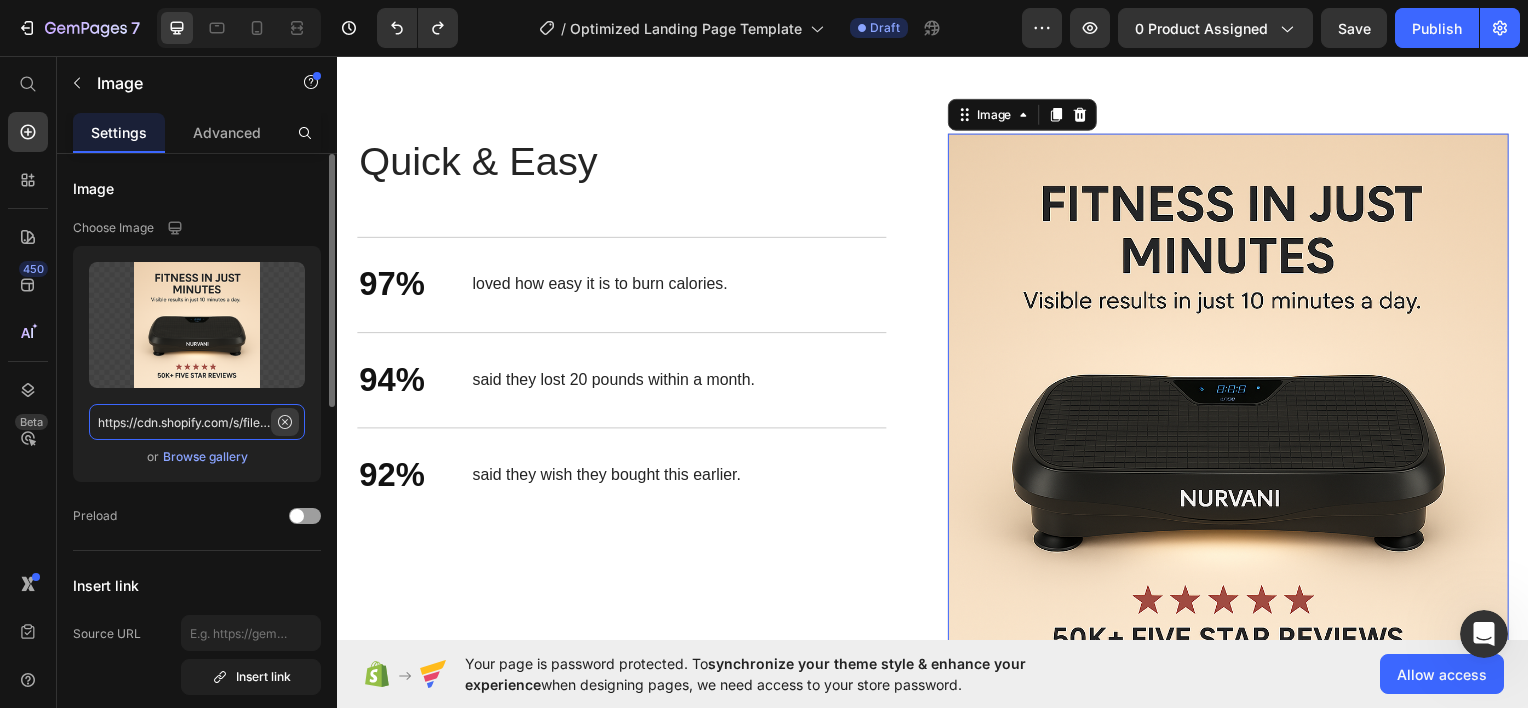 type 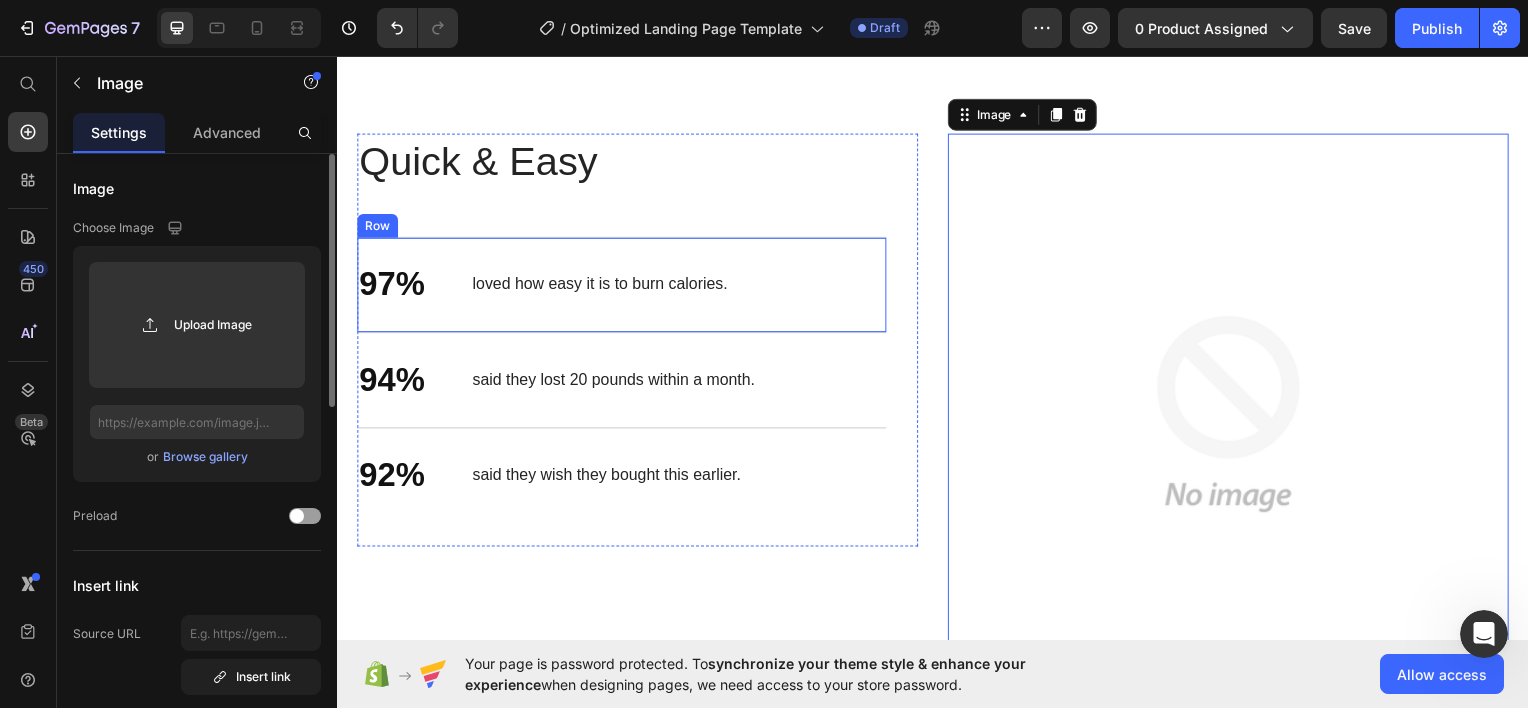click on "loved how easy it is to burn calories." at bounding box center (601, 285) 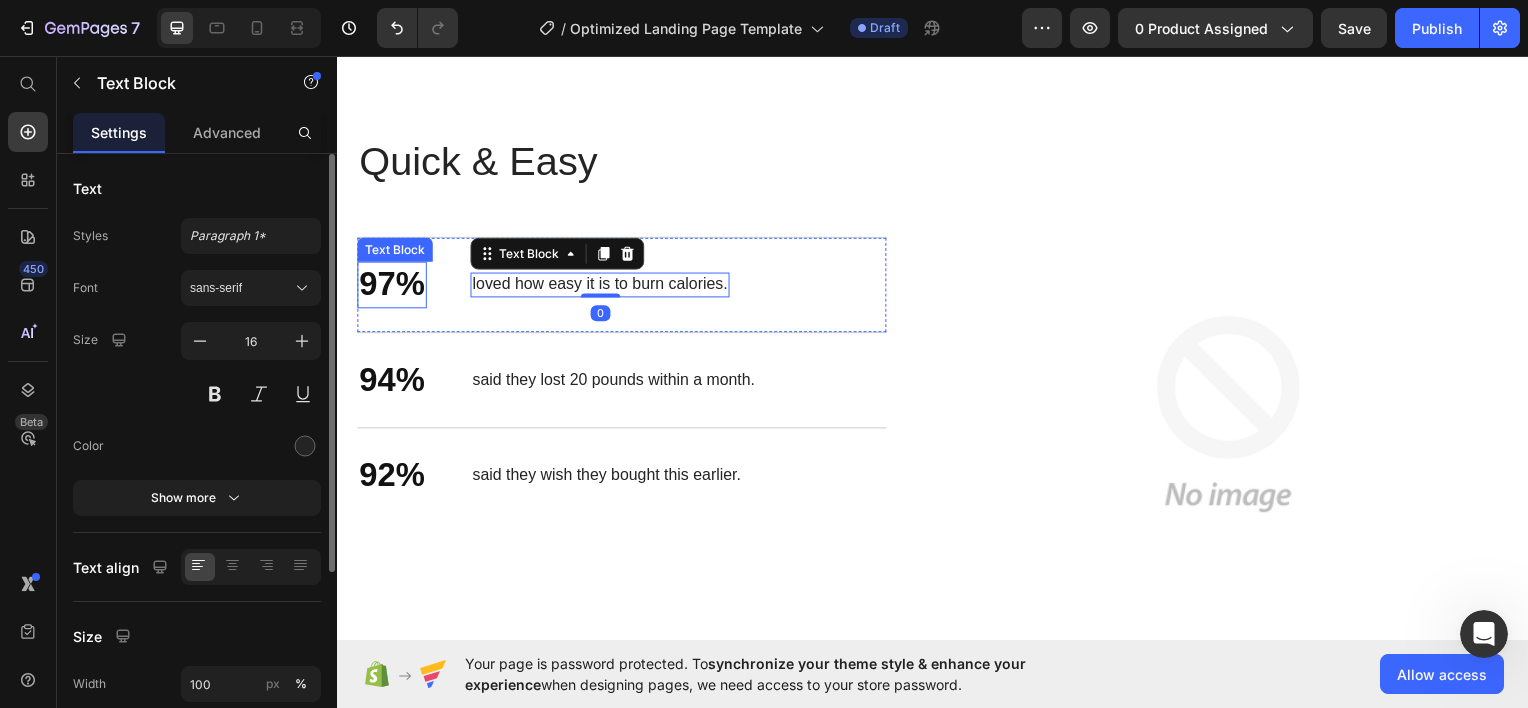 click on "97%" at bounding box center [392, 285] 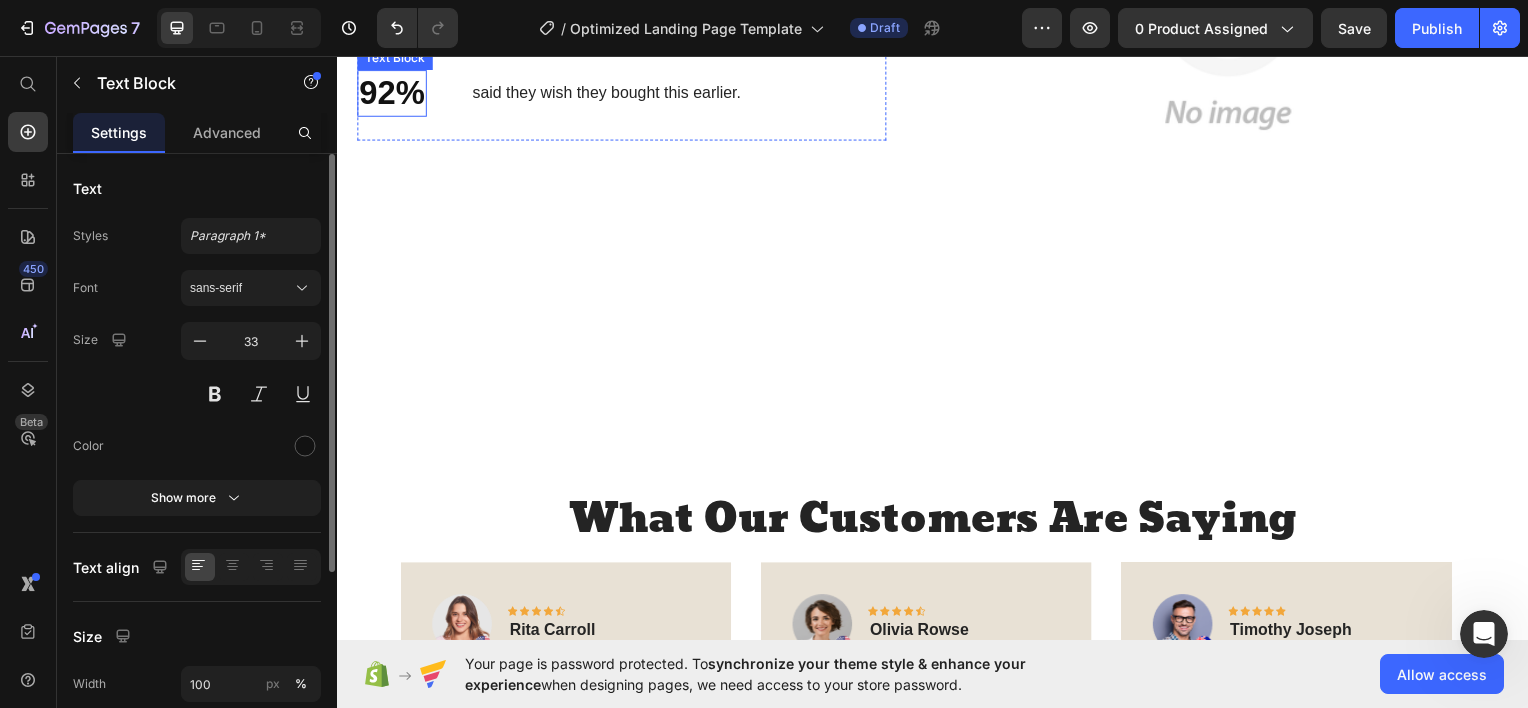 scroll, scrollTop: 3119, scrollLeft: 0, axis: vertical 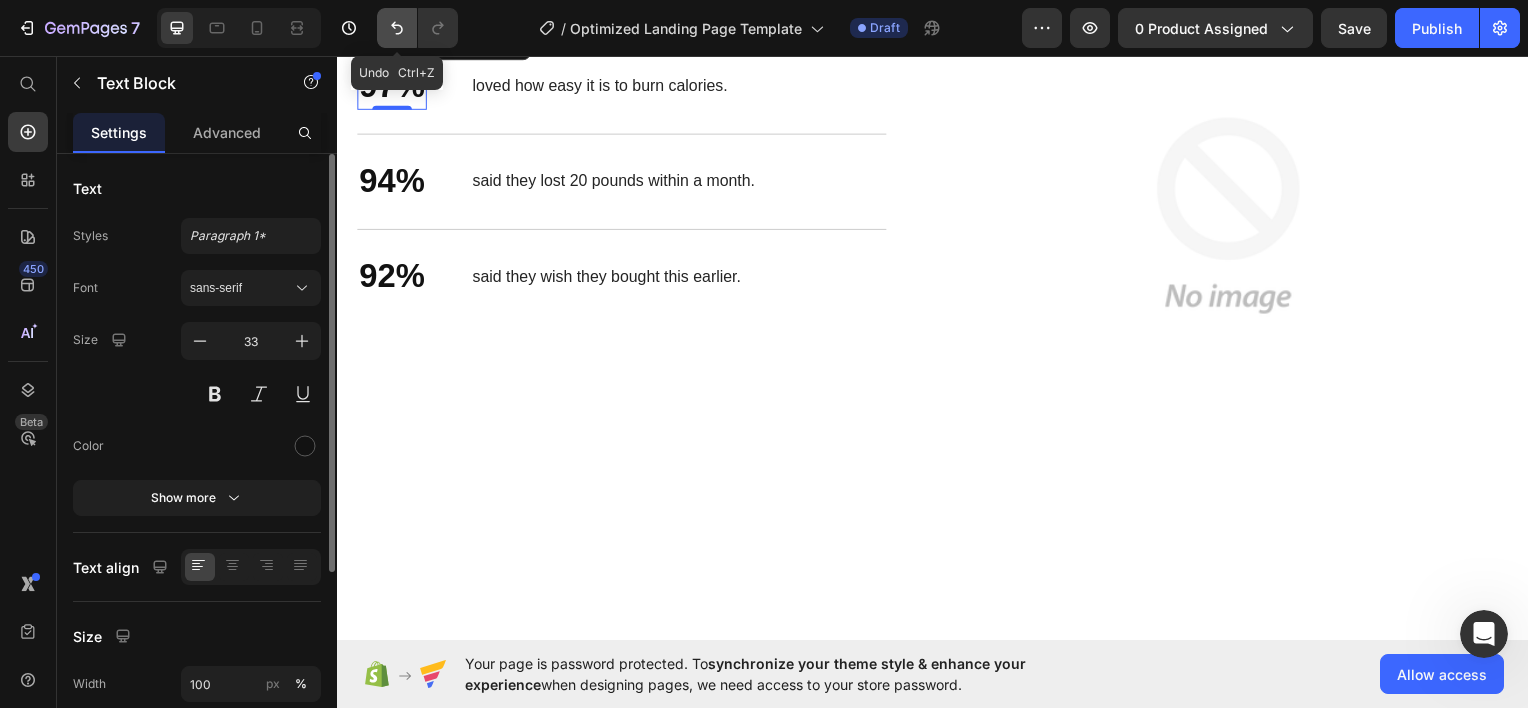 click 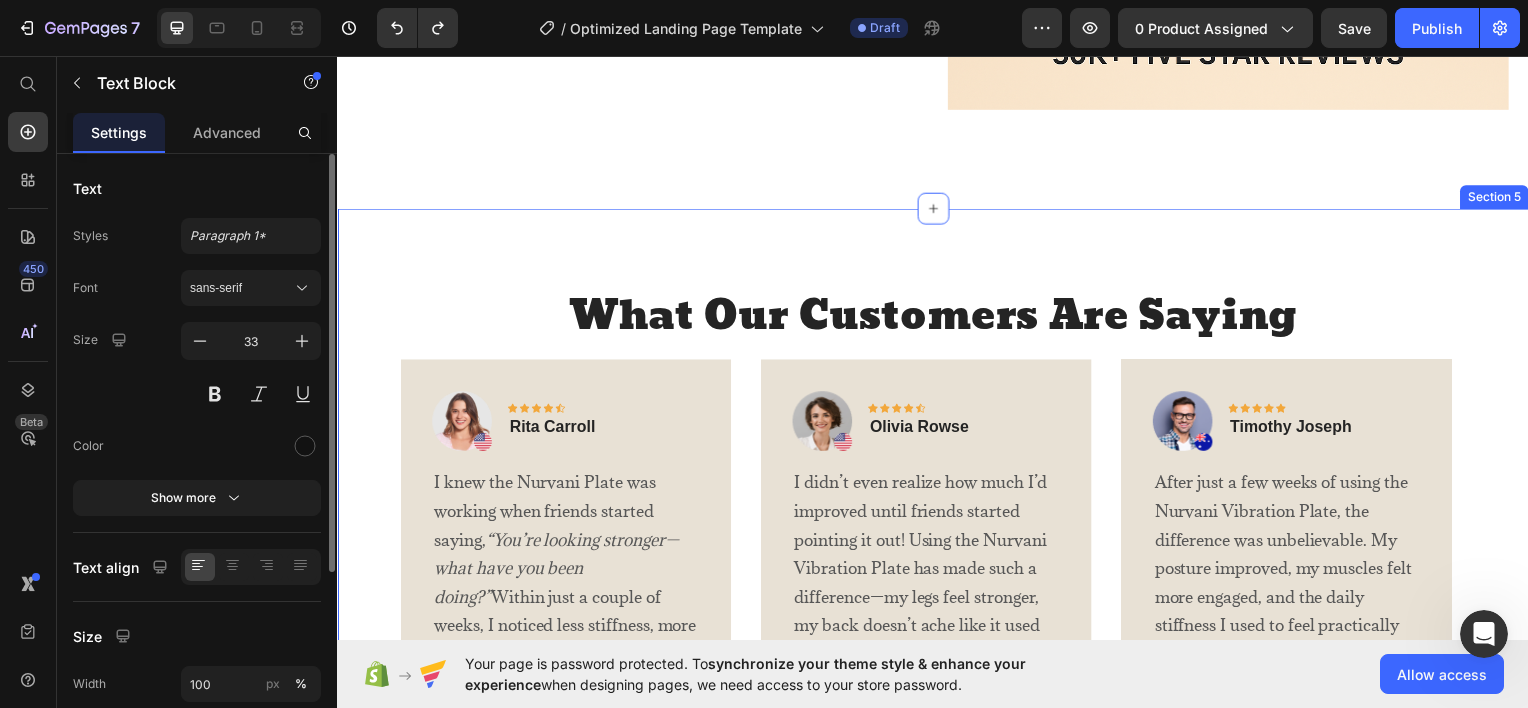 scroll, scrollTop: 3519, scrollLeft: 0, axis: vertical 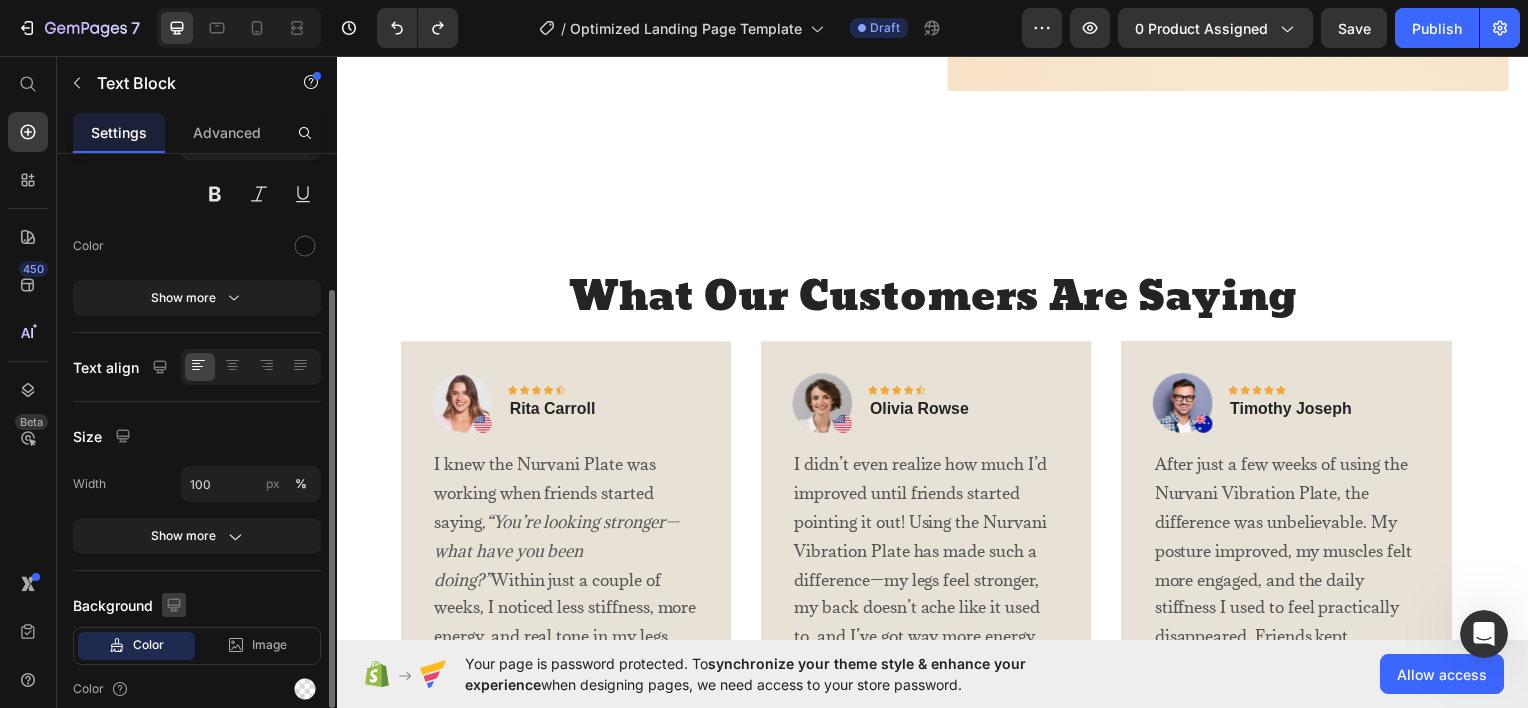 click 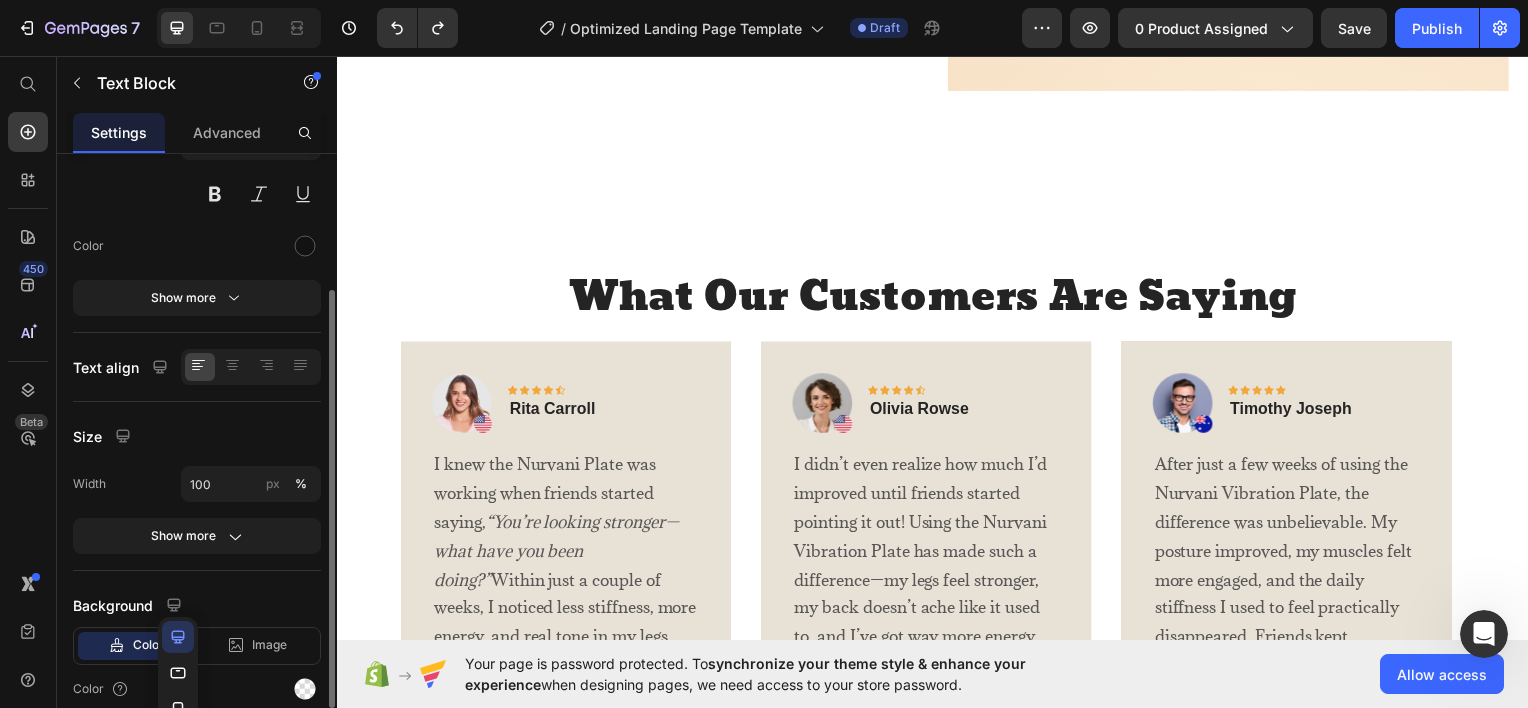 click on "Background" at bounding box center [197, 605] 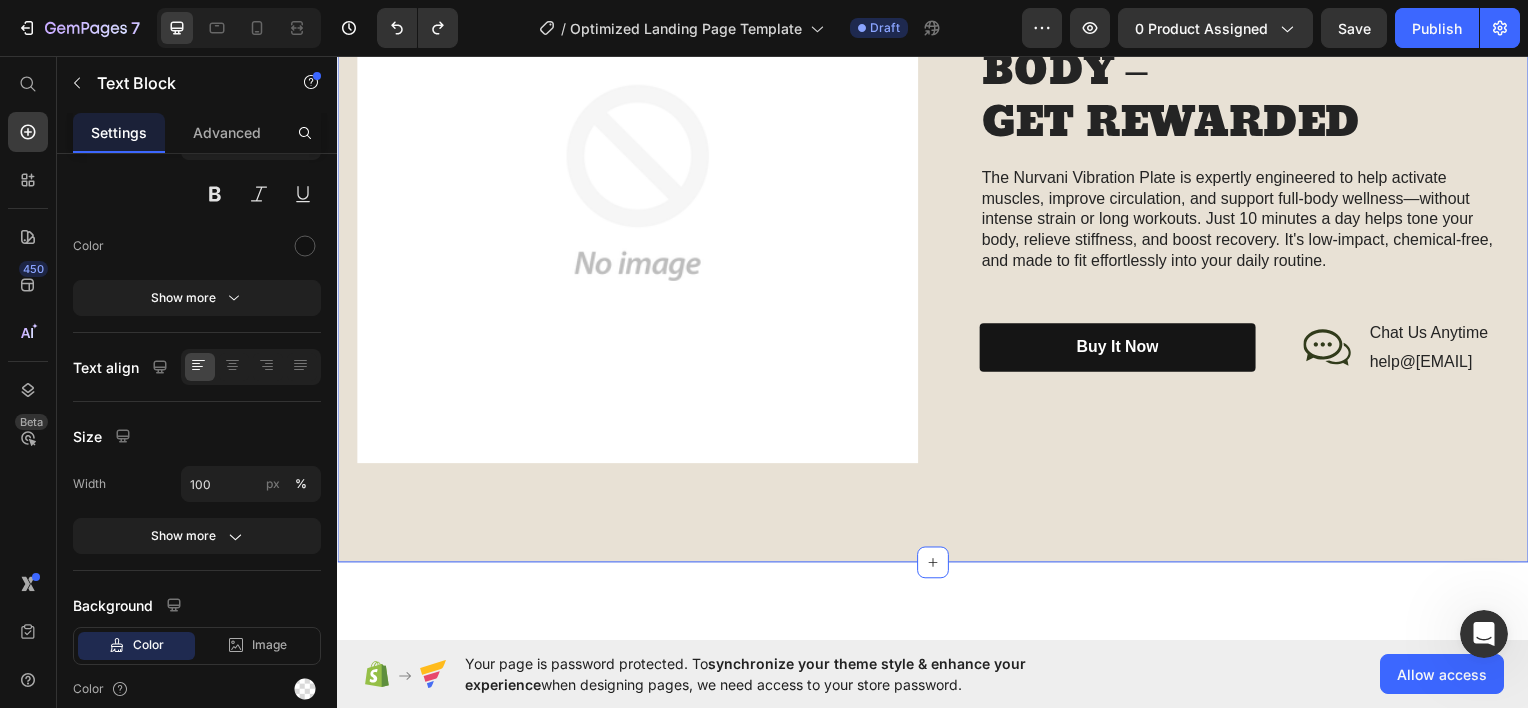 scroll, scrollTop: 2219, scrollLeft: 0, axis: vertical 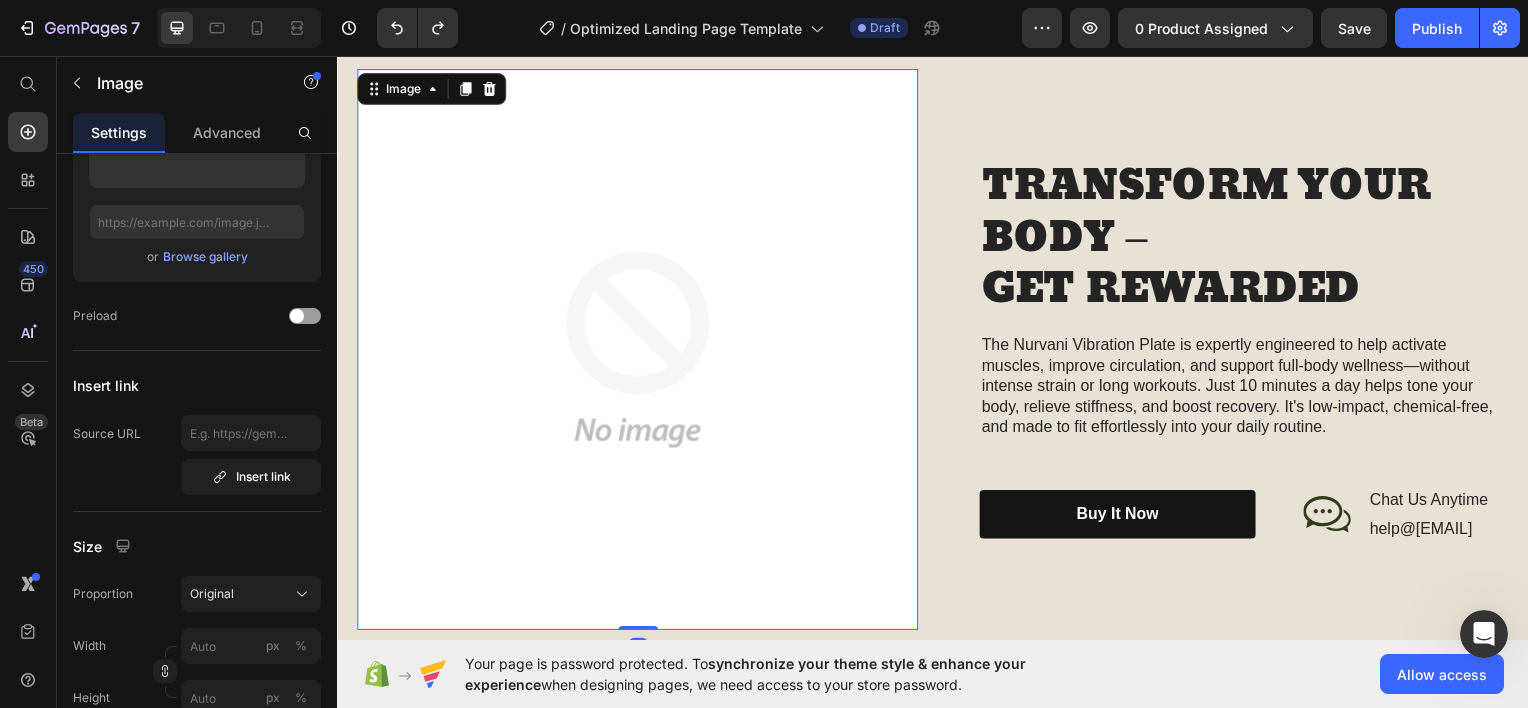 click at bounding box center (639, 350) 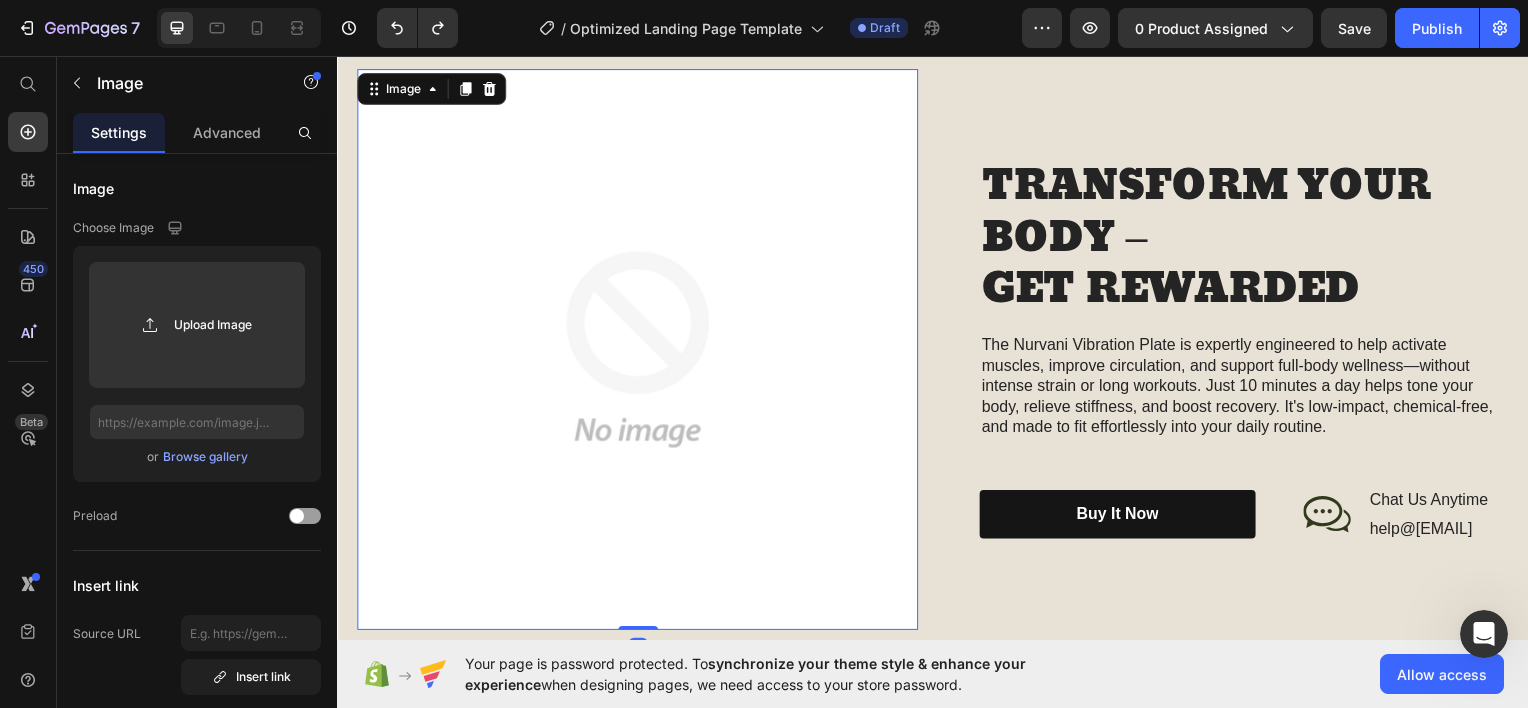 click at bounding box center [639, 350] 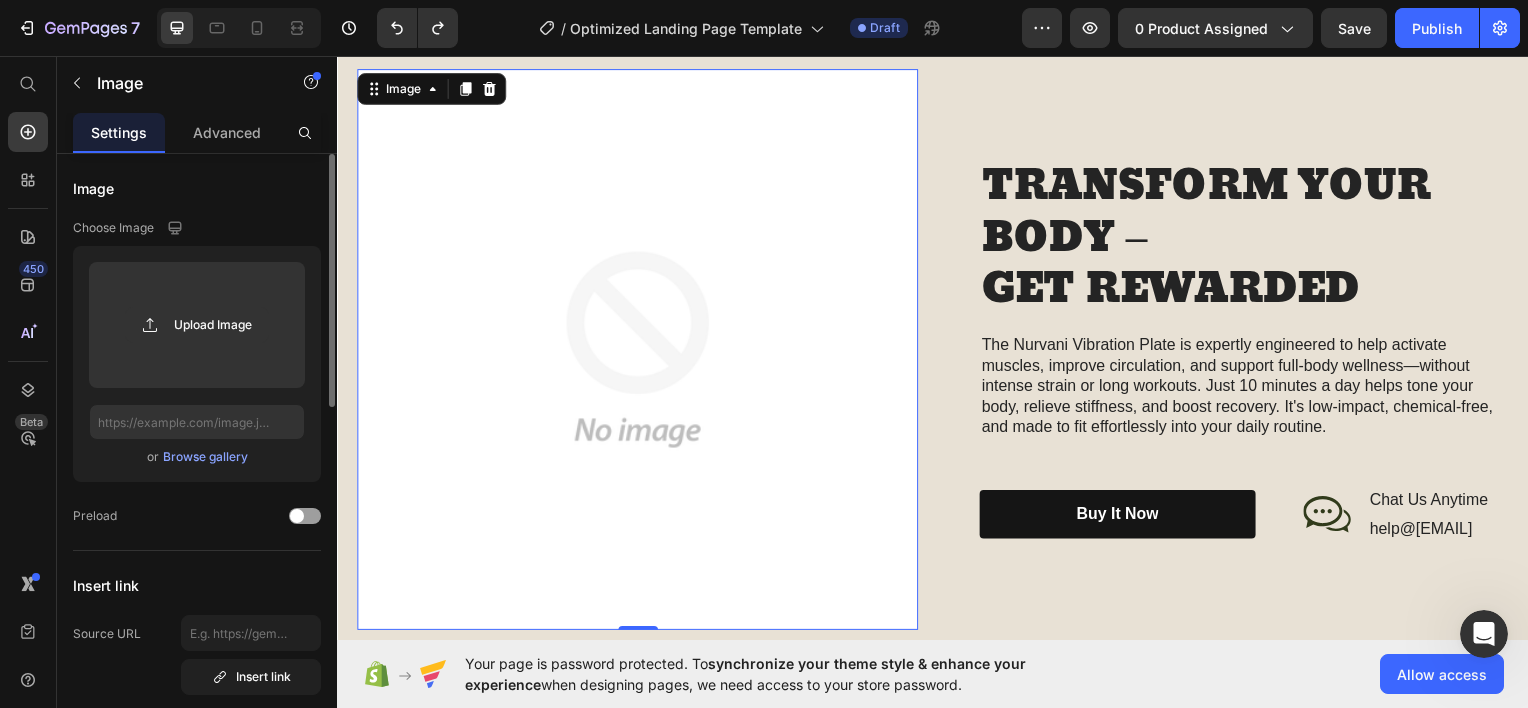 click 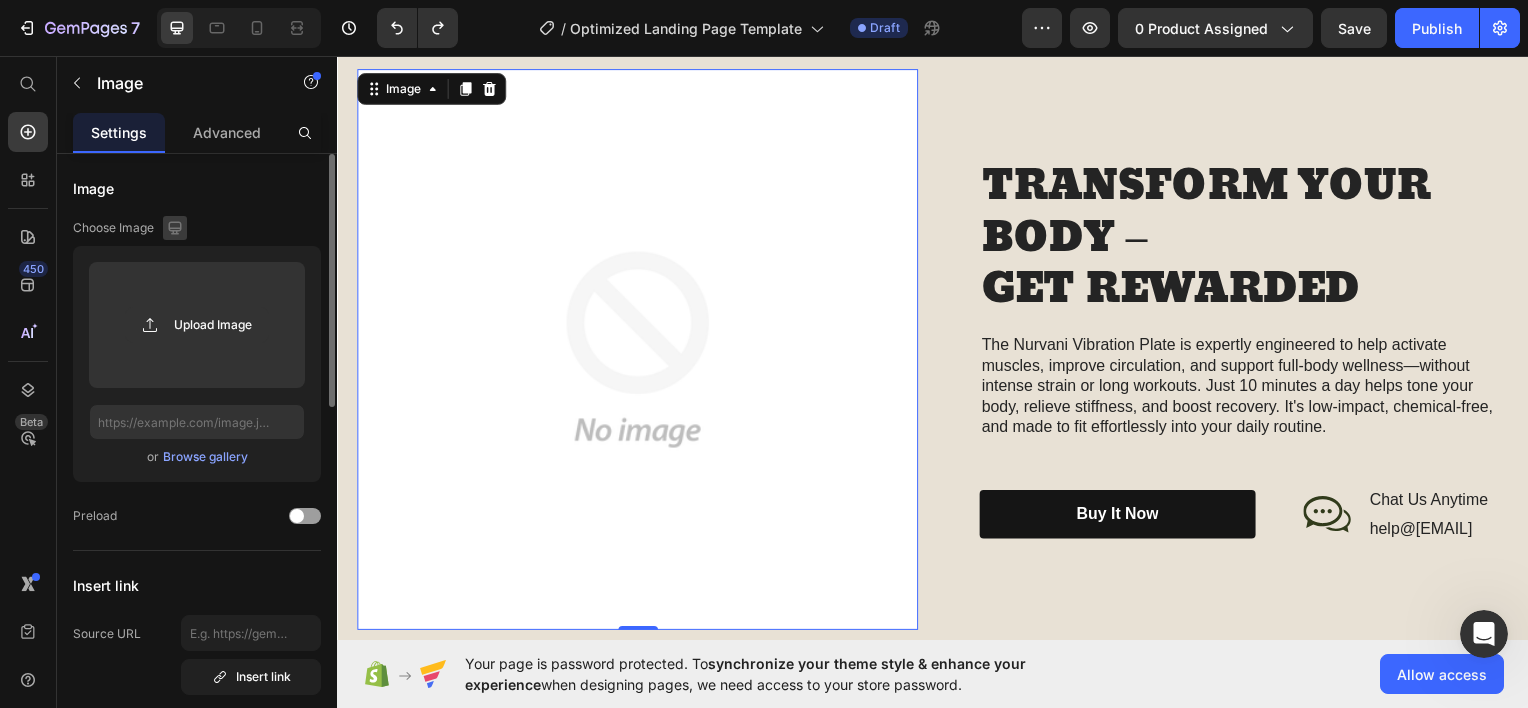 click 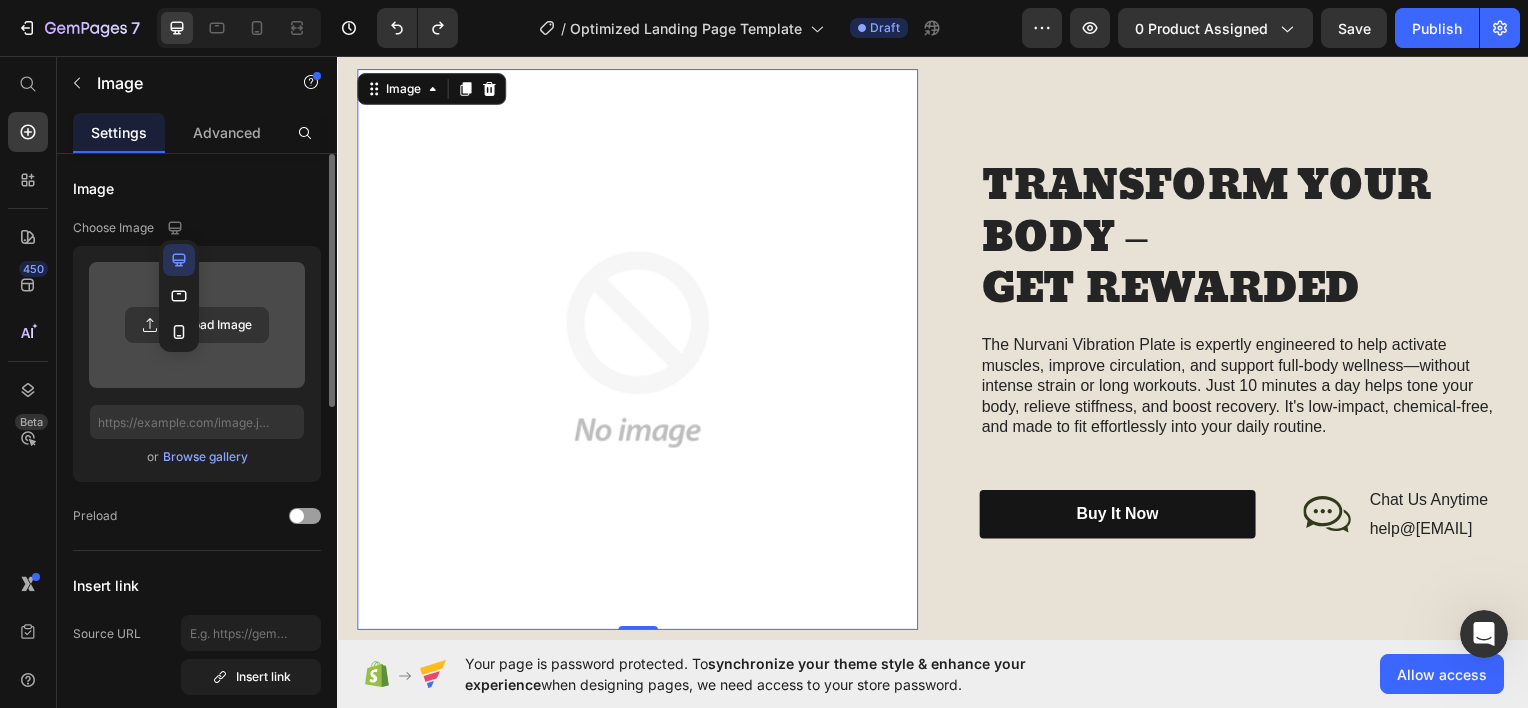 click at bounding box center (197, 325) 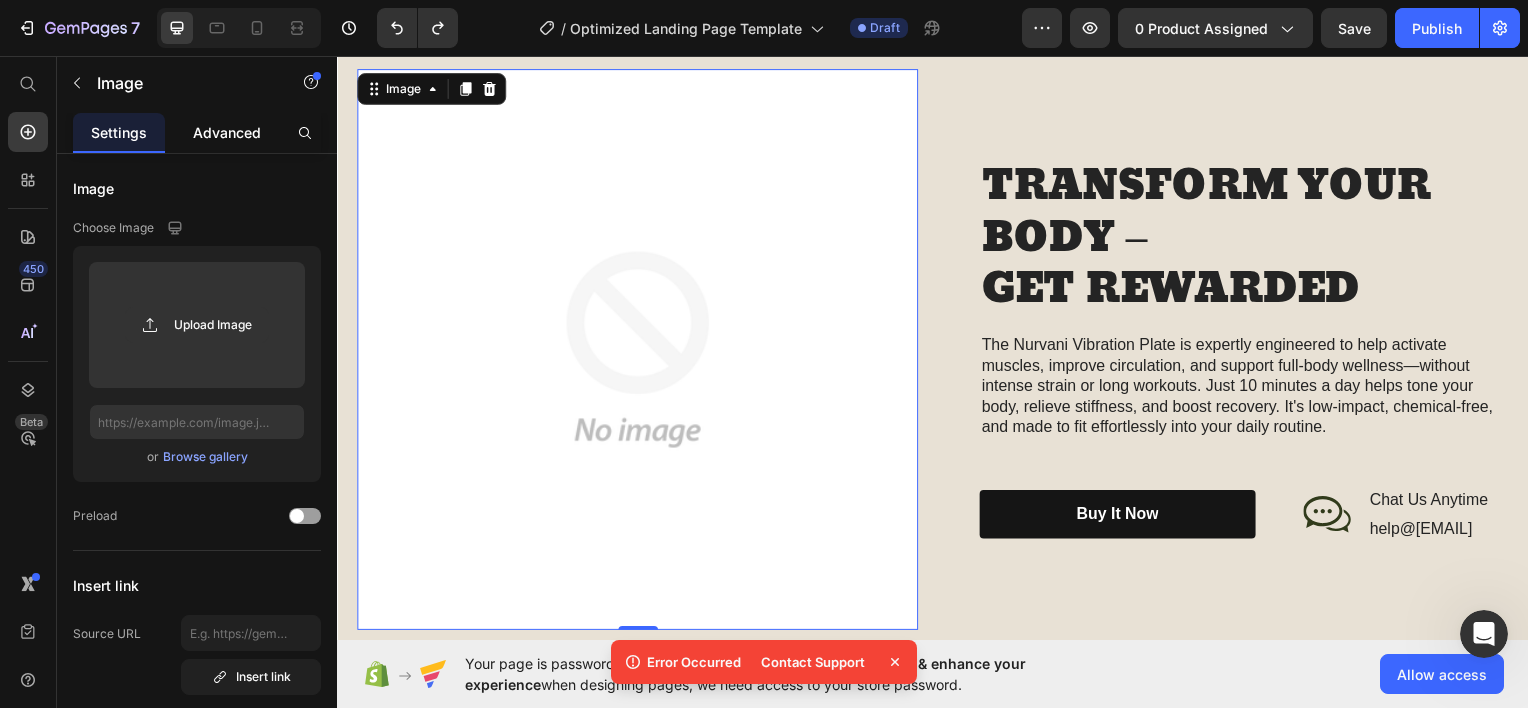 click on "Advanced" at bounding box center [227, 132] 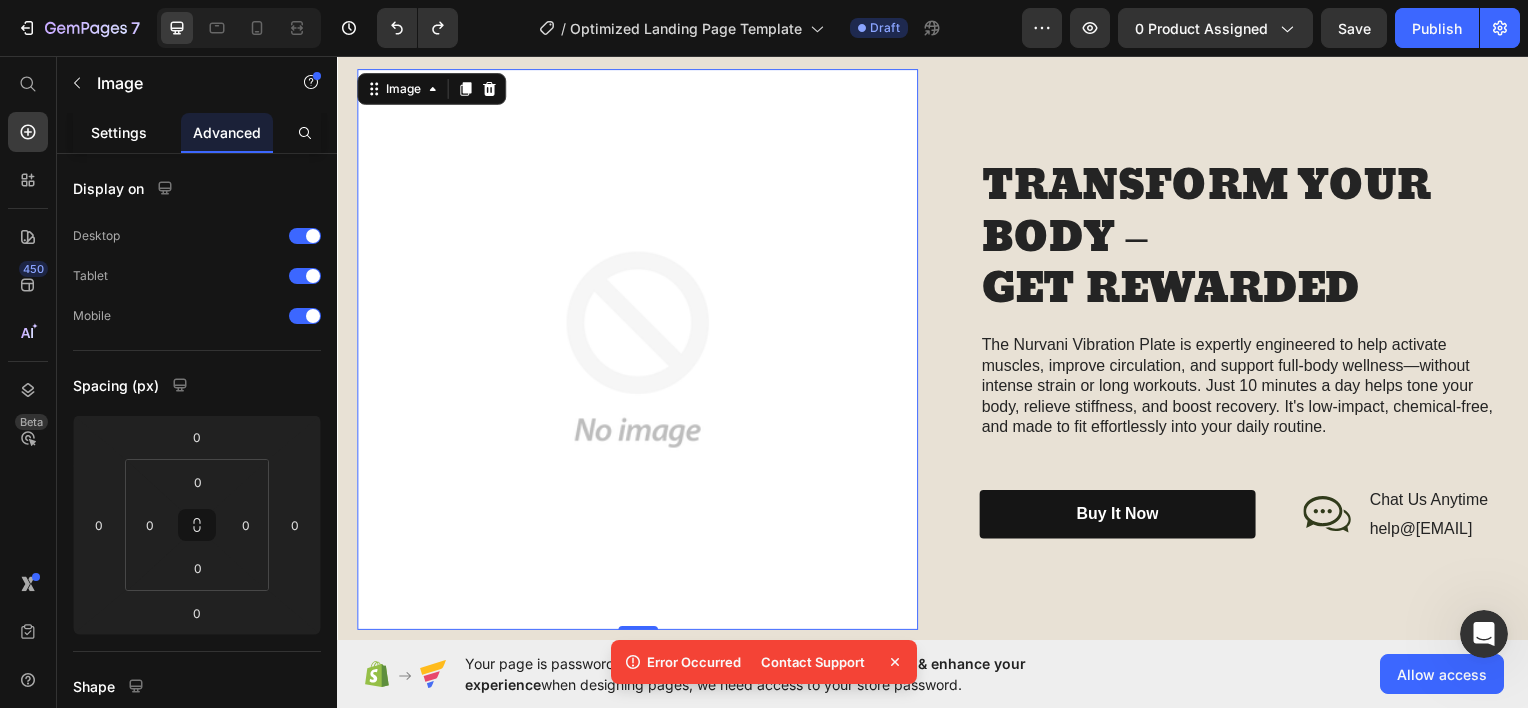 click on "Settings" at bounding box center [119, 132] 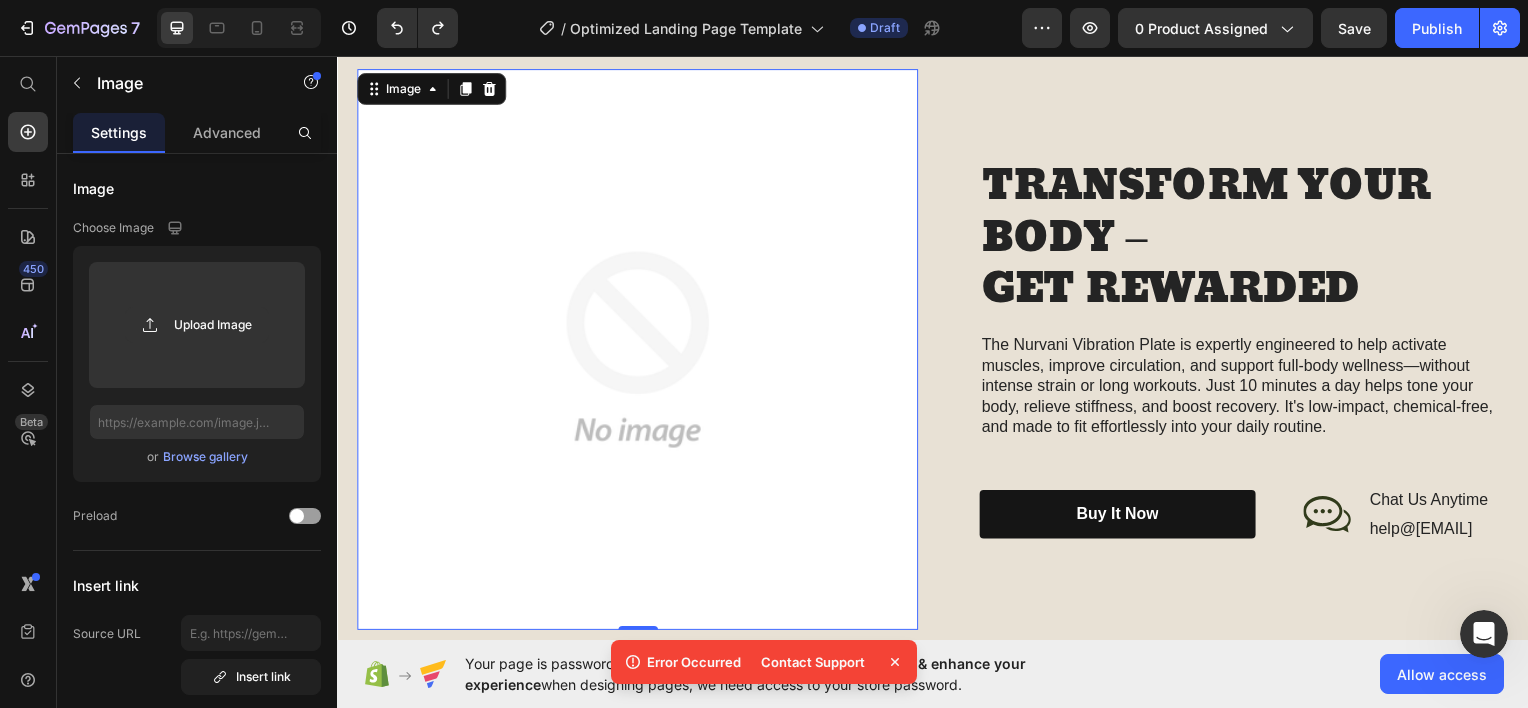click on "Image" at bounding box center (432, 88) 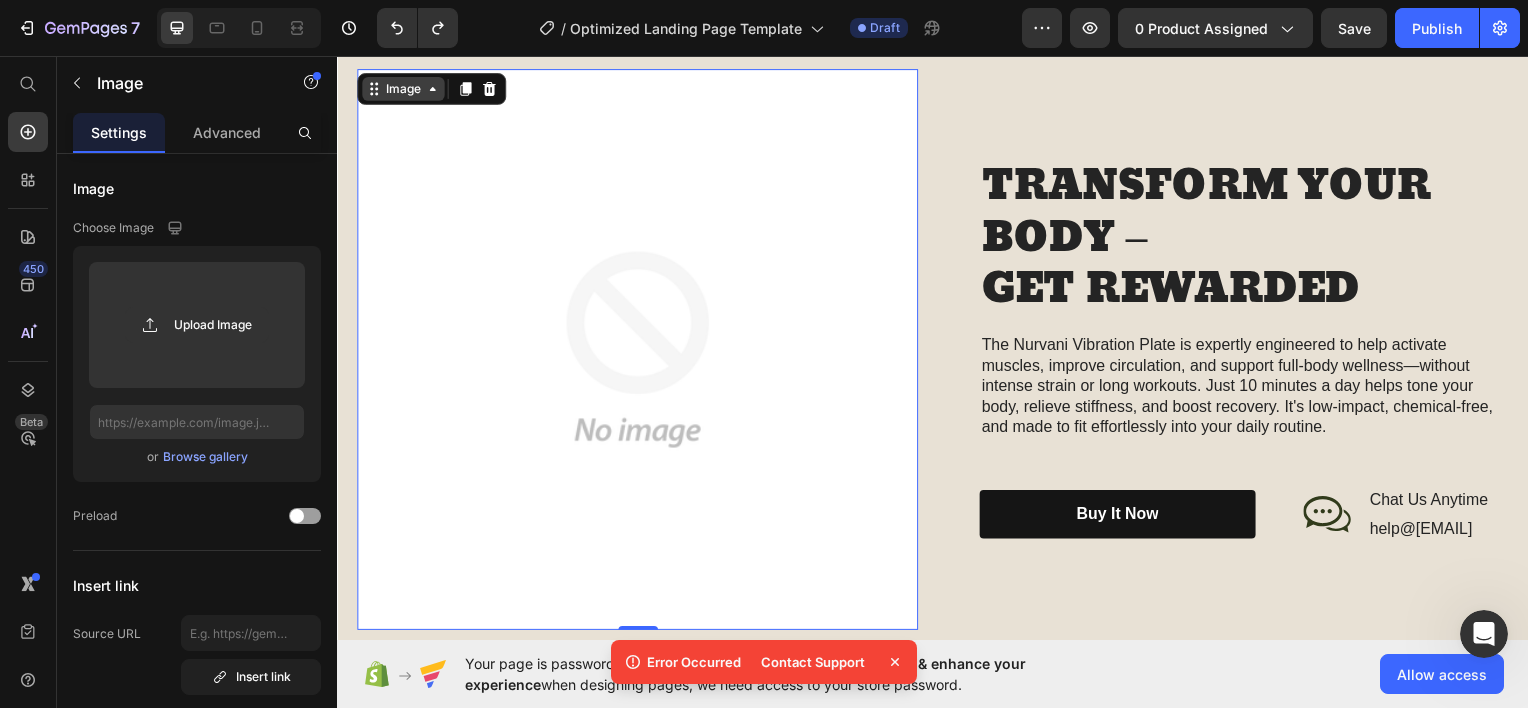click 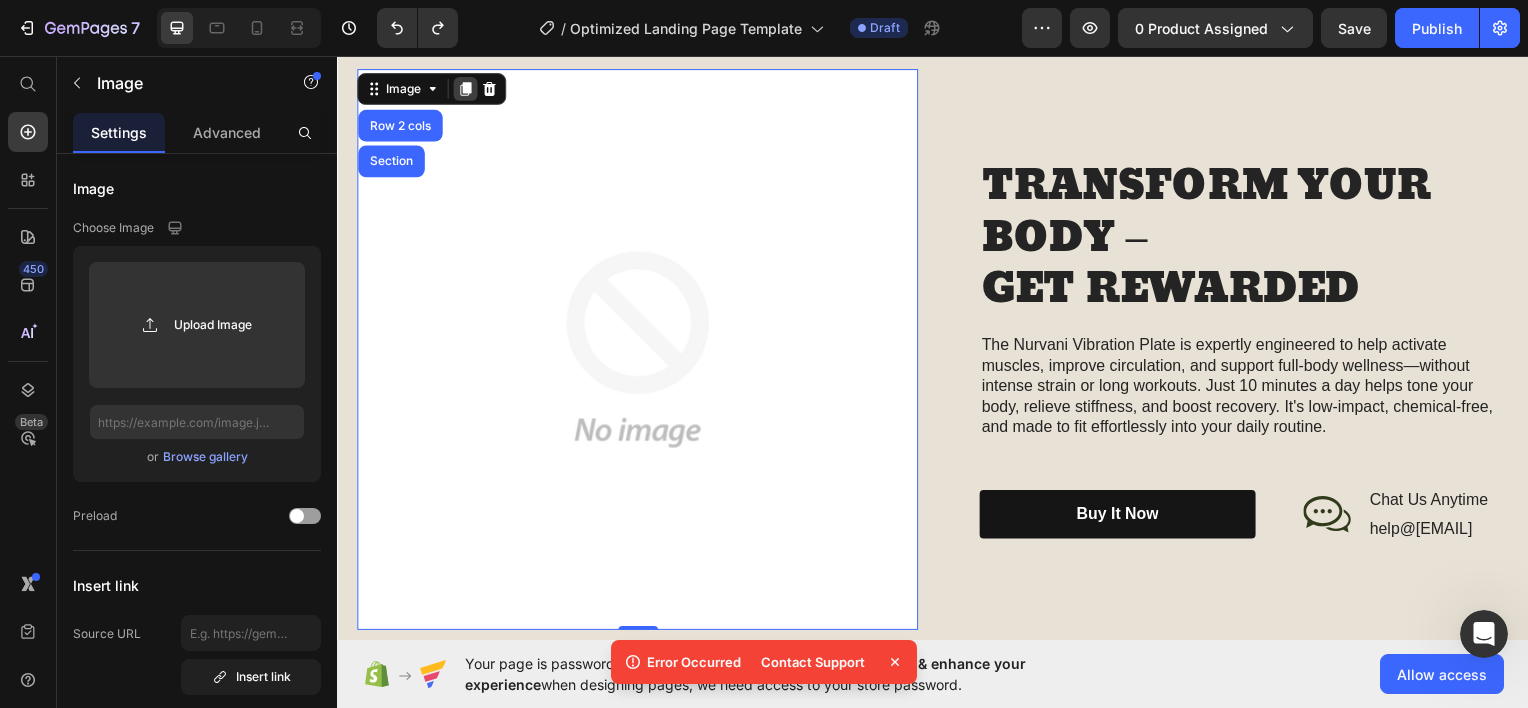 click 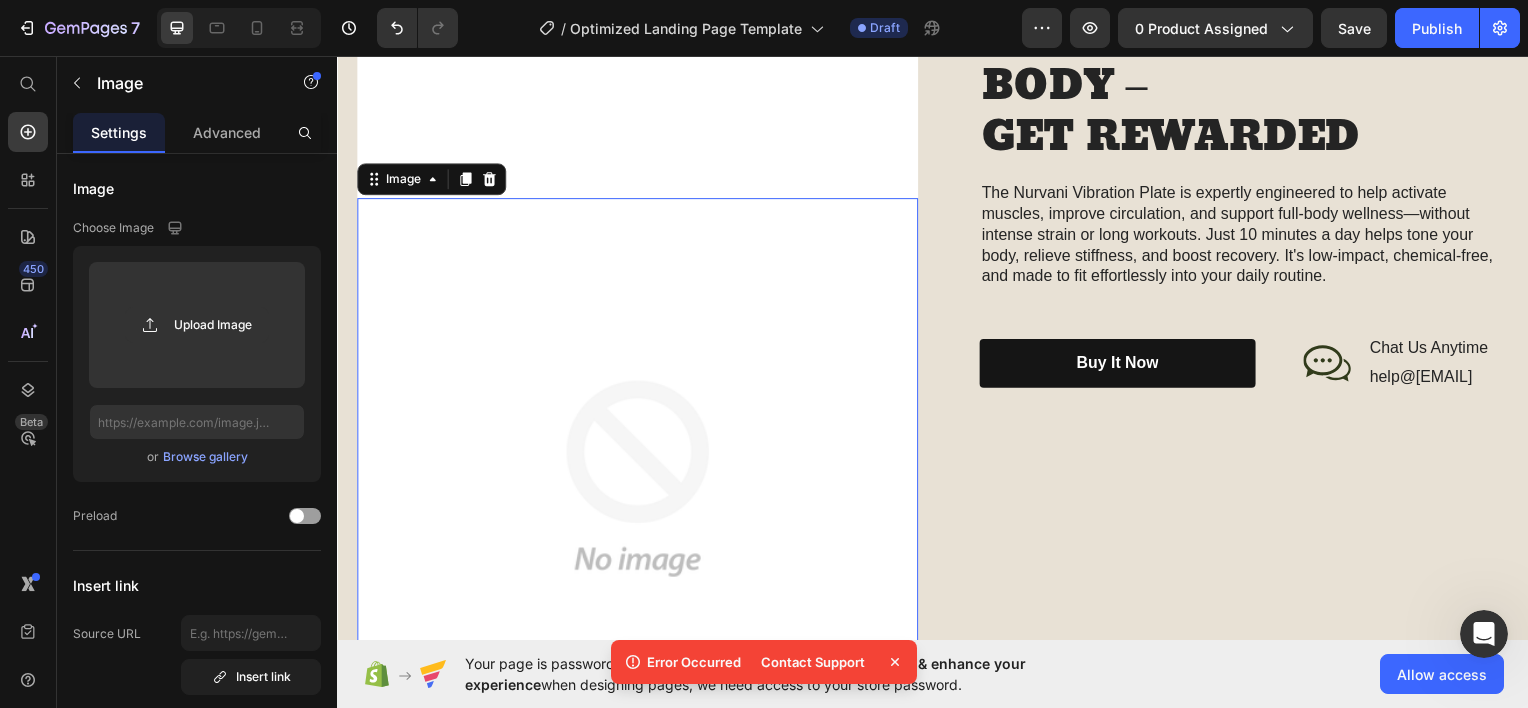 scroll, scrollTop: 2719, scrollLeft: 0, axis: vertical 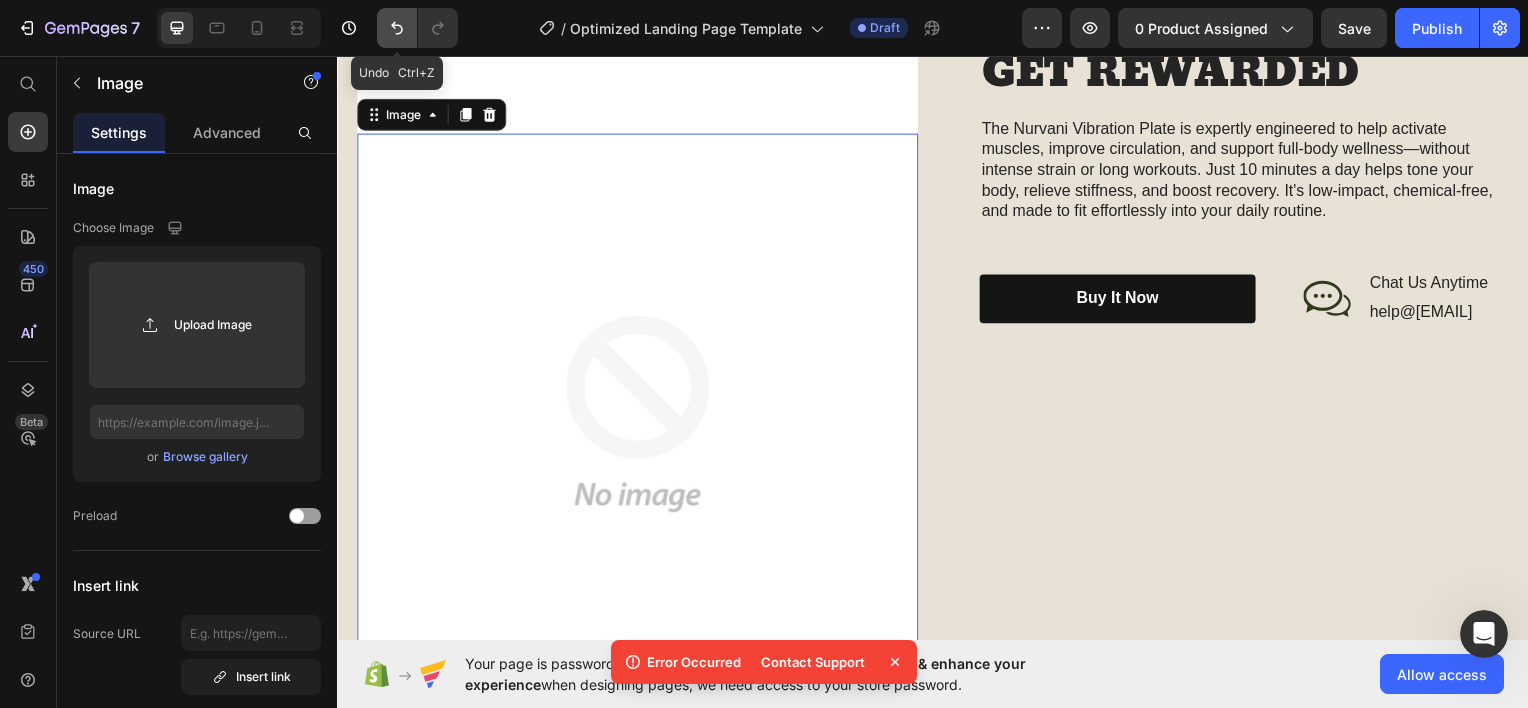 click 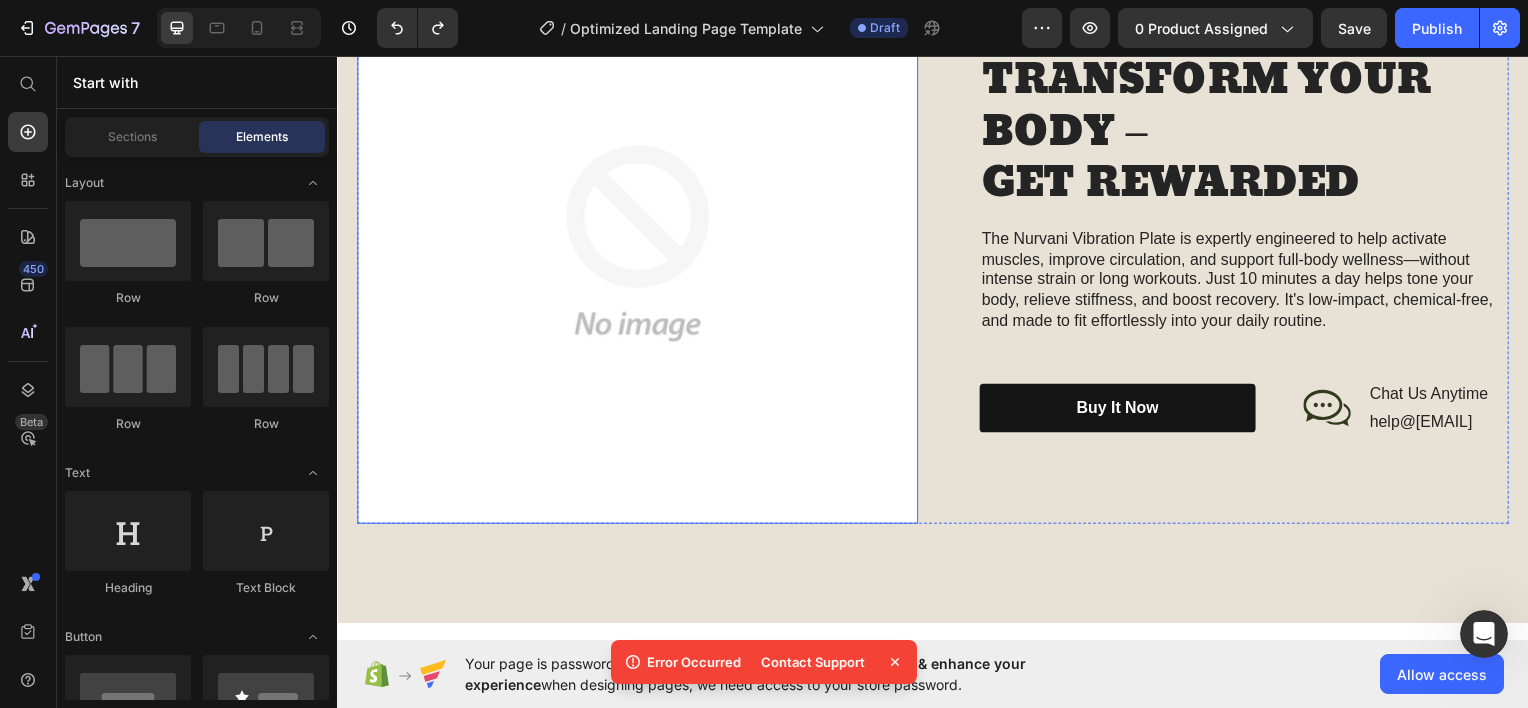 scroll, scrollTop: 2319, scrollLeft: 0, axis: vertical 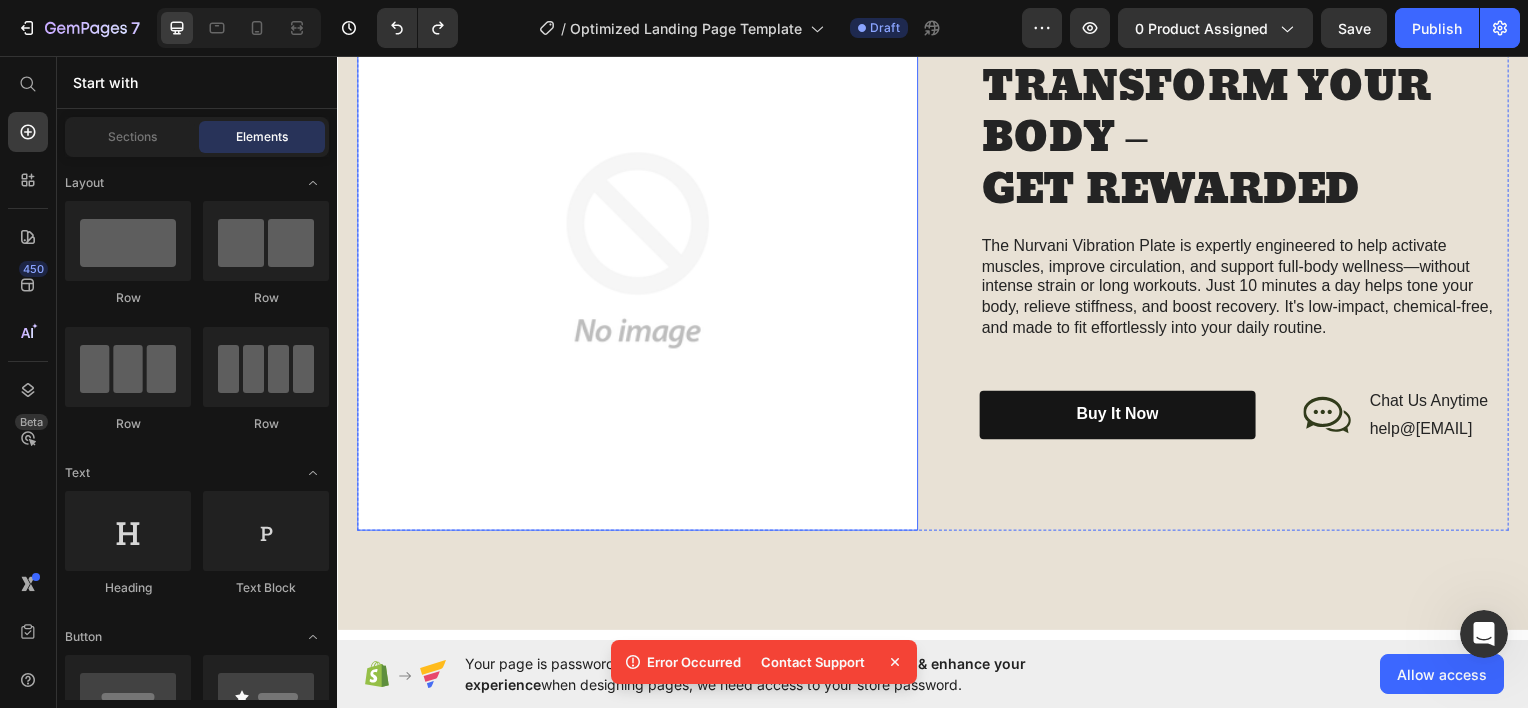 click at bounding box center (639, 250) 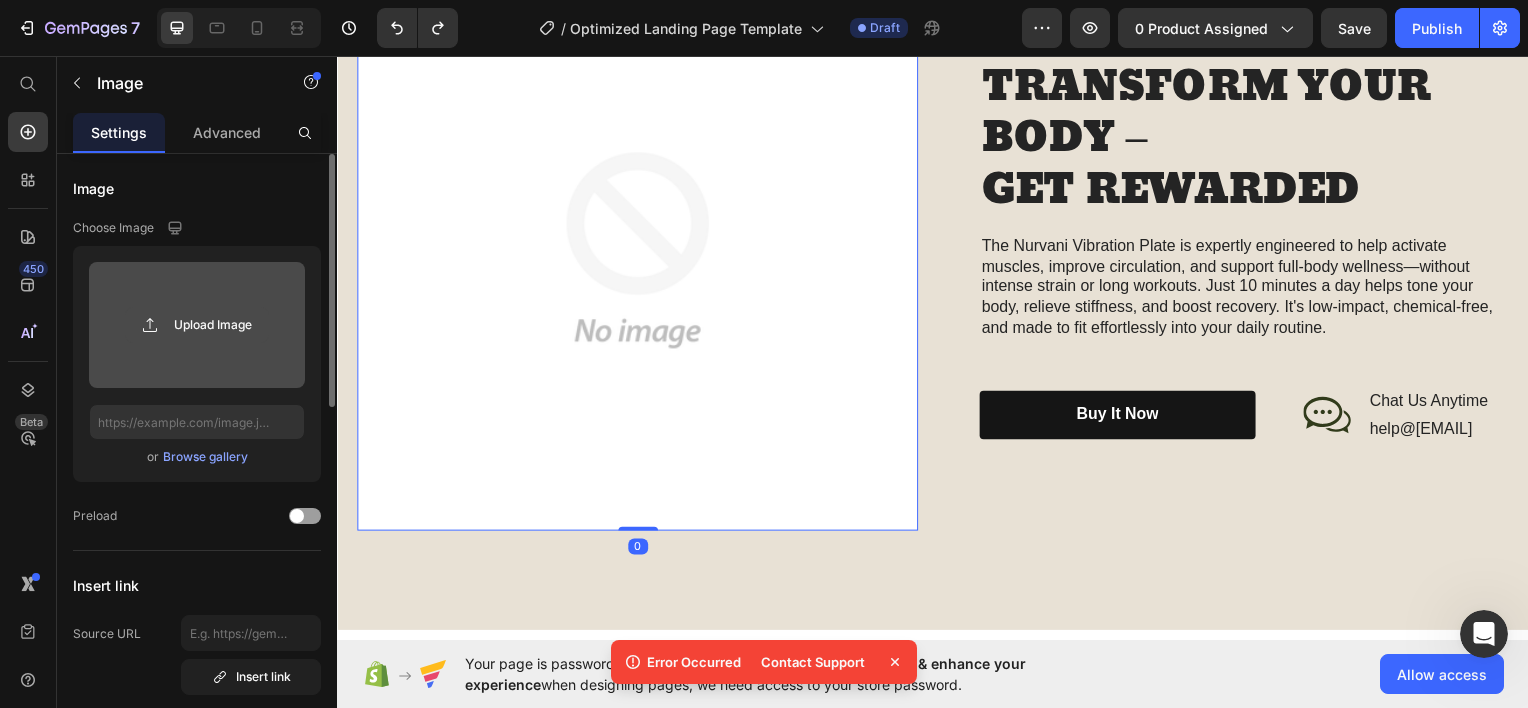 click 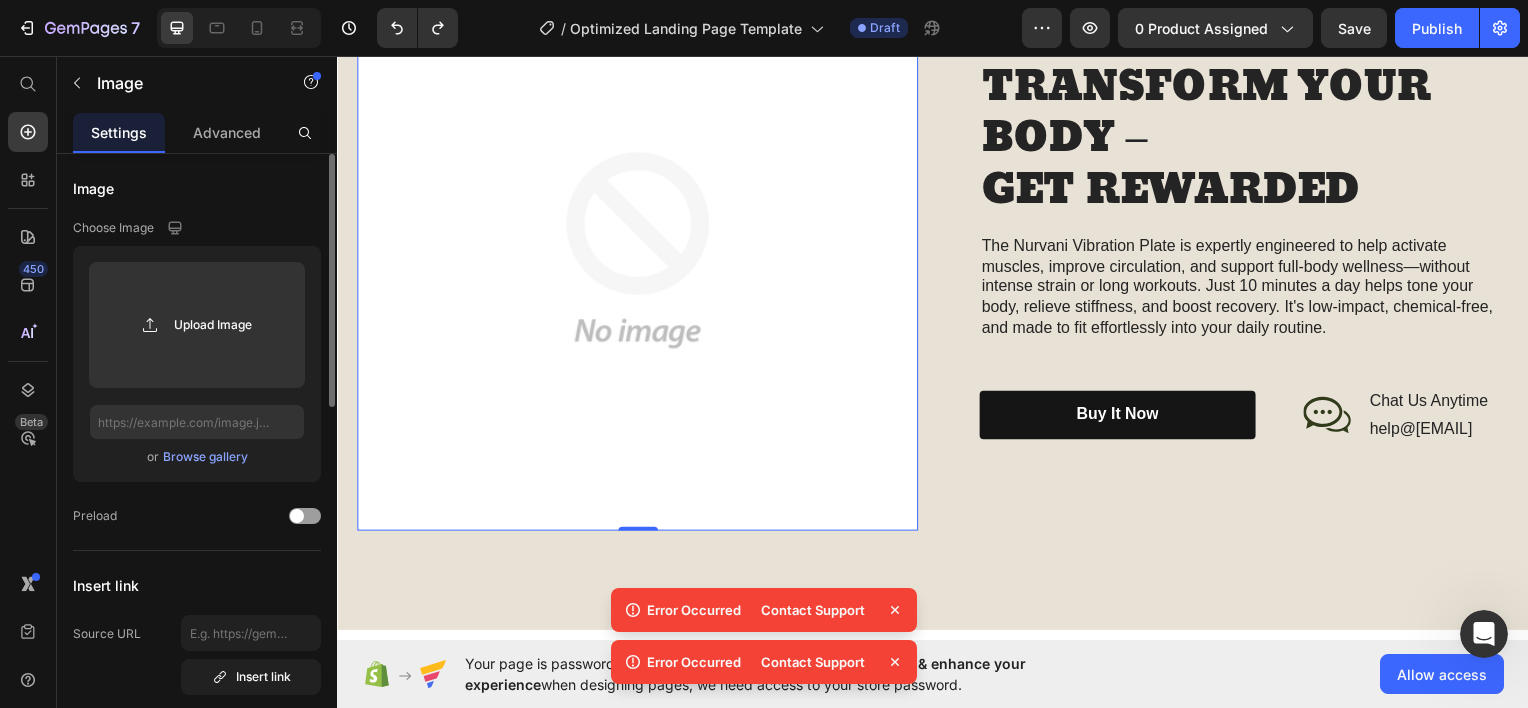 click on "Browse gallery" at bounding box center [205, 457] 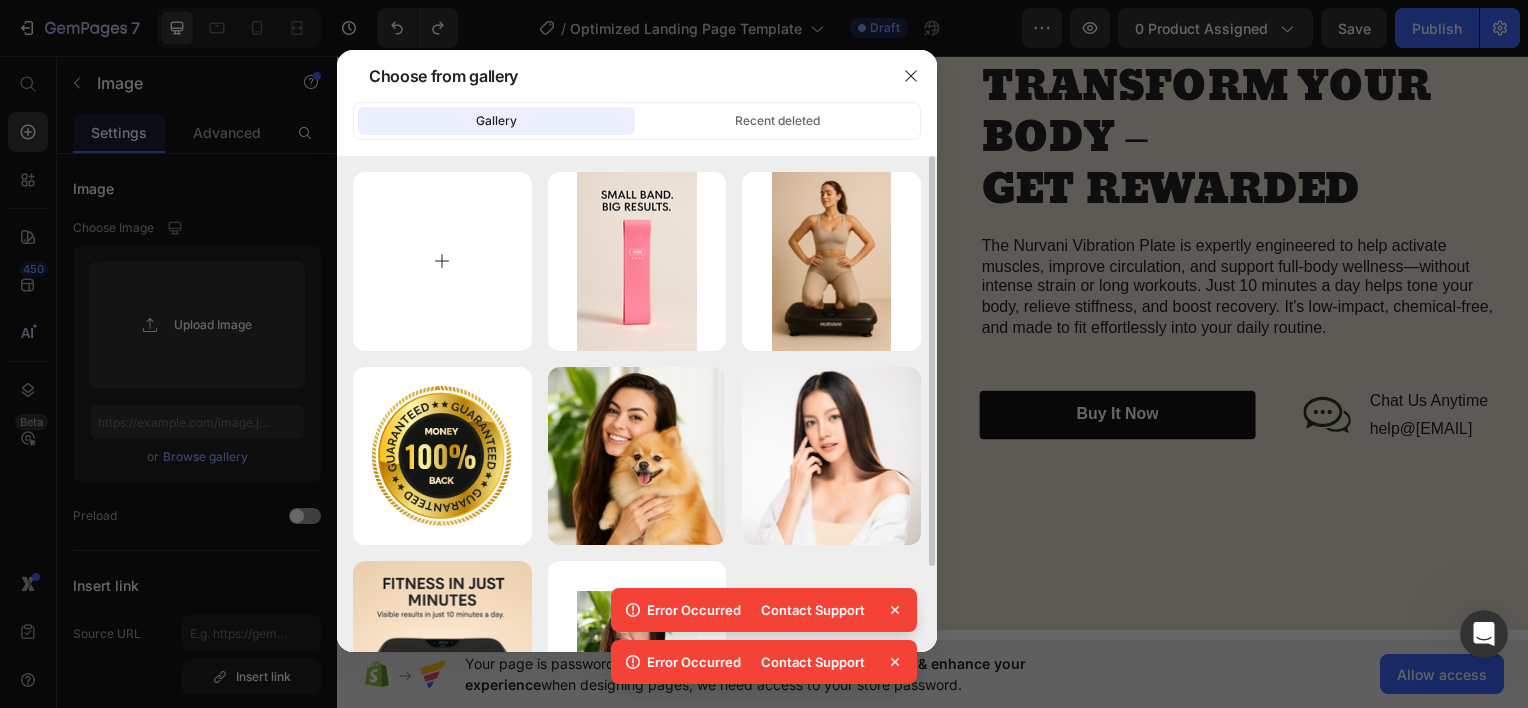 click at bounding box center (442, 261) 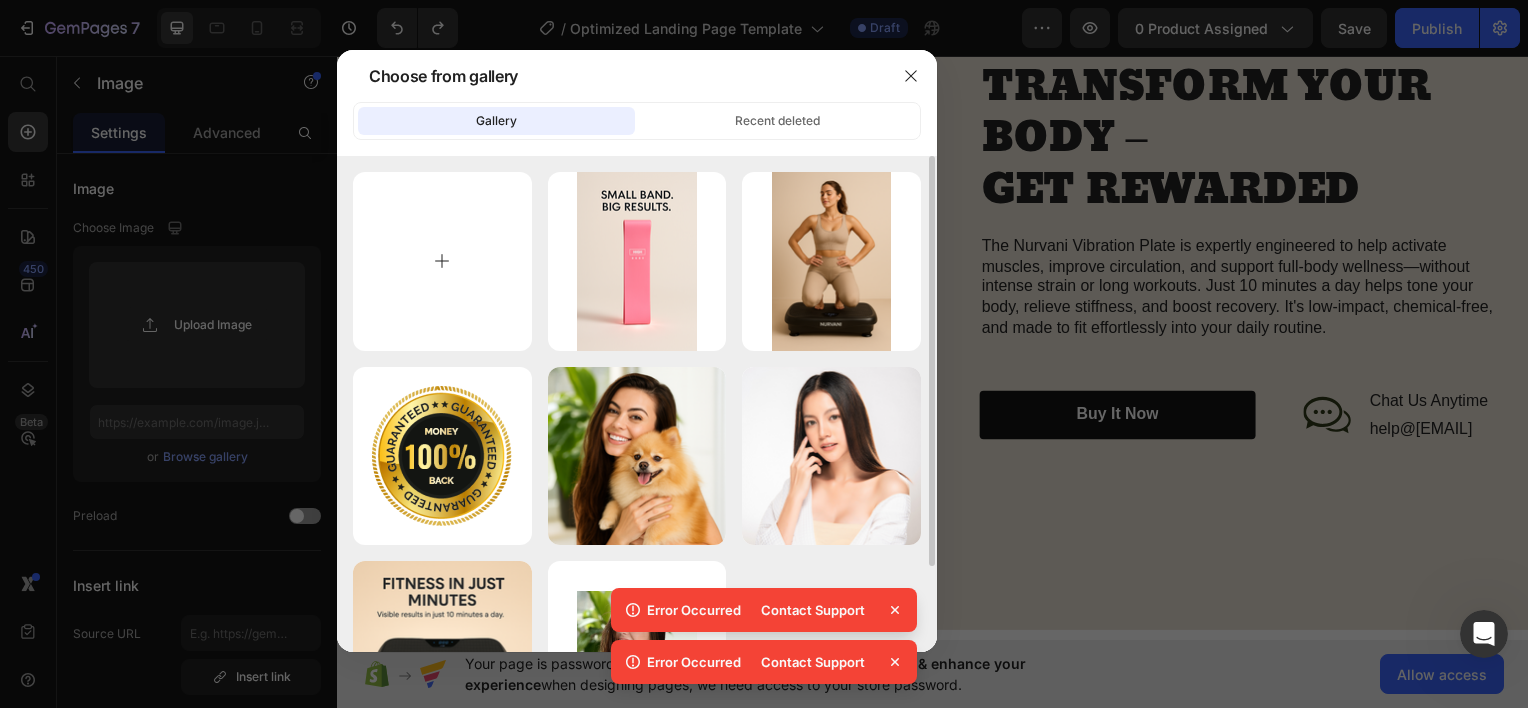 type on "C:\fakepath\7026d9bb-9539-4520-bd06-5d94069ef783.png" 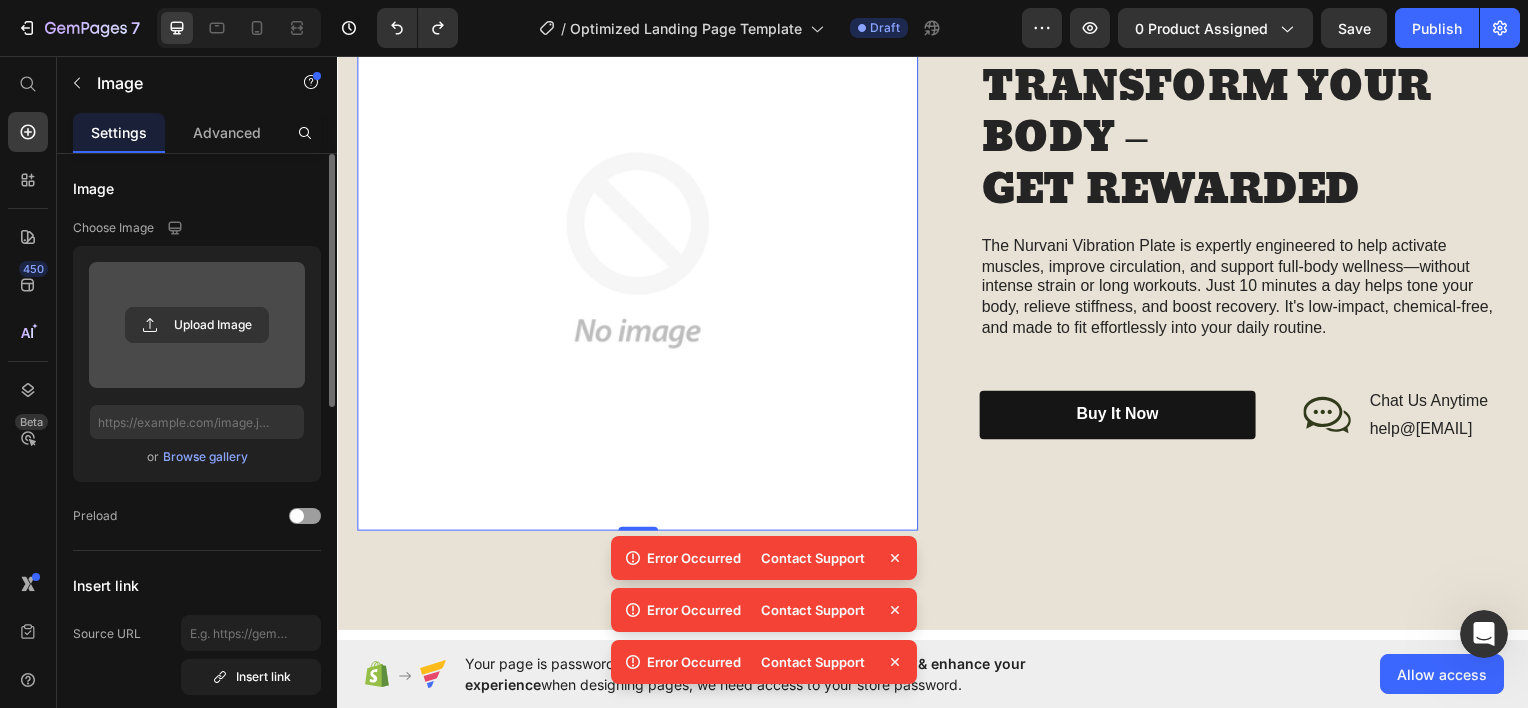 click at bounding box center [197, 325] 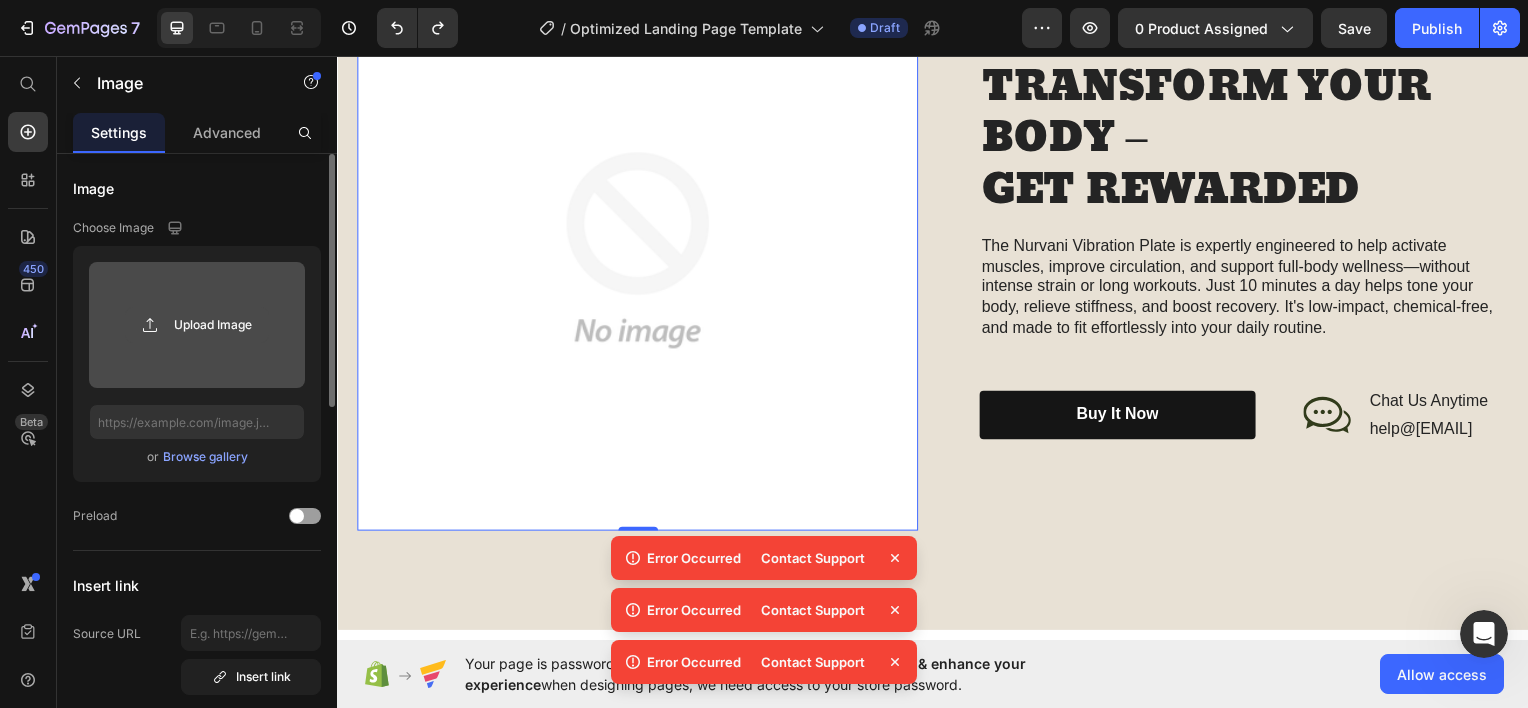 click 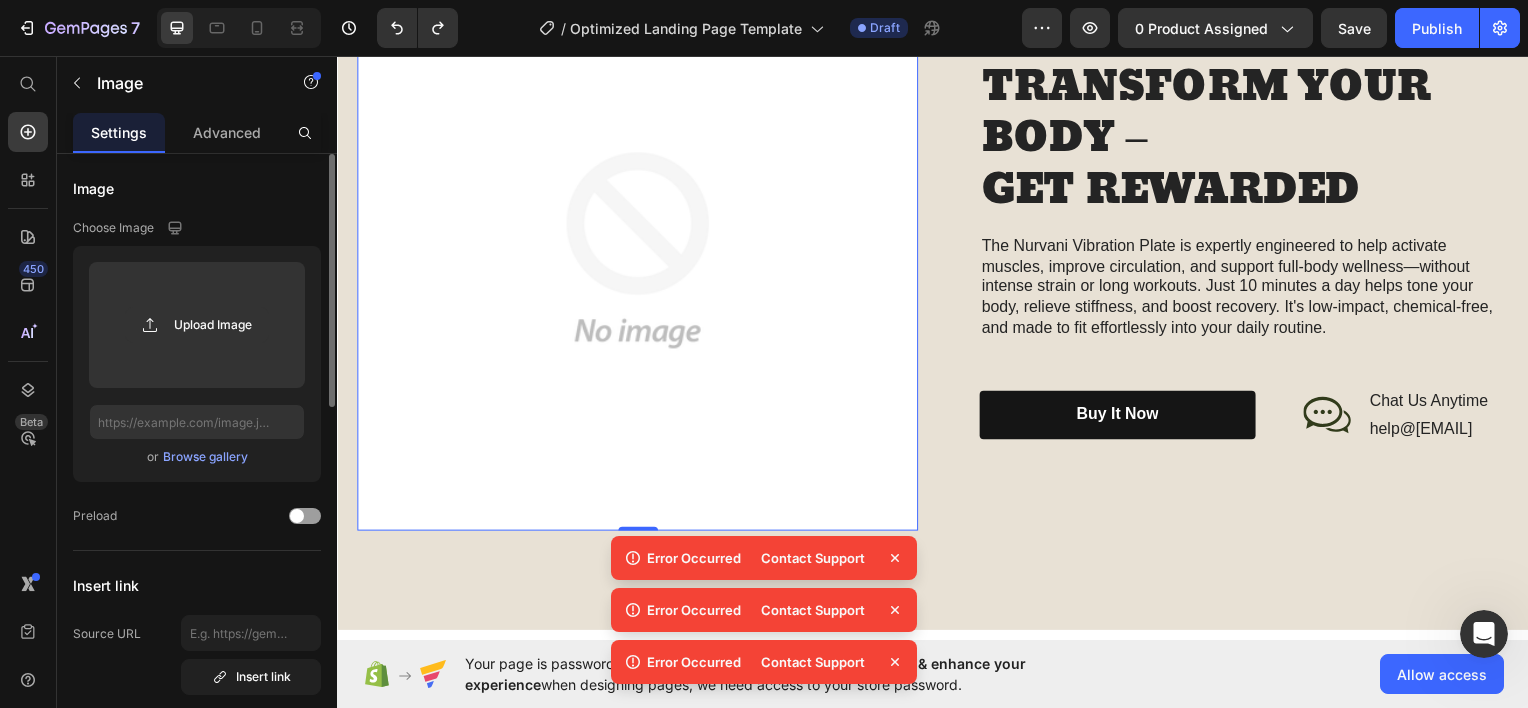 click on "Browse gallery" at bounding box center [205, 457] 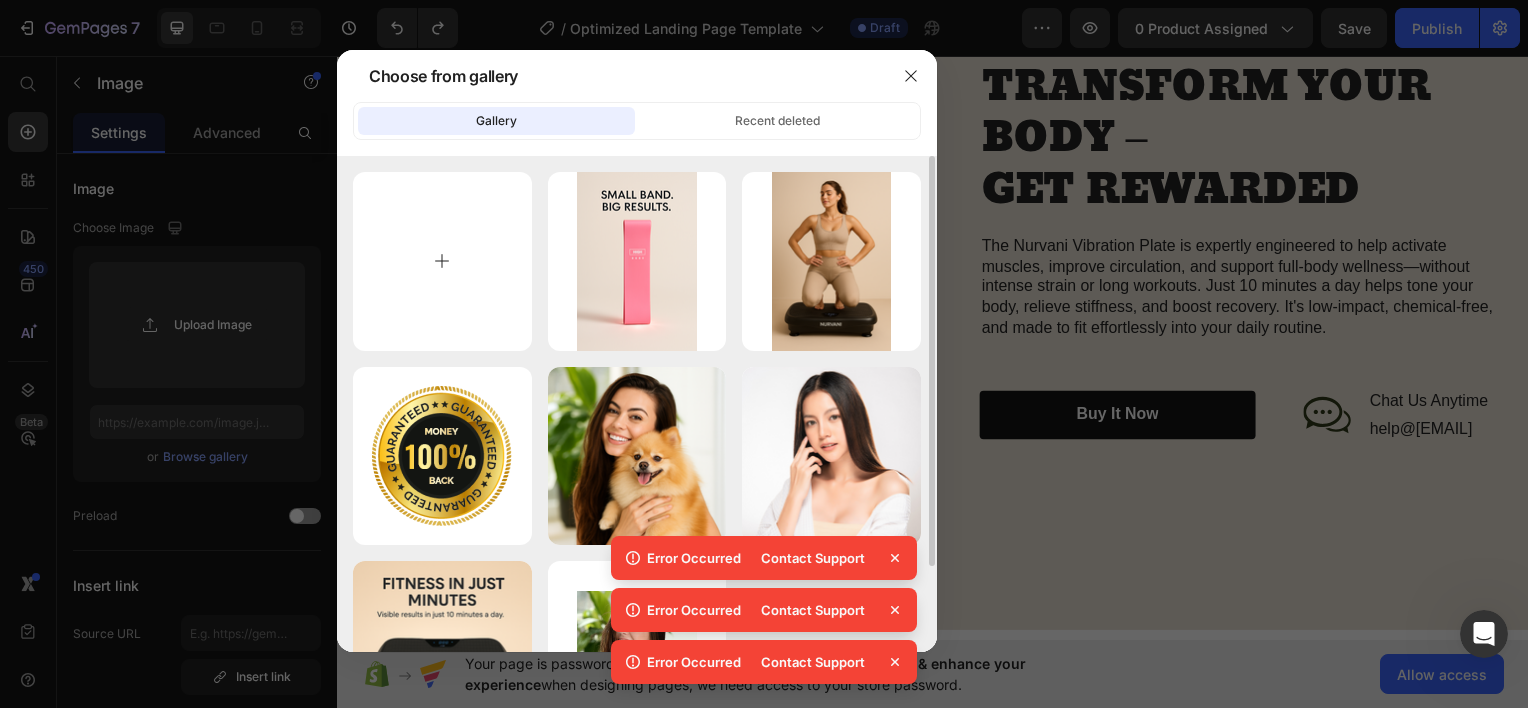 click at bounding box center (442, 261) 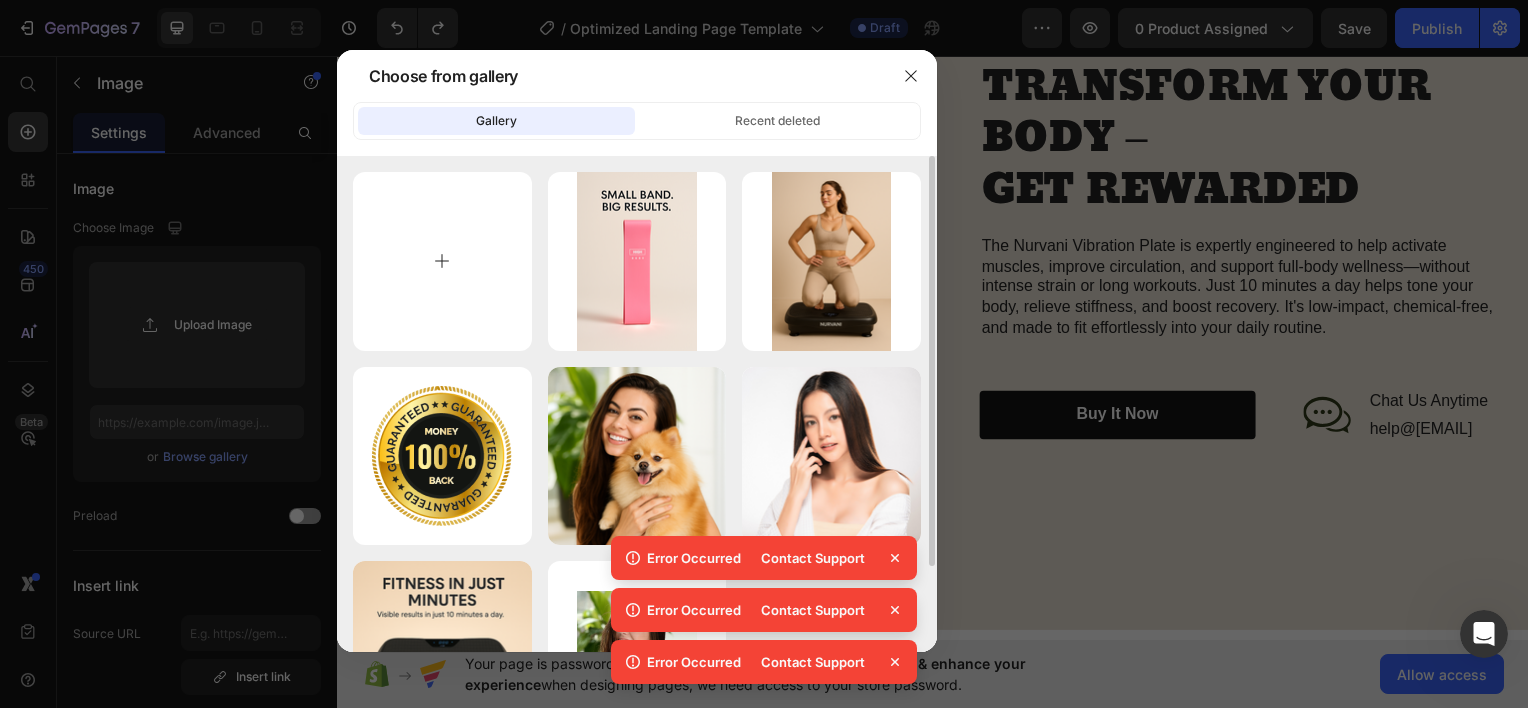 type on "C:\fakepath\IMG_9807.jpeg" 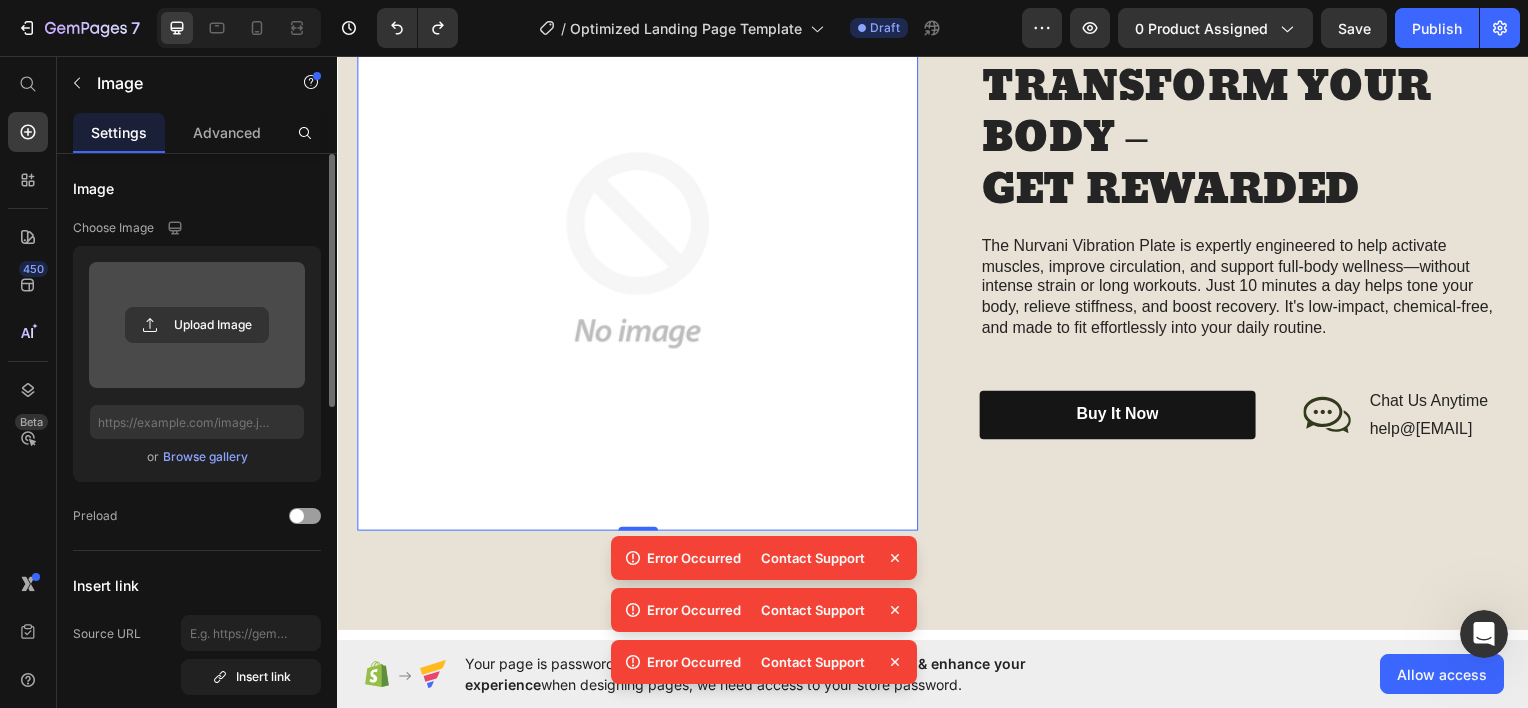 click at bounding box center [197, 325] 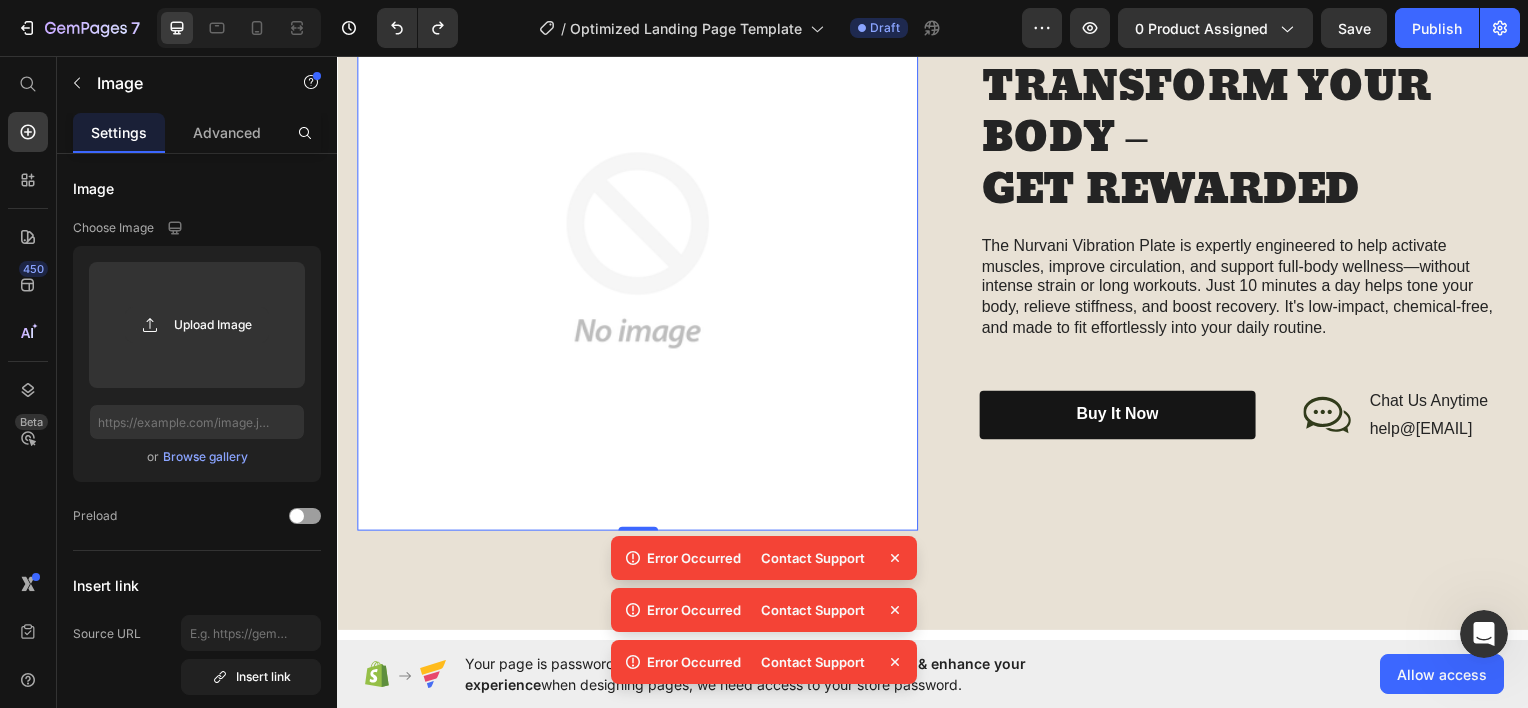 click 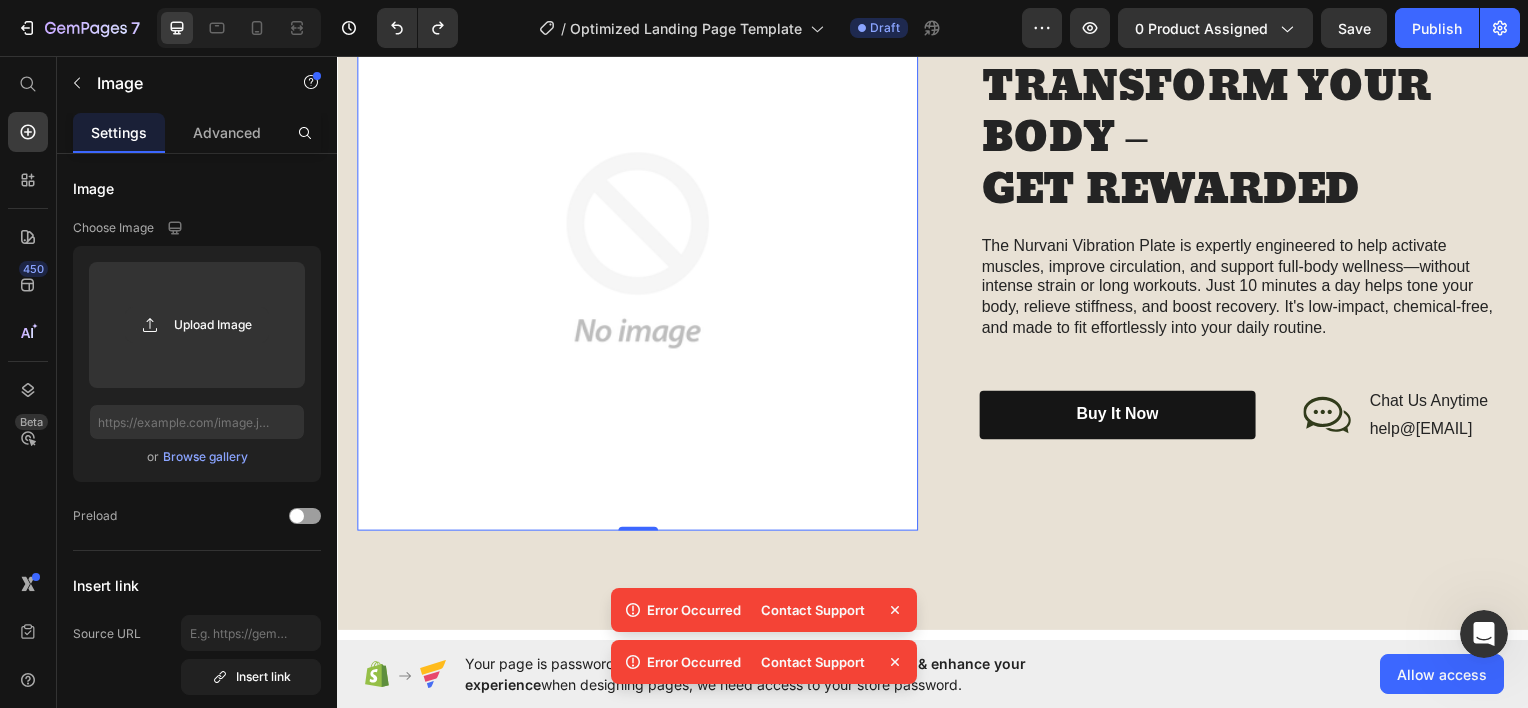 click 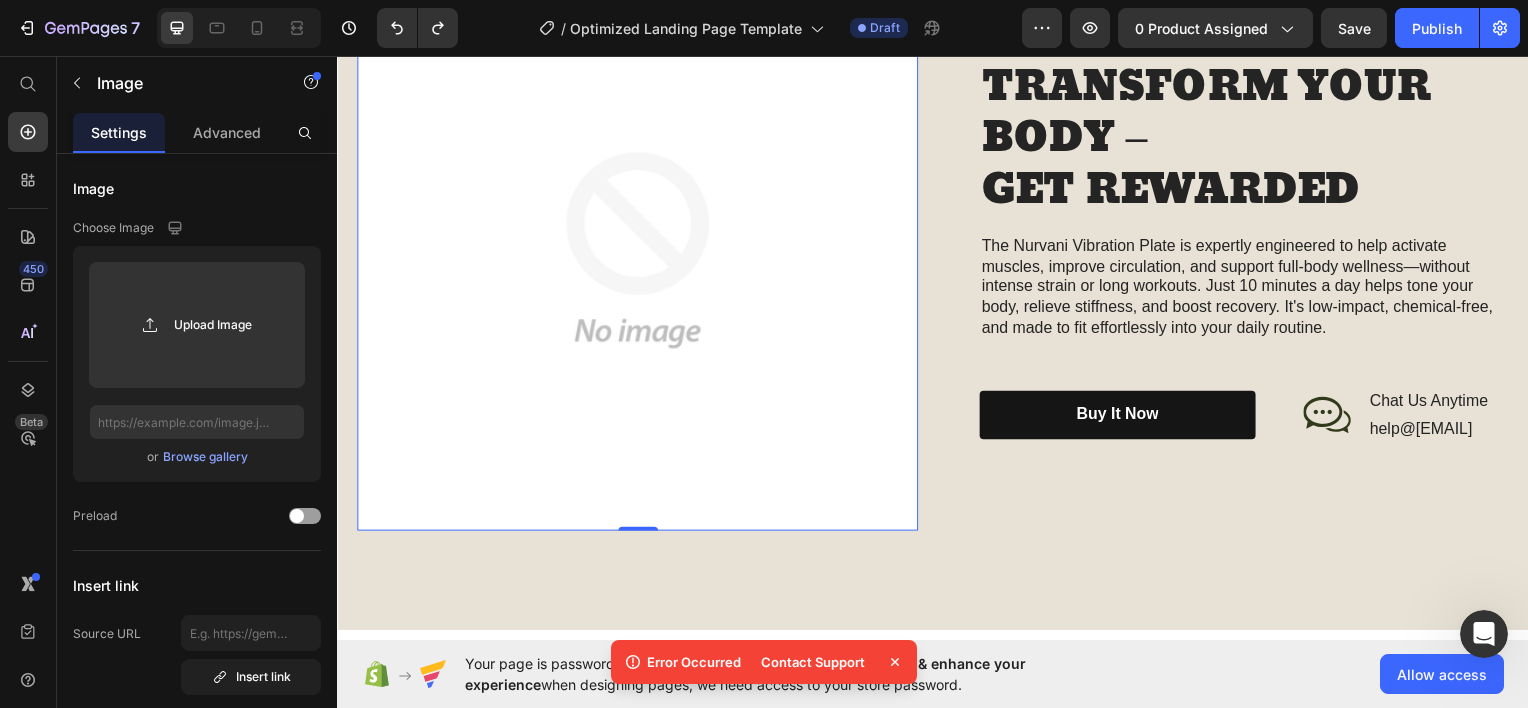 click 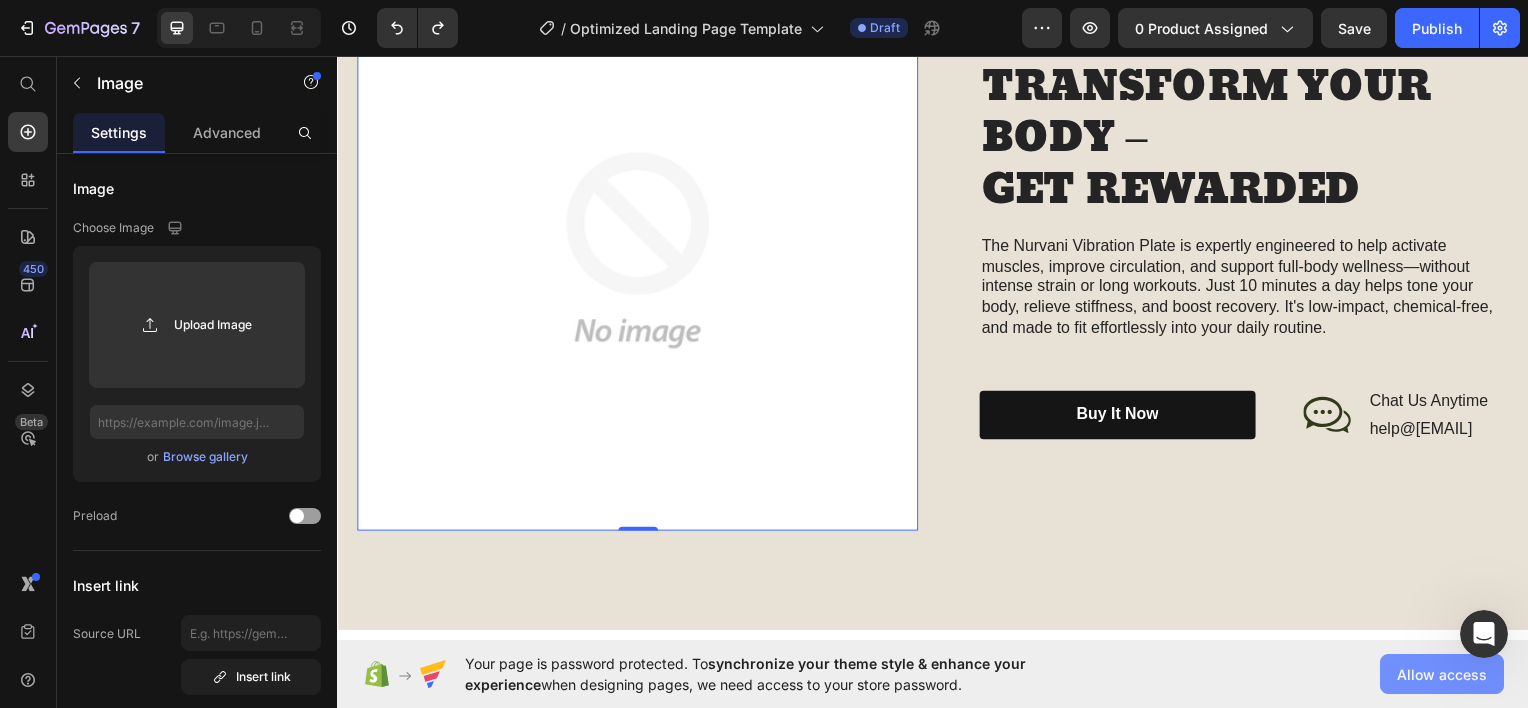 click on "Allow access" 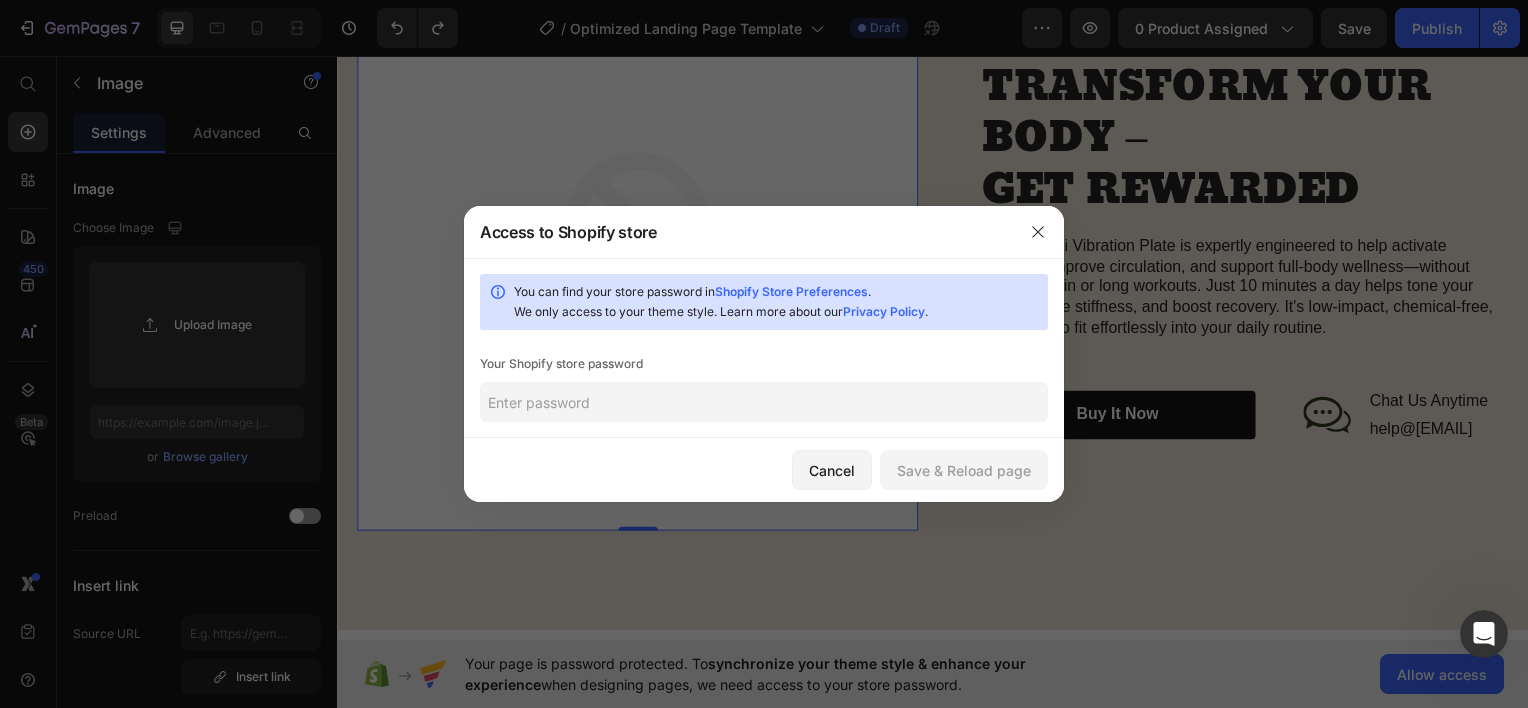 click 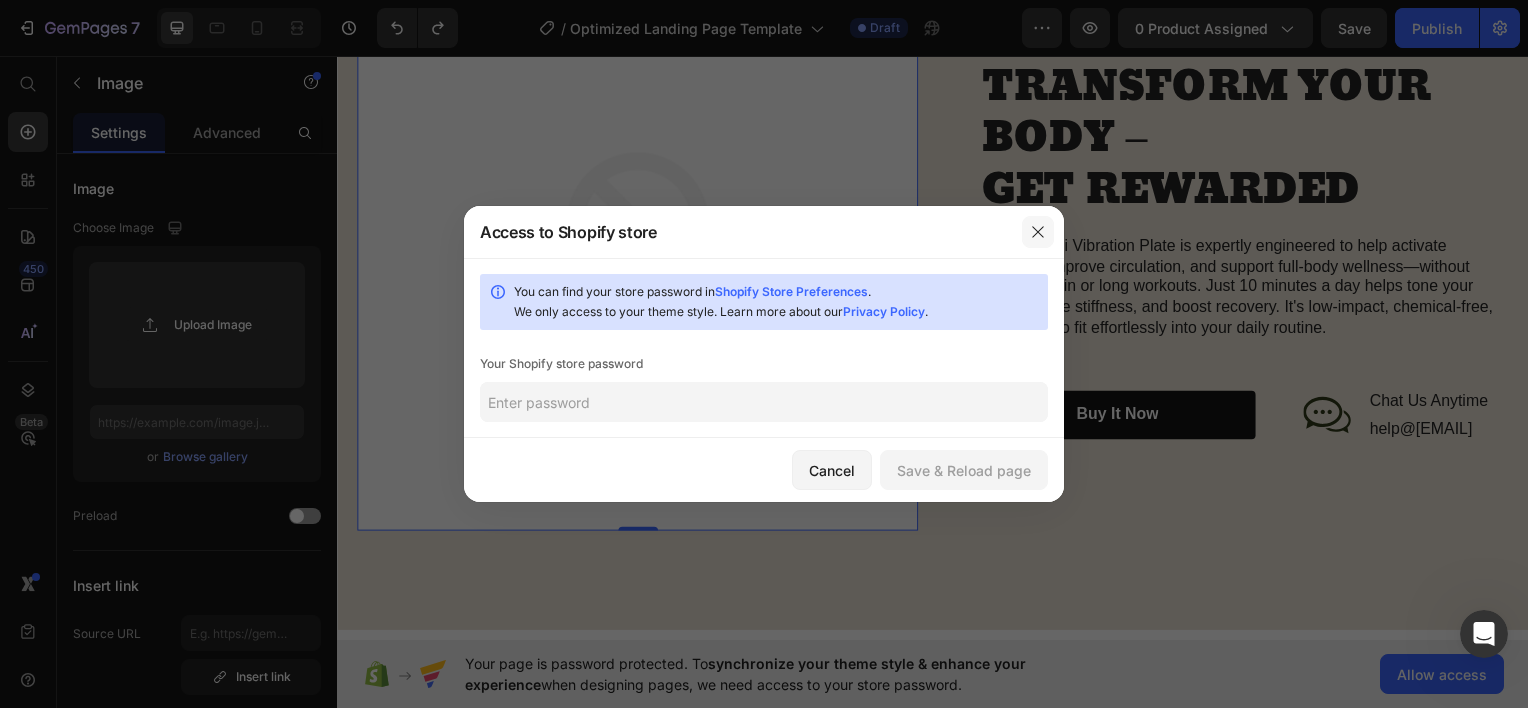 click 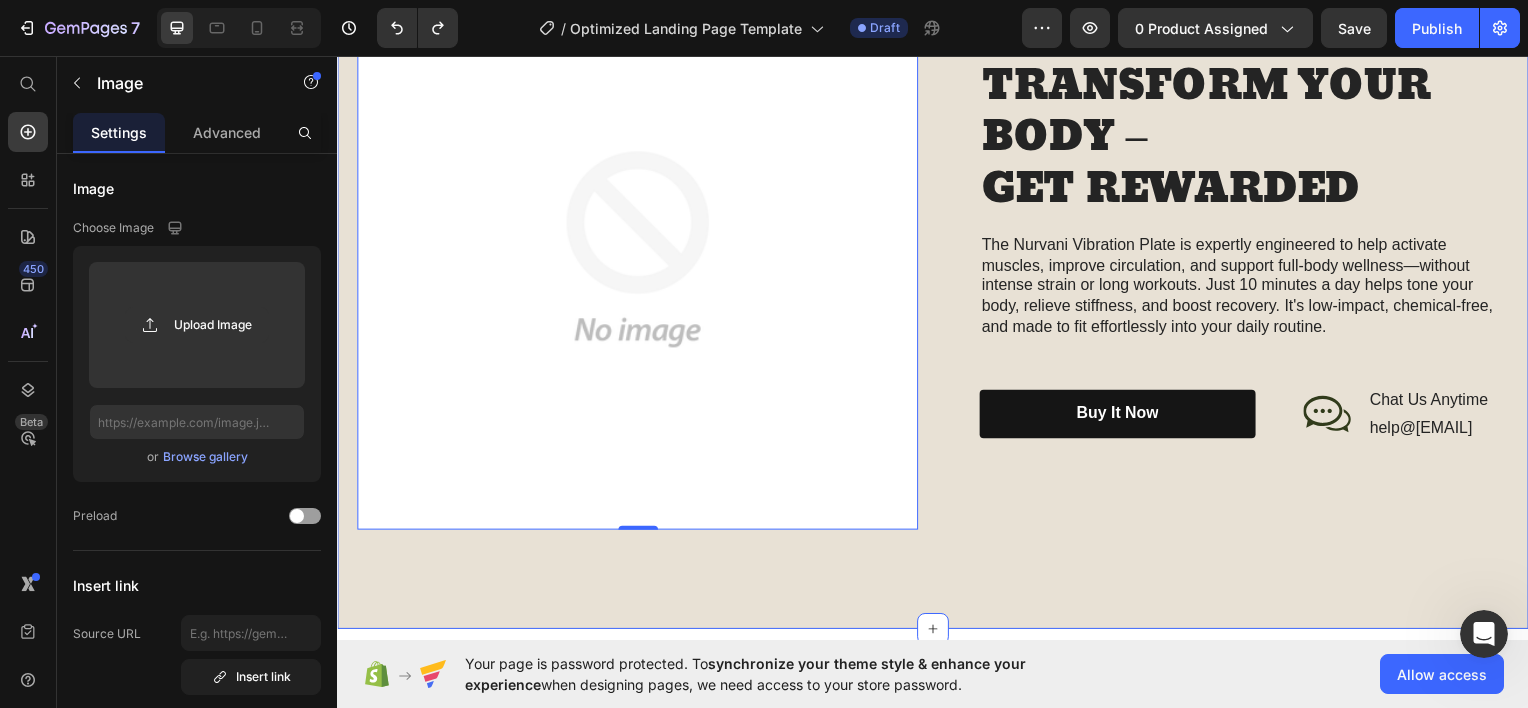 scroll, scrollTop: 2319, scrollLeft: 0, axis: vertical 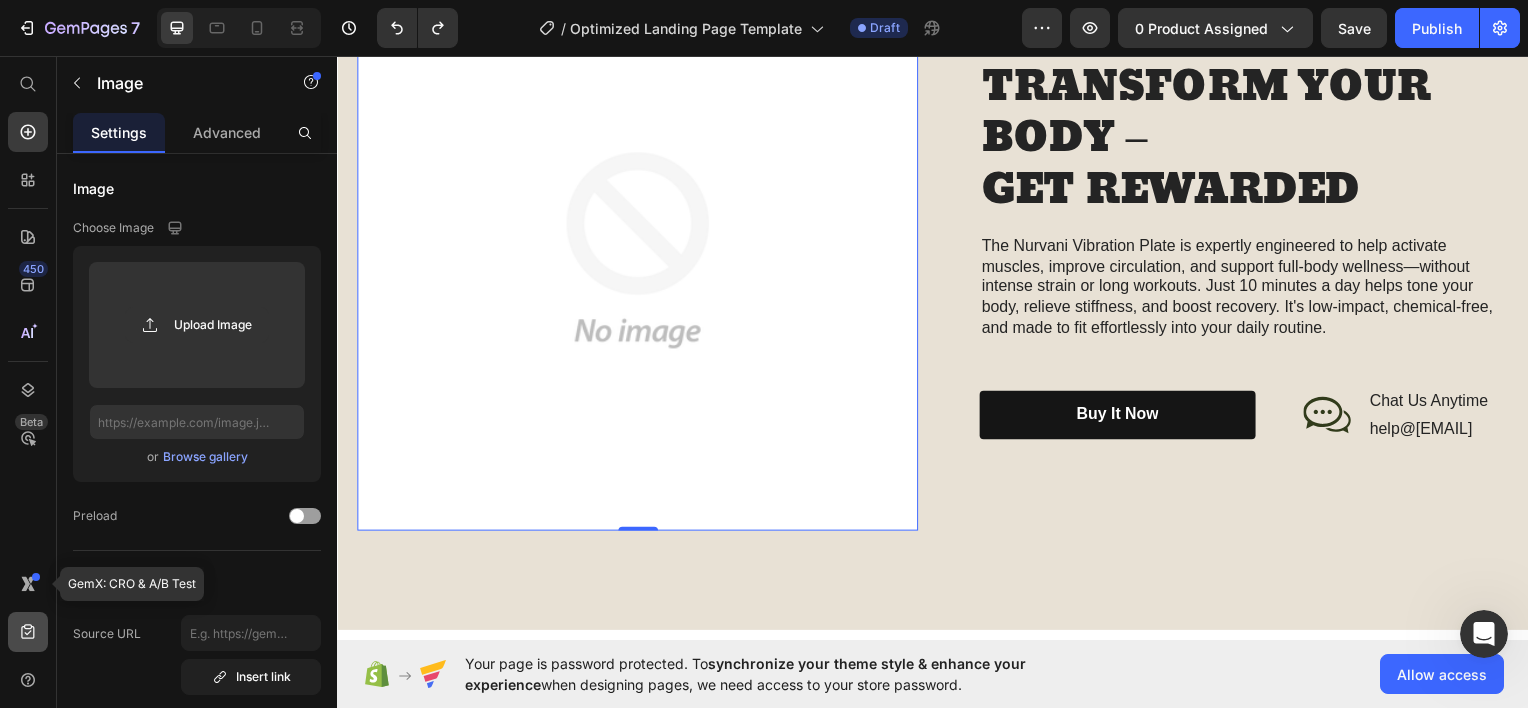 drag, startPoint x: 12, startPoint y: 560, endPoint x: 36, endPoint y: 624, distance: 68.35203 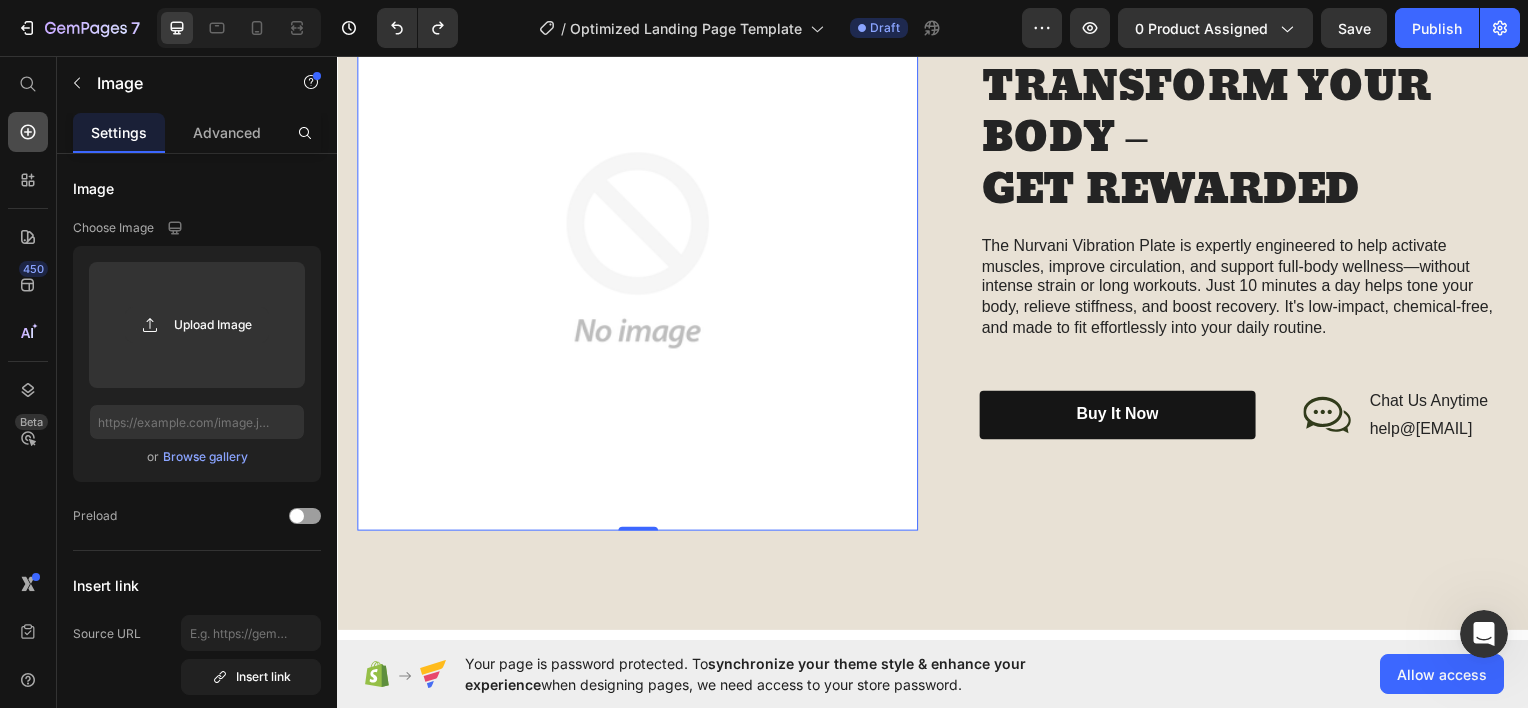 click 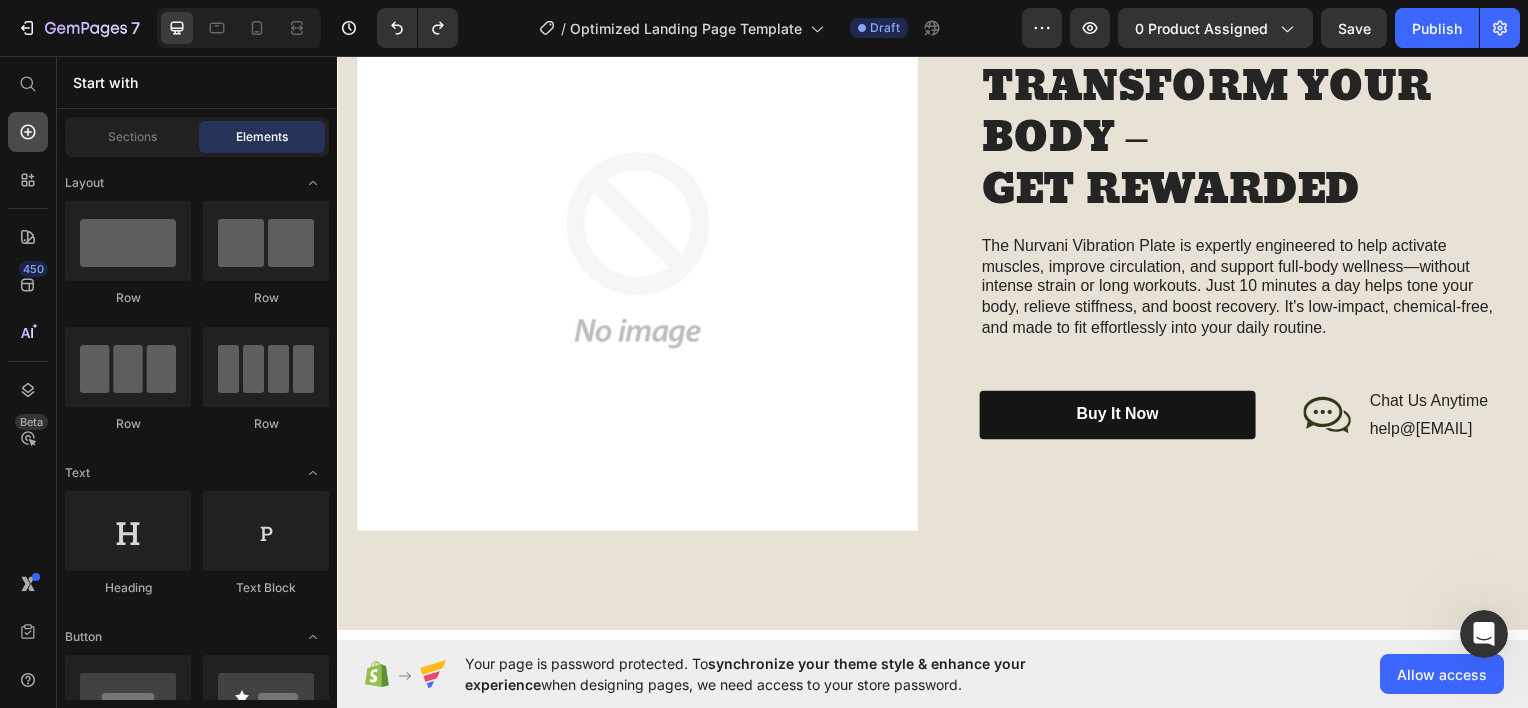 click 